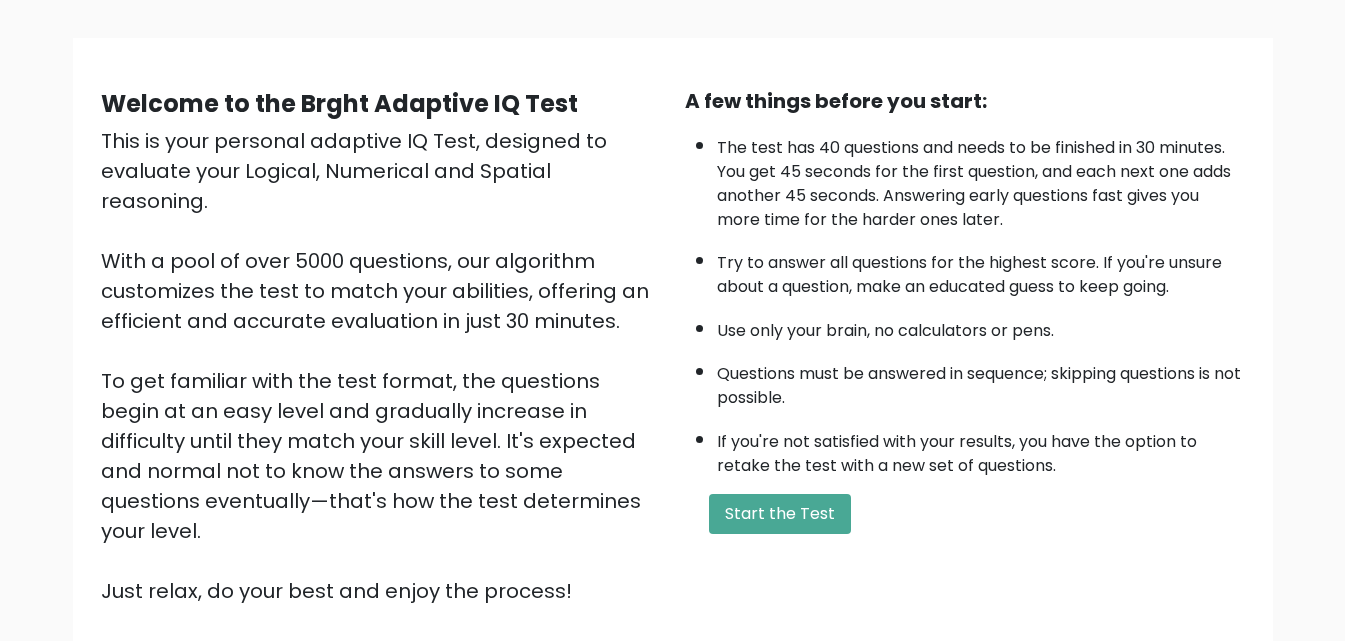 scroll, scrollTop: 200, scrollLeft: 0, axis: vertical 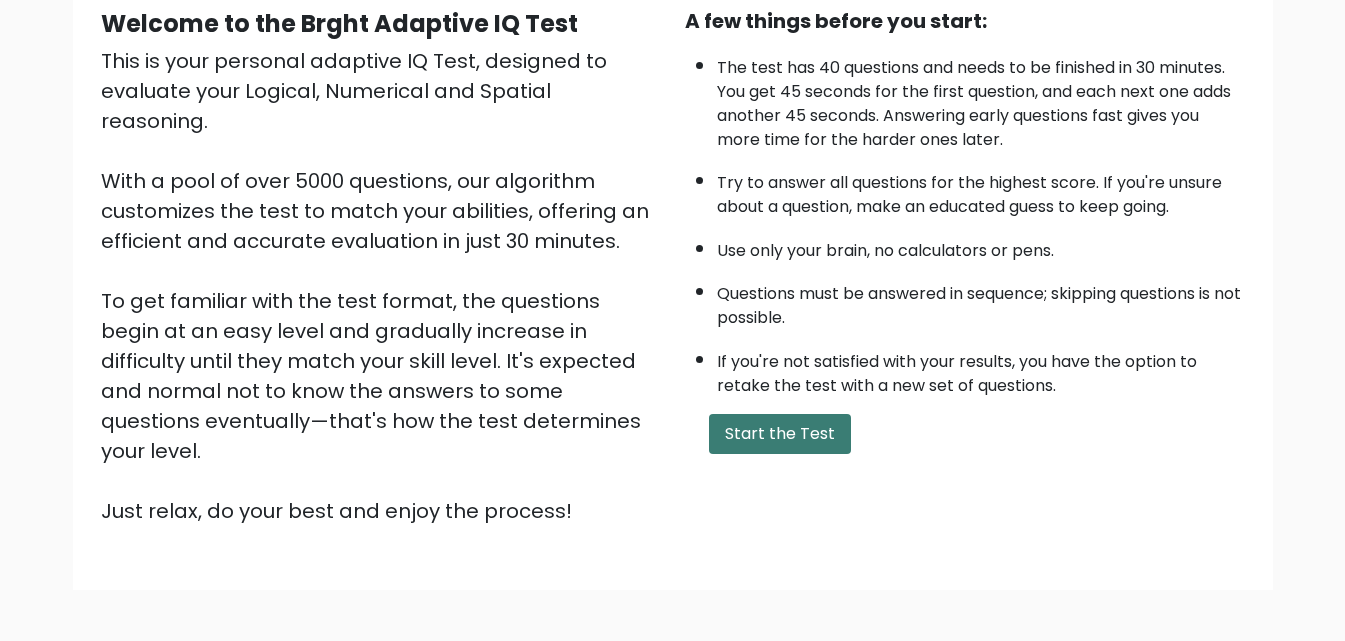 click on "Start the Test" at bounding box center (780, 434) 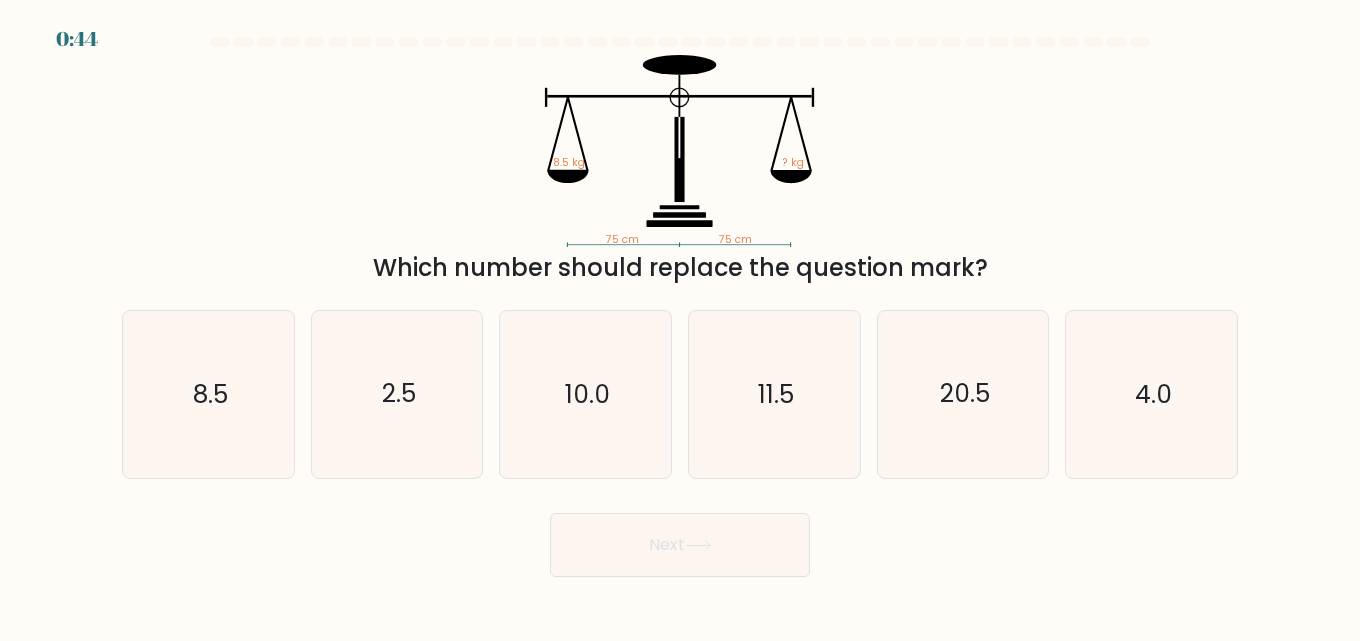 scroll, scrollTop: 0, scrollLeft: 0, axis: both 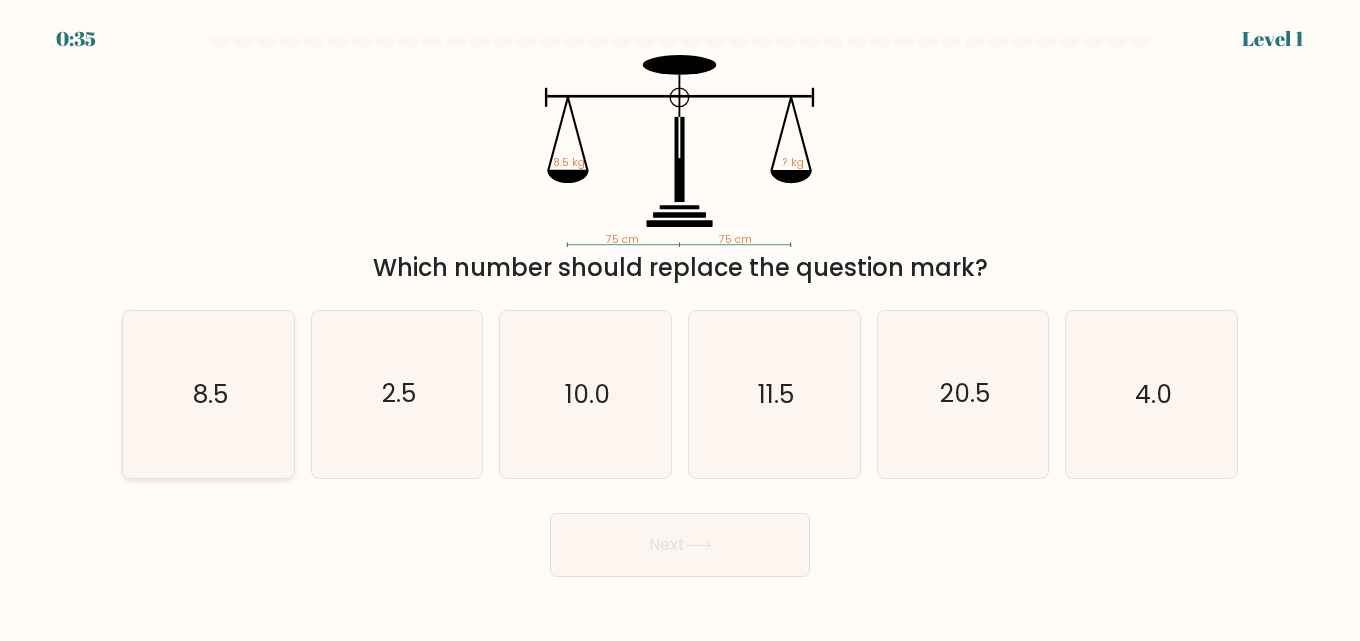 click on "8.5" 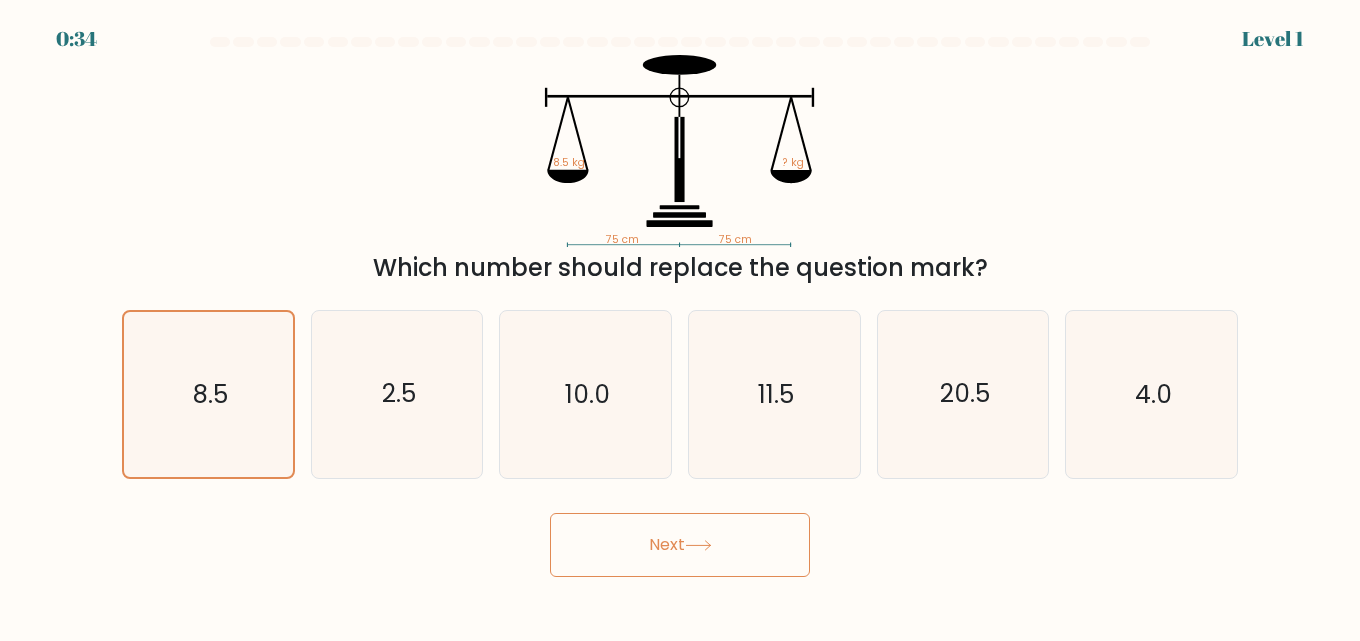 click on "Next" at bounding box center [680, 545] 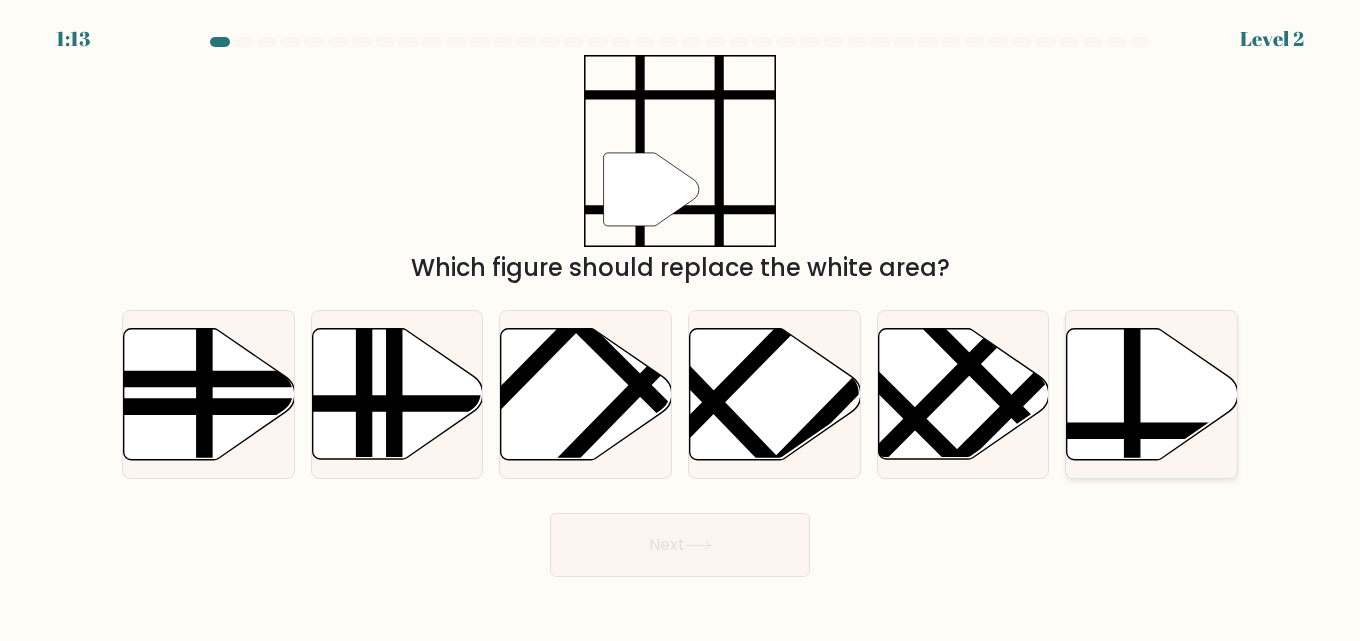 click 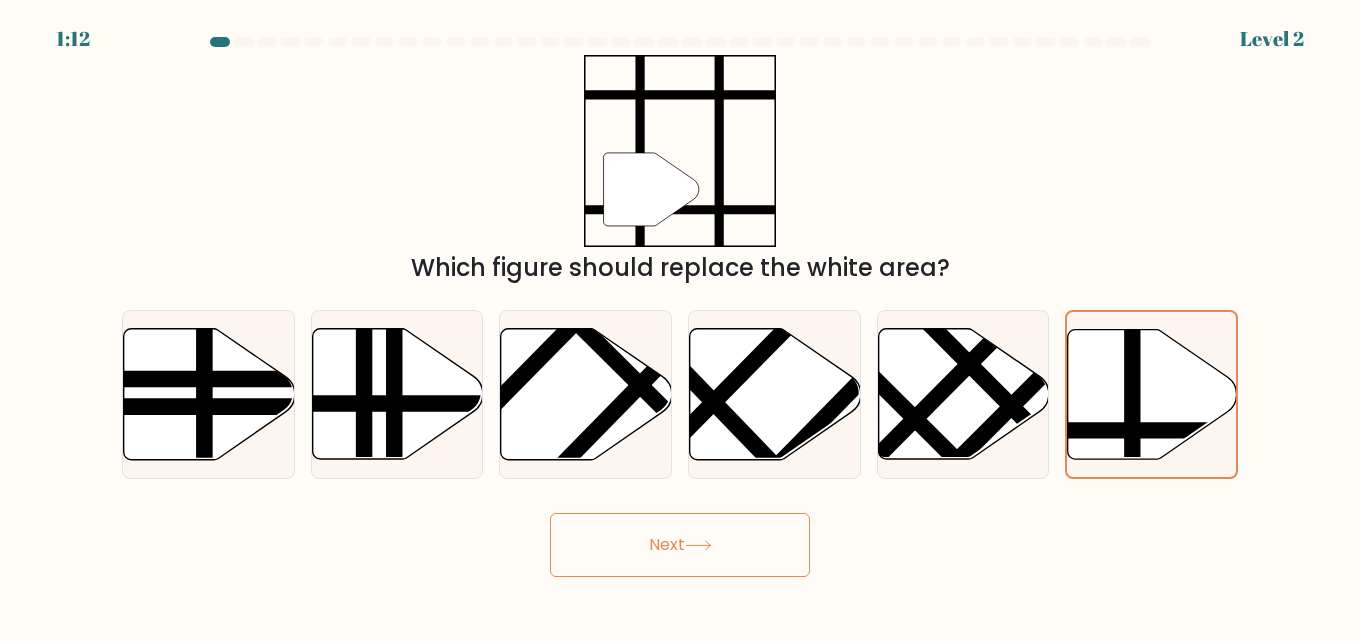 click on "Next" at bounding box center [680, 545] 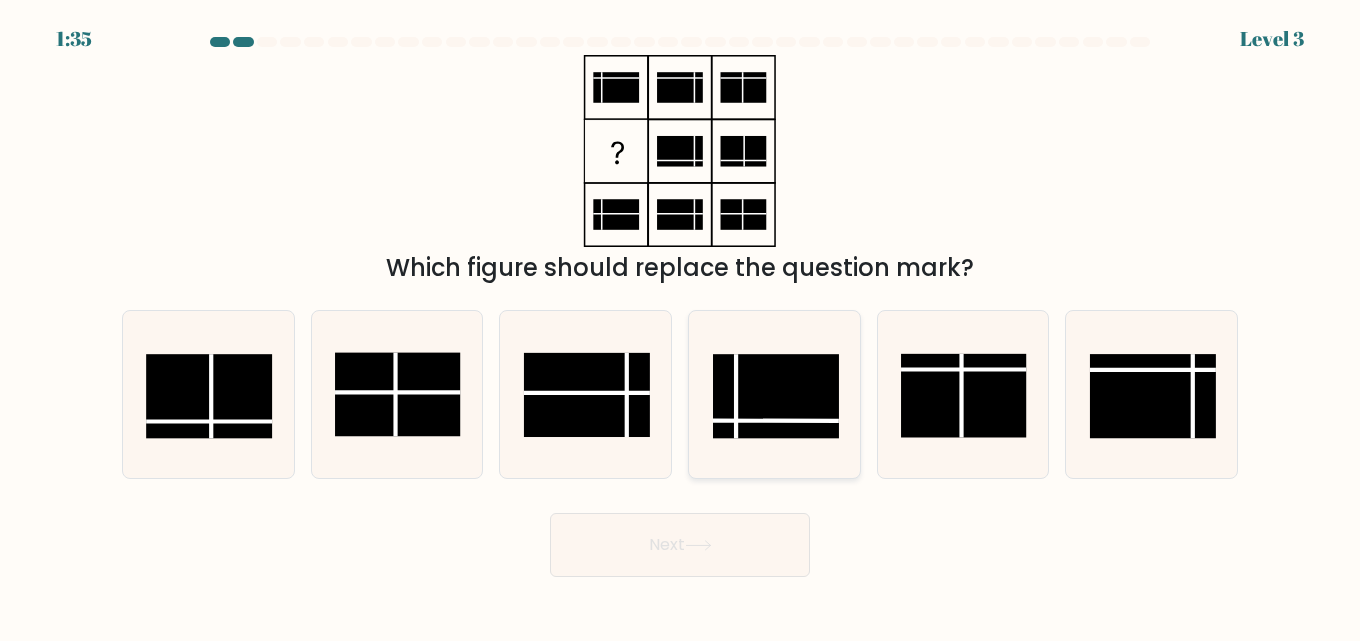 click 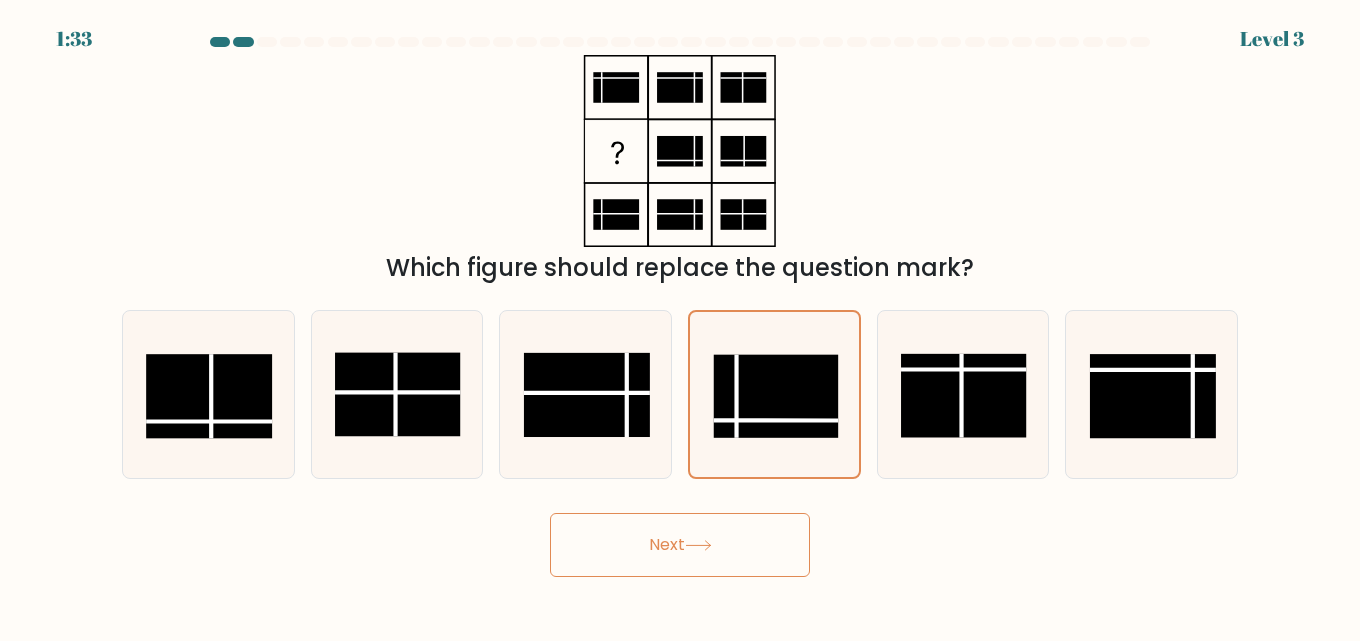 click on "Next" at bounding box center (680, 545) 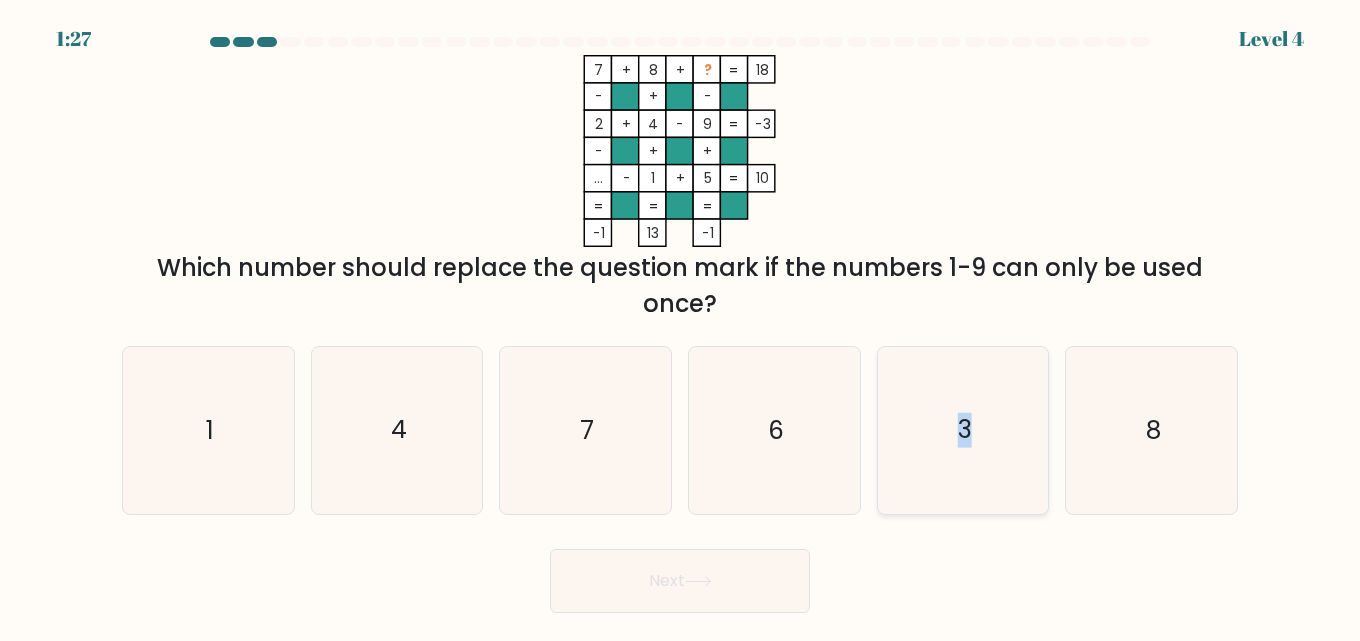 drag, startPoint x: 973, startPoint y: 447, endPoint x: 951, endPoint y: 456, distance: 23.769728 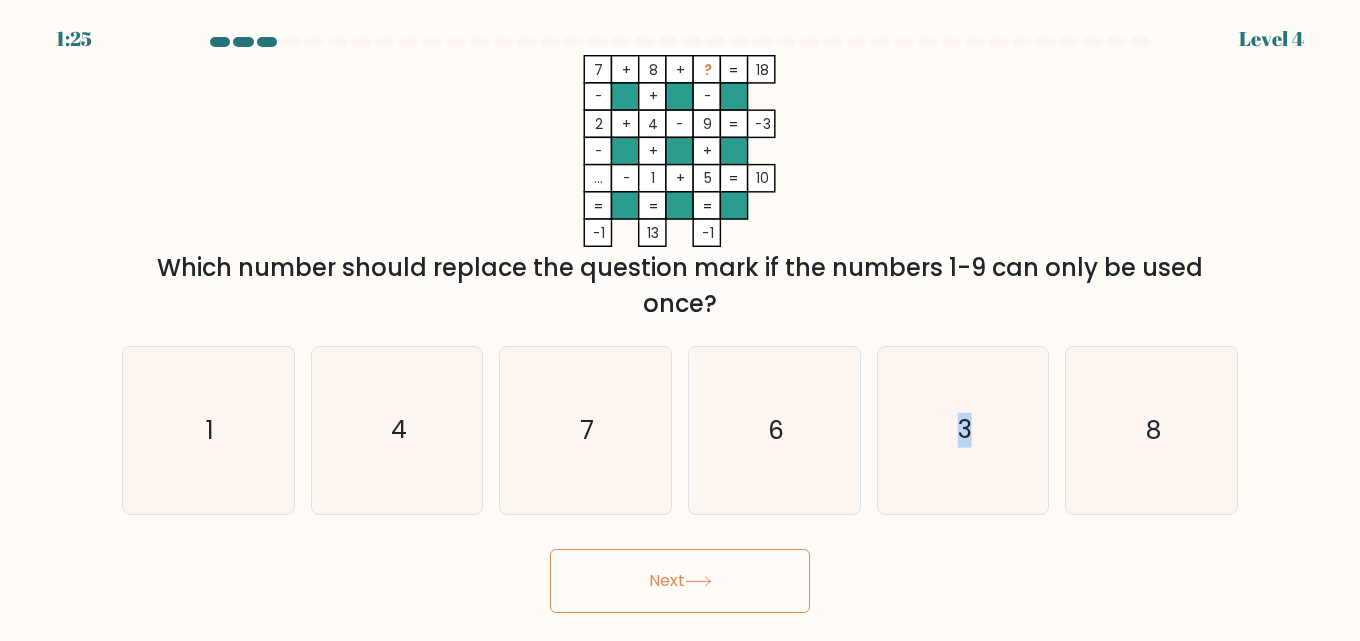 click on "Next" at bounding box center [680, 581] 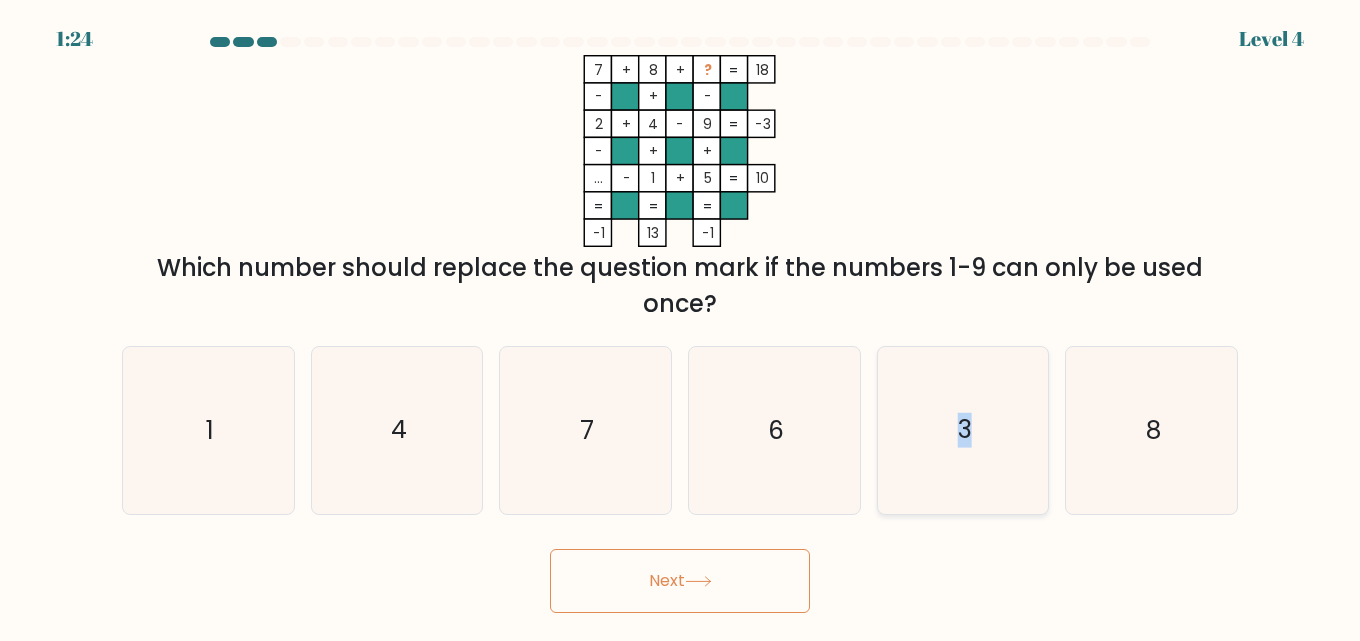 click on "3" 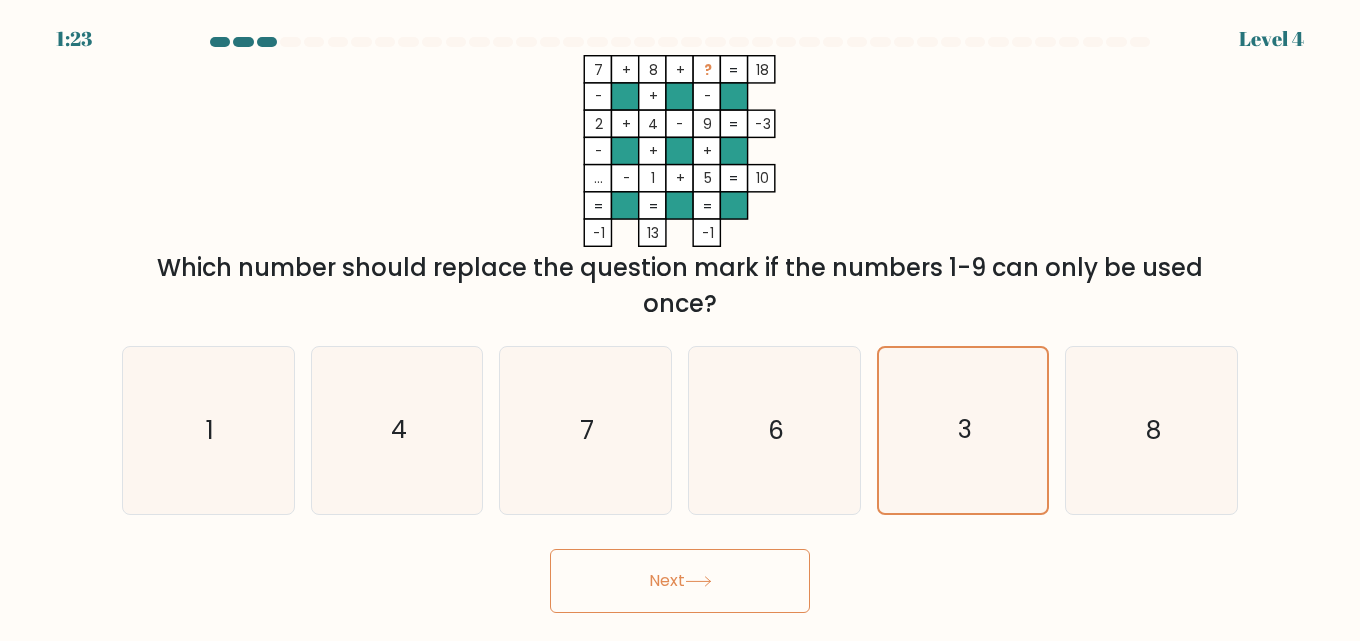 click on "Next" at bounding box center (680, 581) 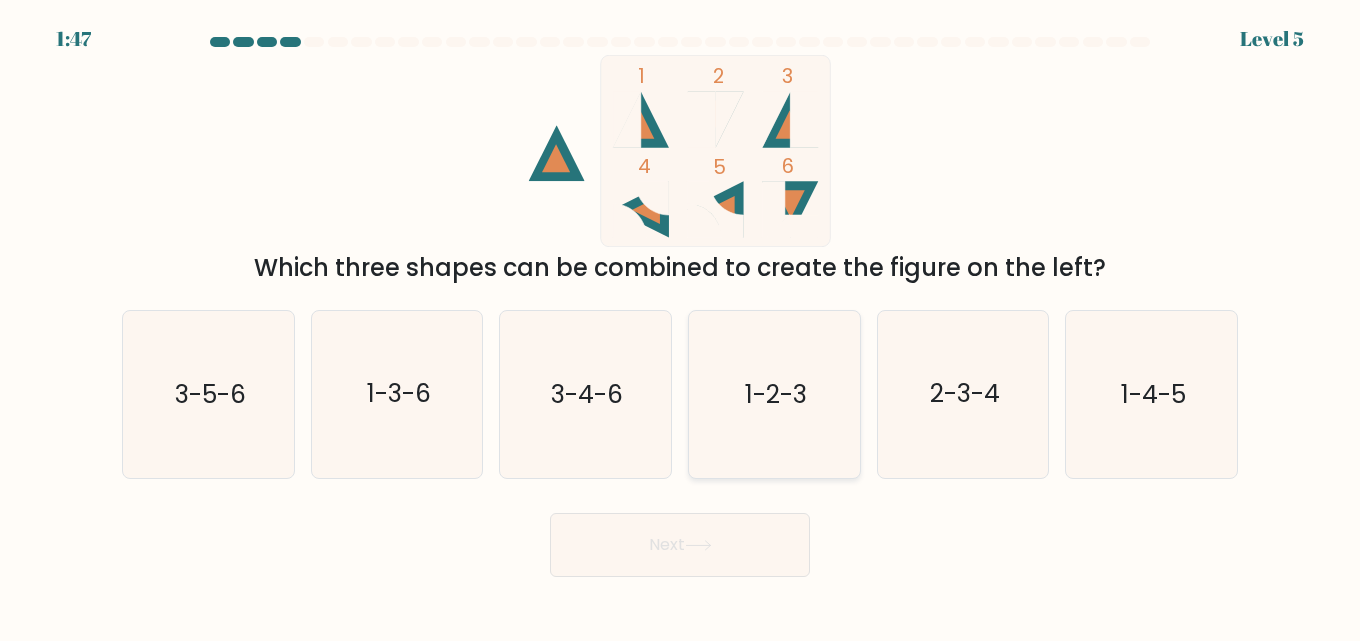 click on "1-2-3" 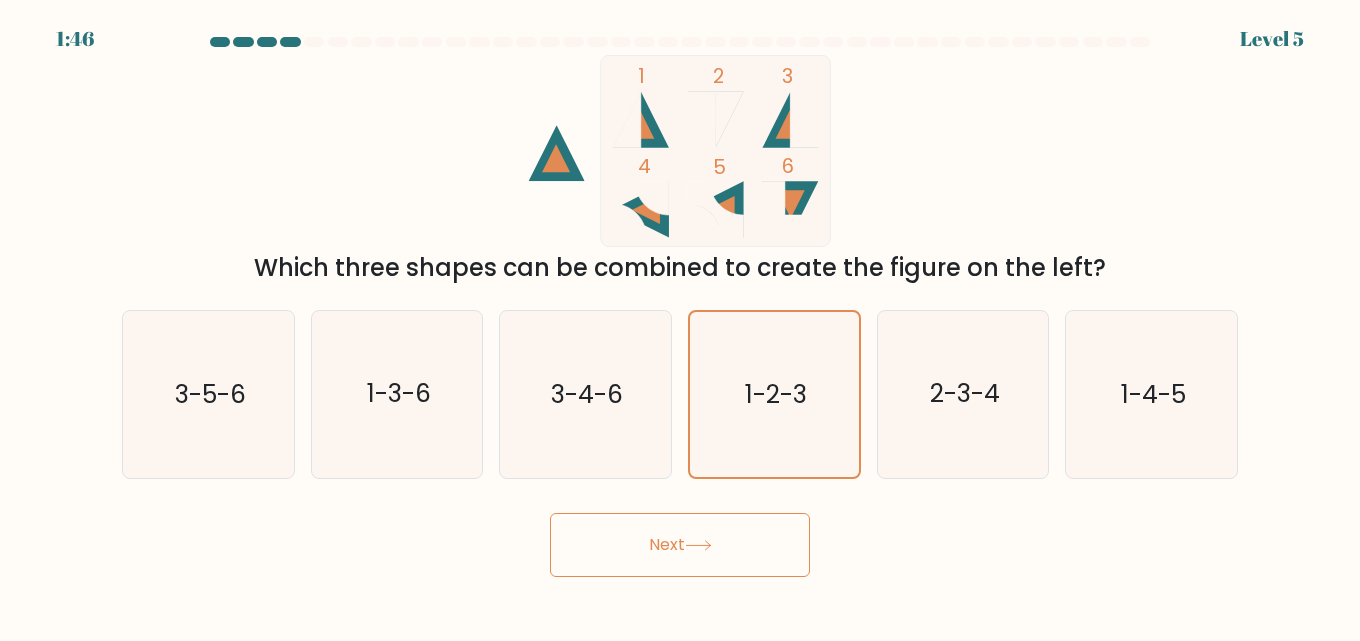 click 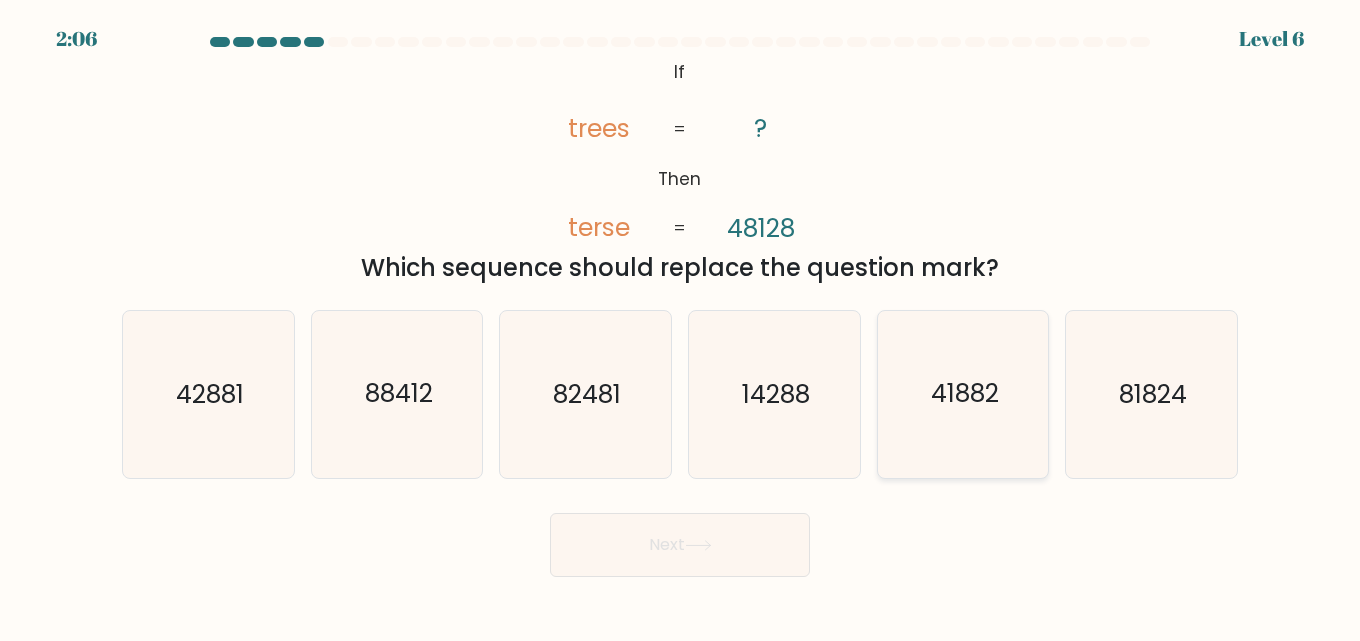 click on "41882" 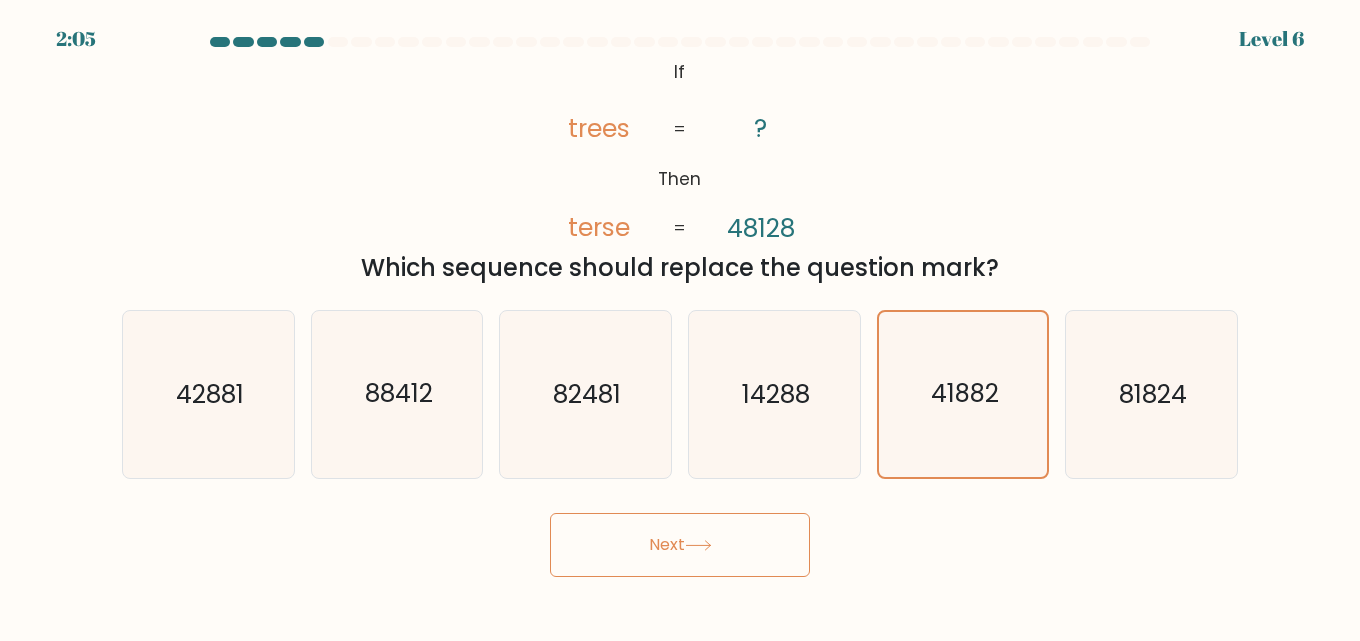 click on "Next" at bounding box center (680, 545) 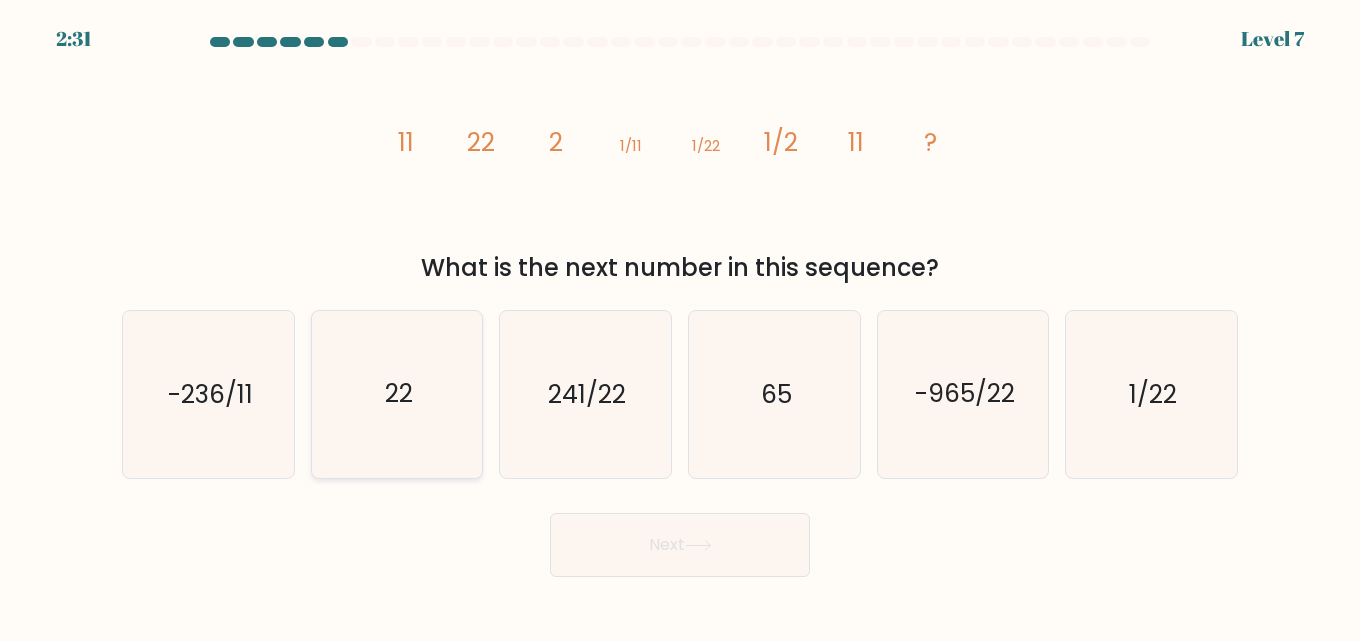 click on "22" 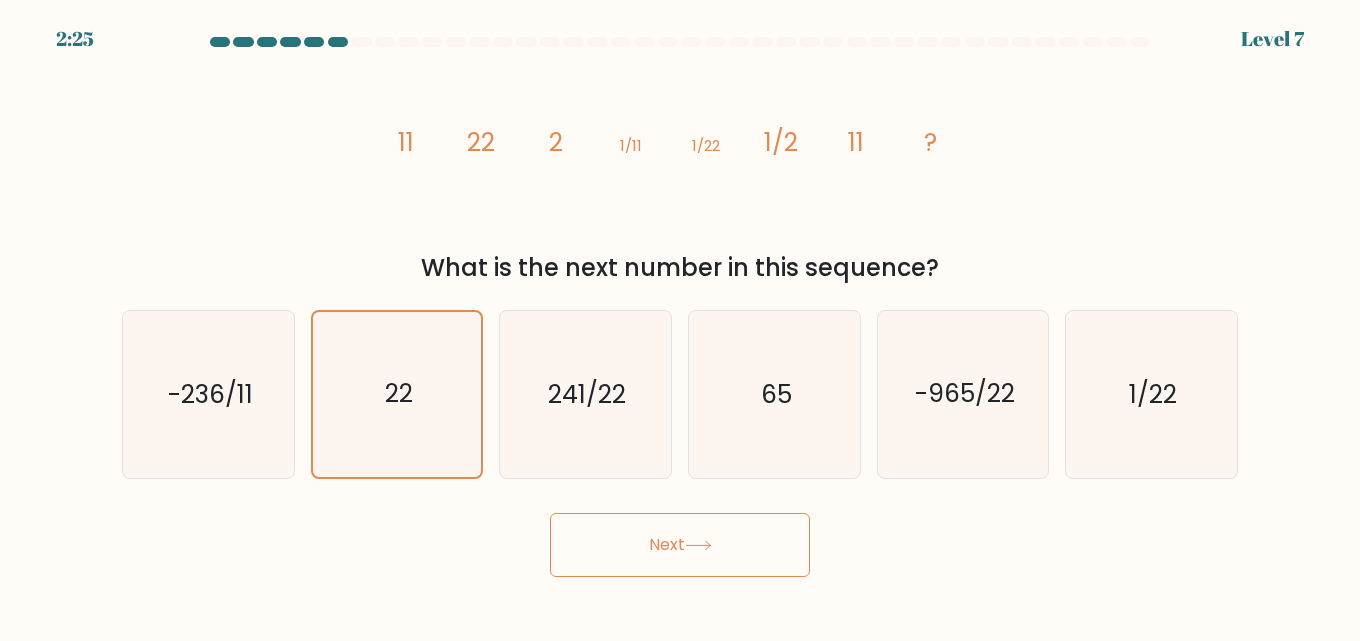 click on "Next" at bounding box center [680, 545] 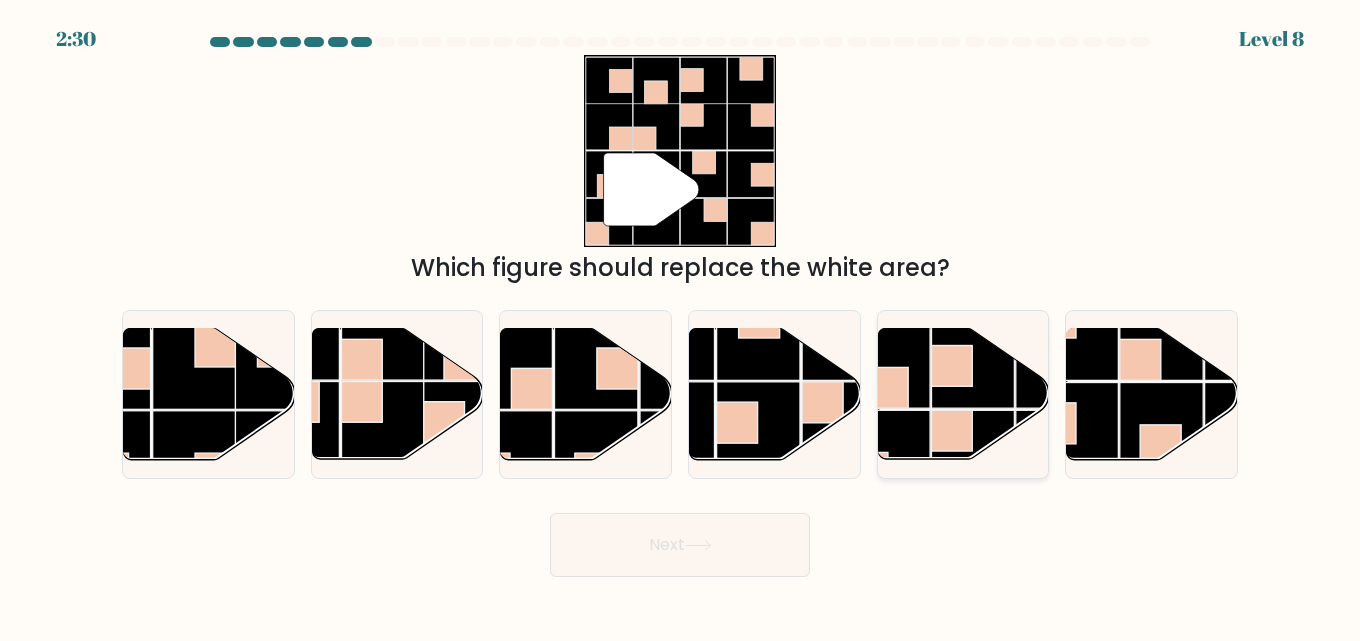 click 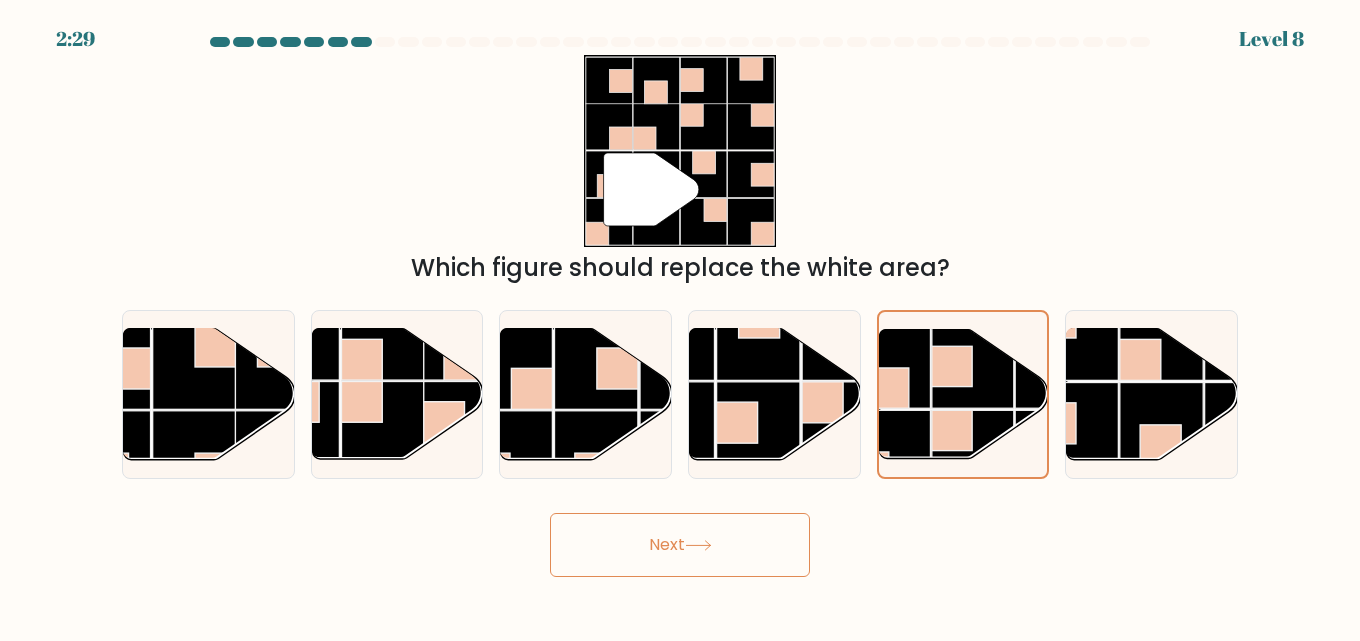 click on "Next" at bounding box center [680, 545] 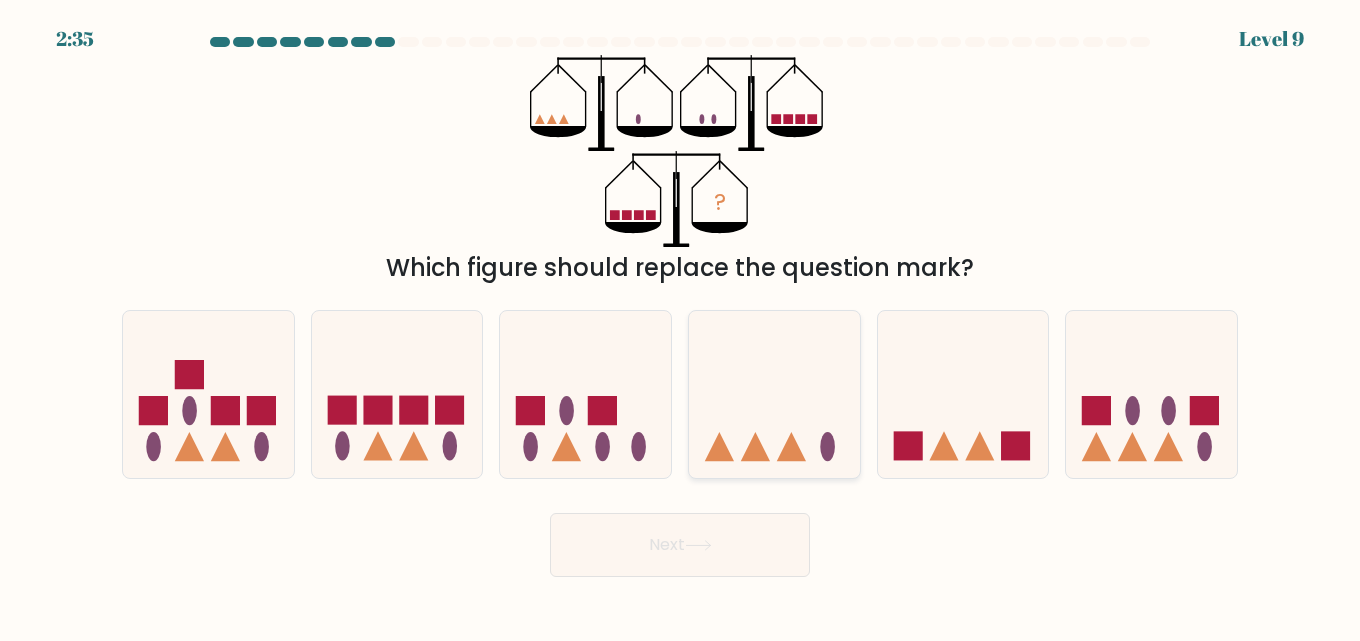 click 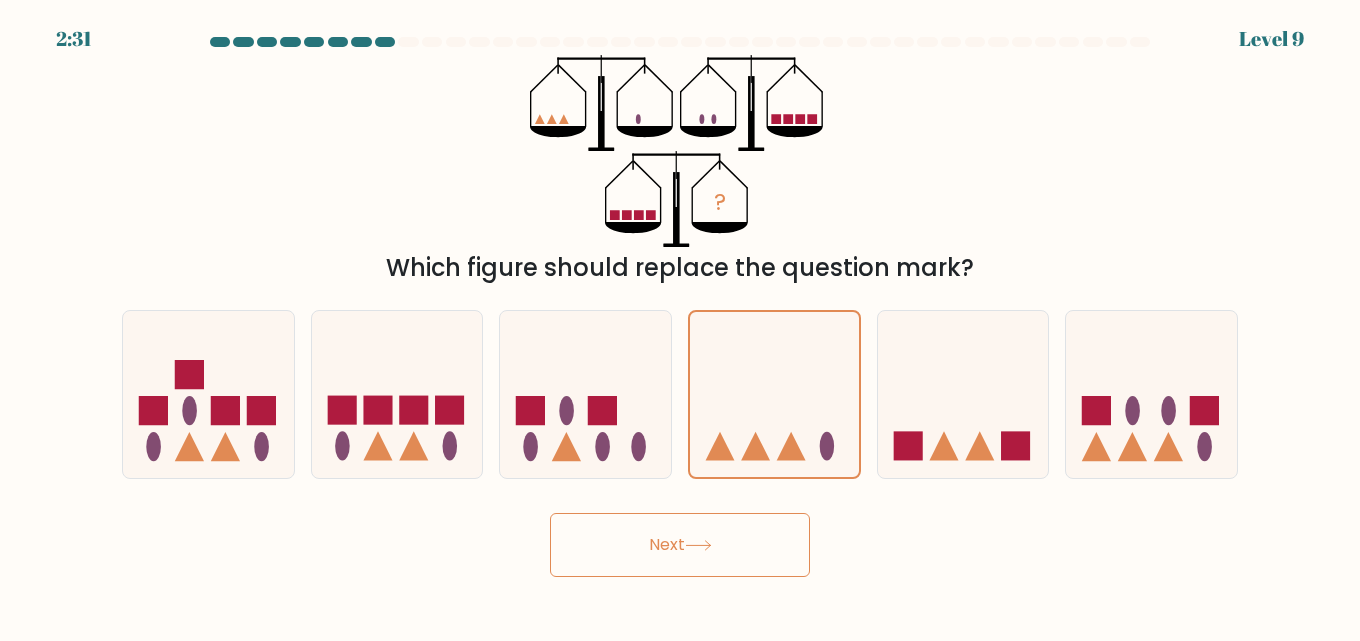 click on "Next" at bounding box center (680, 545) 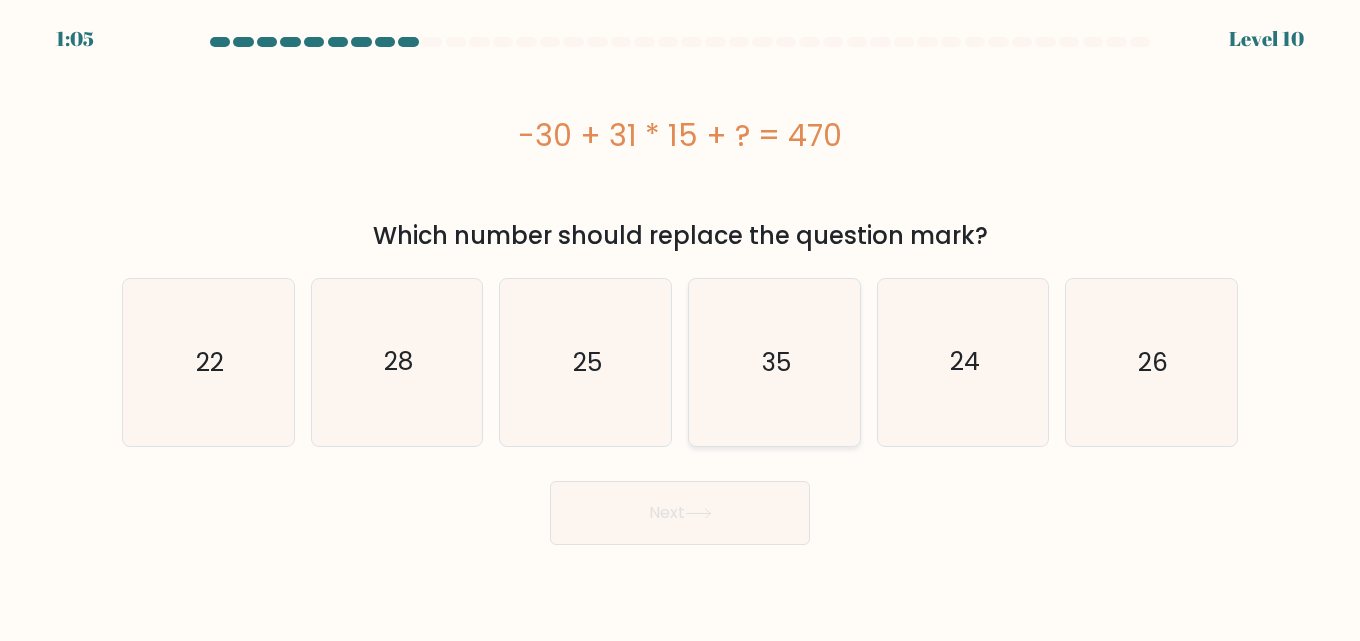 click on "35" 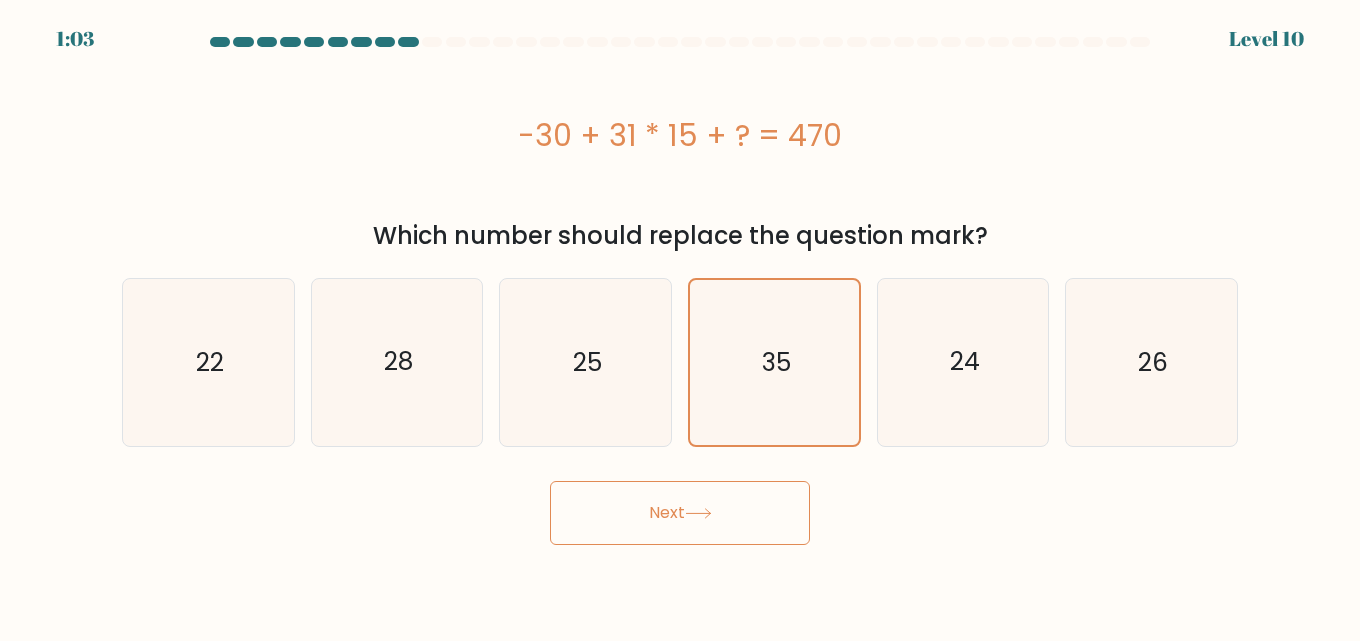click on "Next" at bounding box center [680, 513] 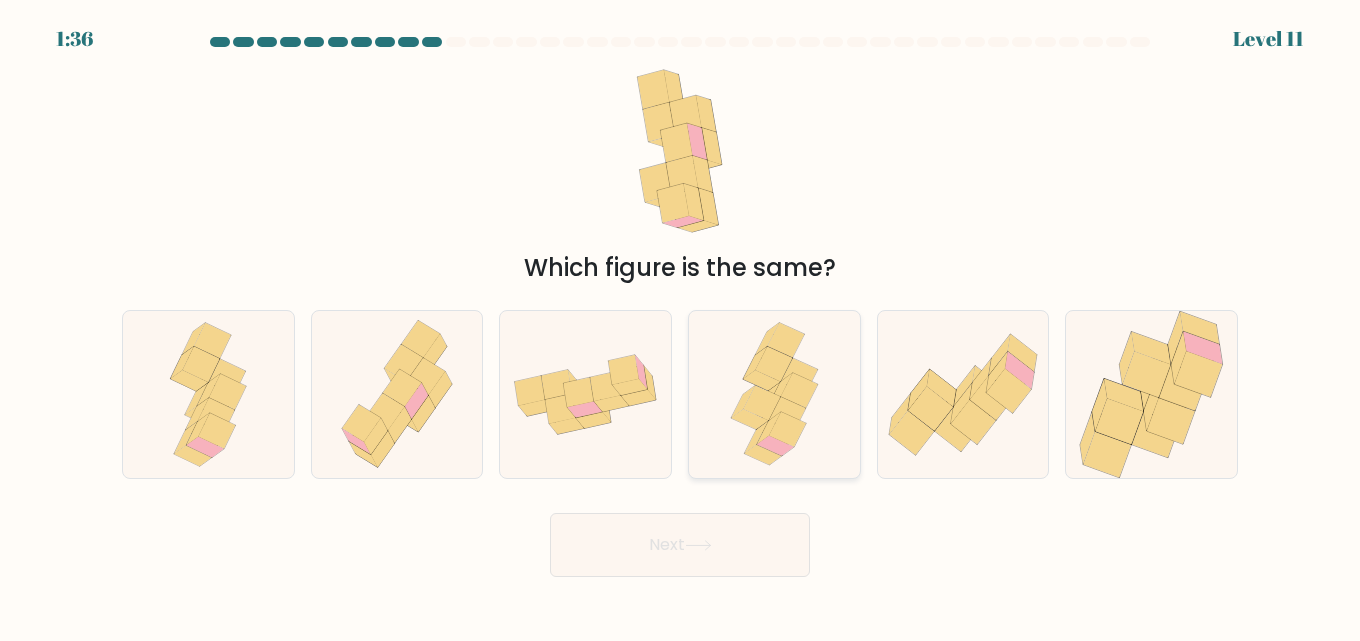 click 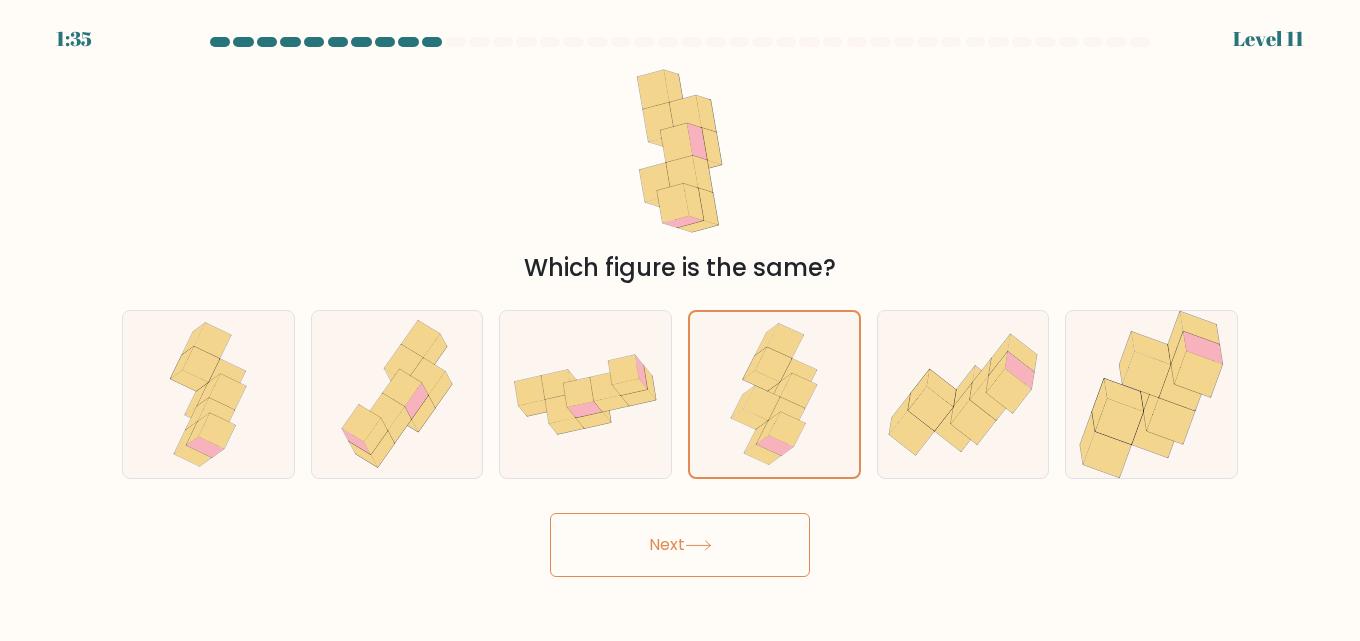 click on "Next" at bounding box center (680, 545) 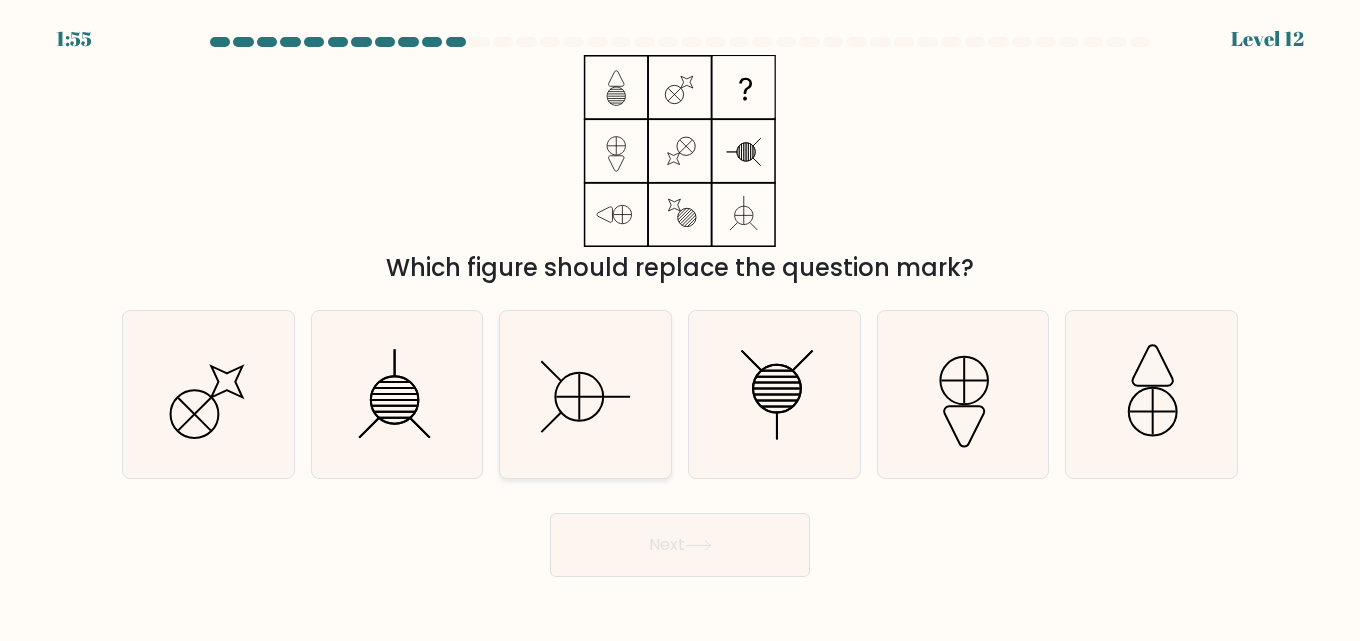 click 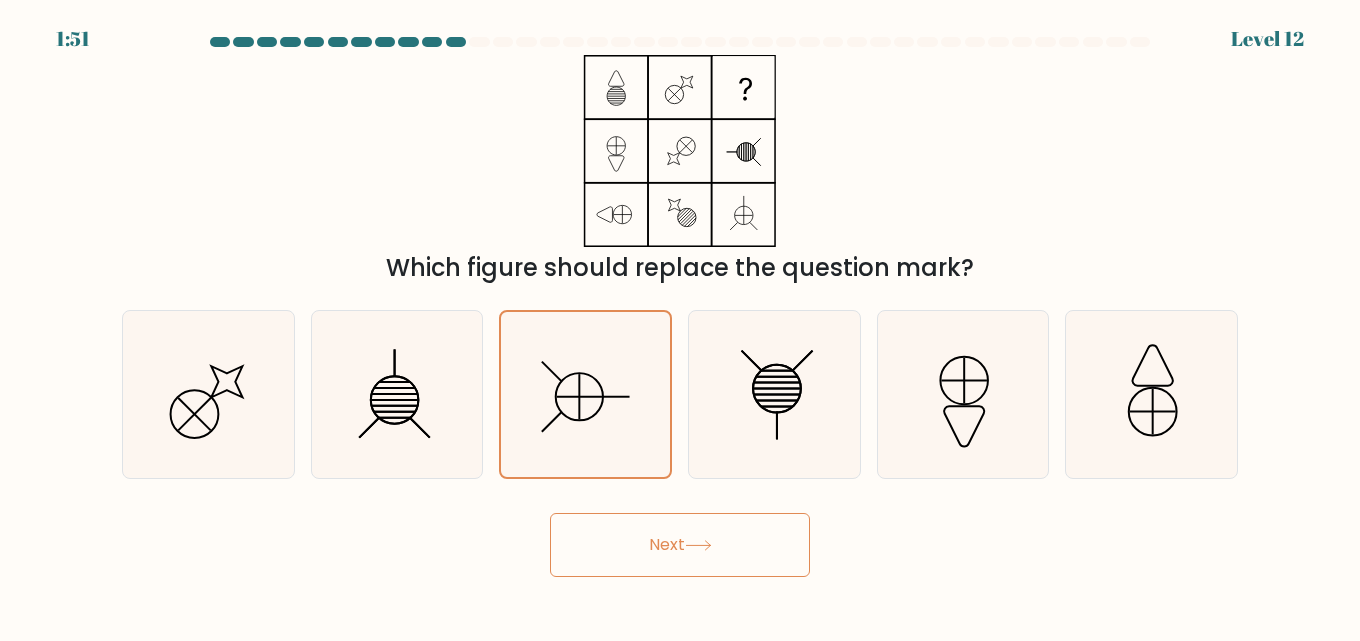 click on "Next" at bounding box center (680, 545) 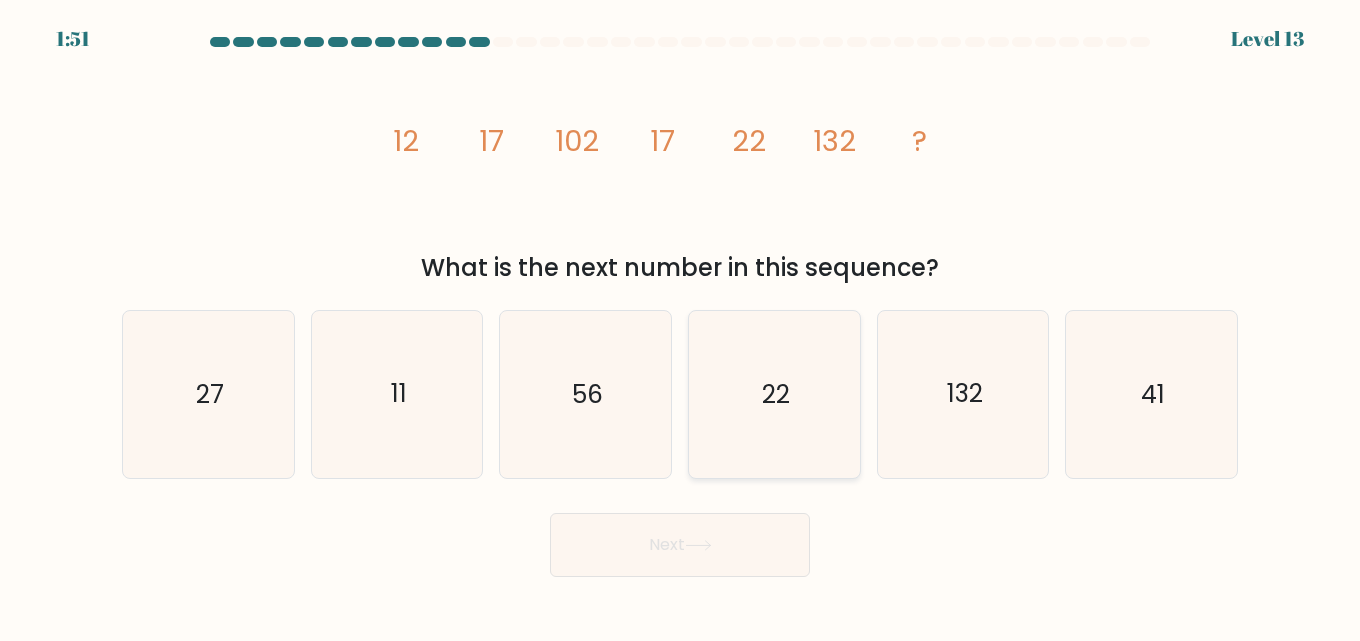 click on "22" 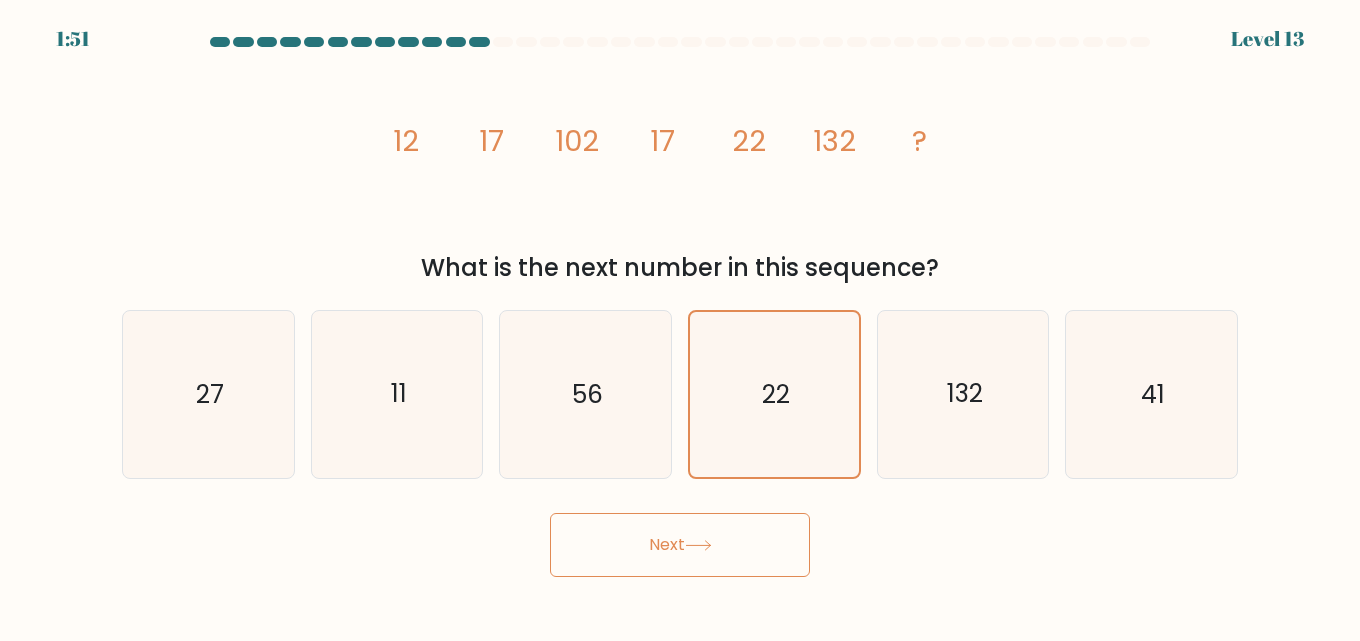 click on "Next" at bounding box center (680, 545) 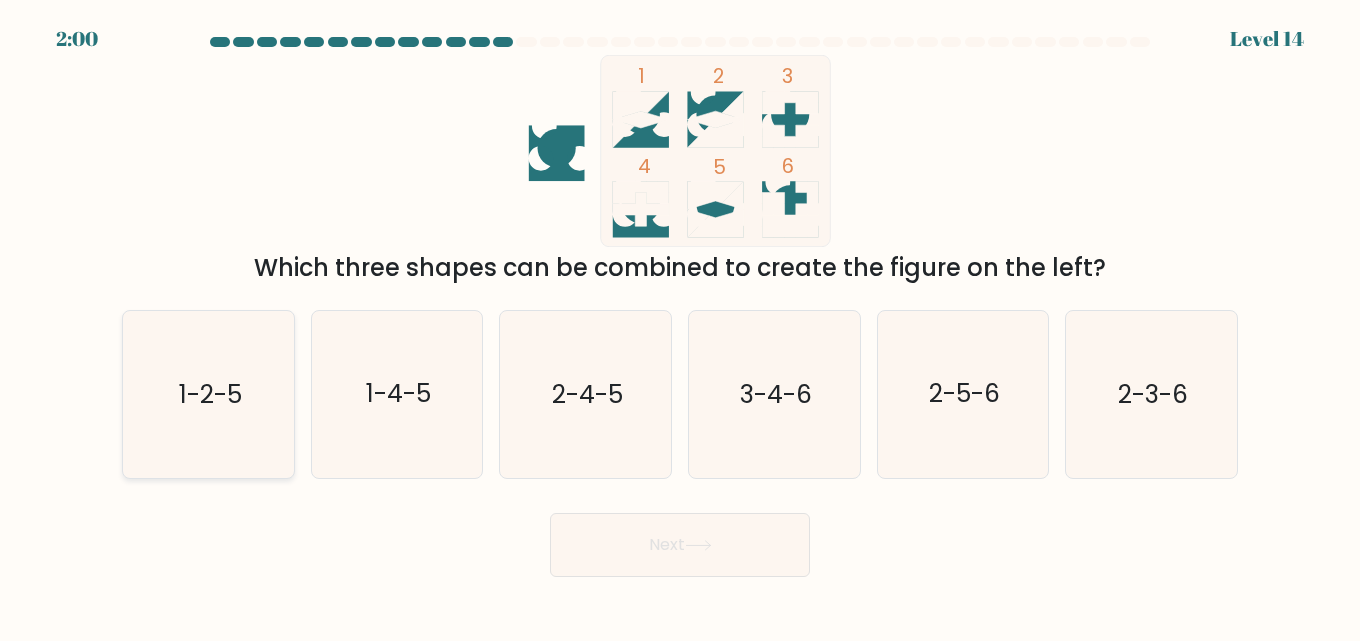 click on "1-2-5" 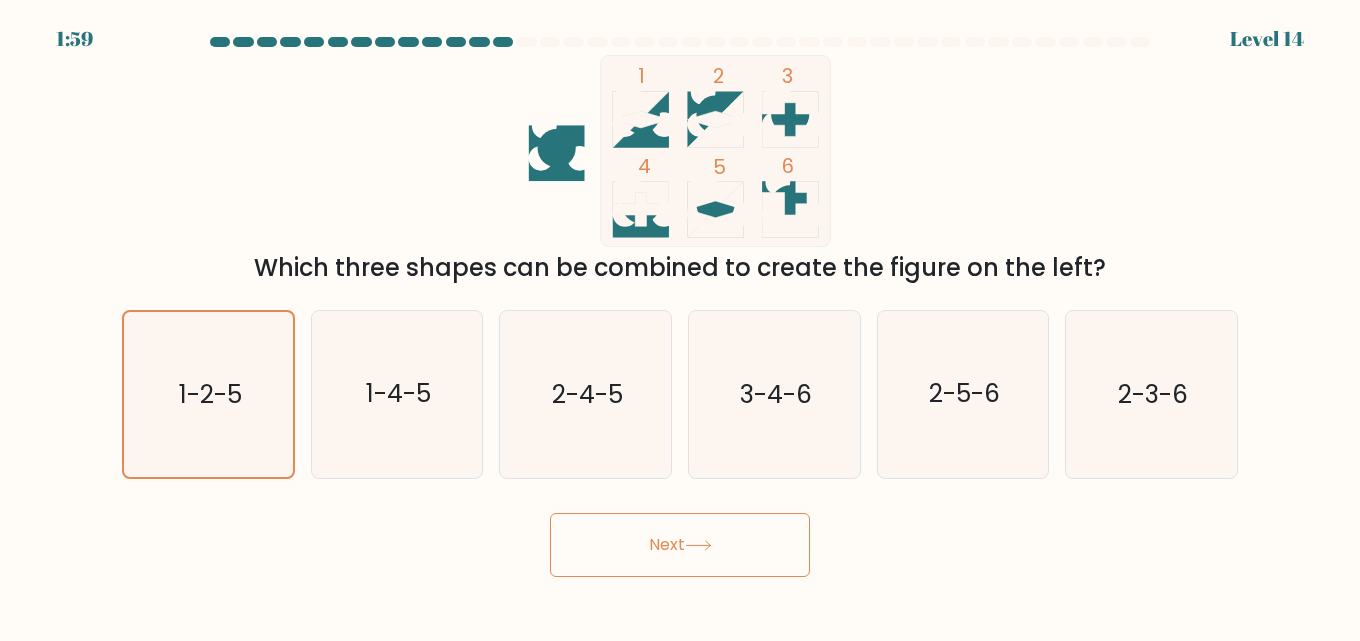 click on "Next" at bounding box center (680, 545) 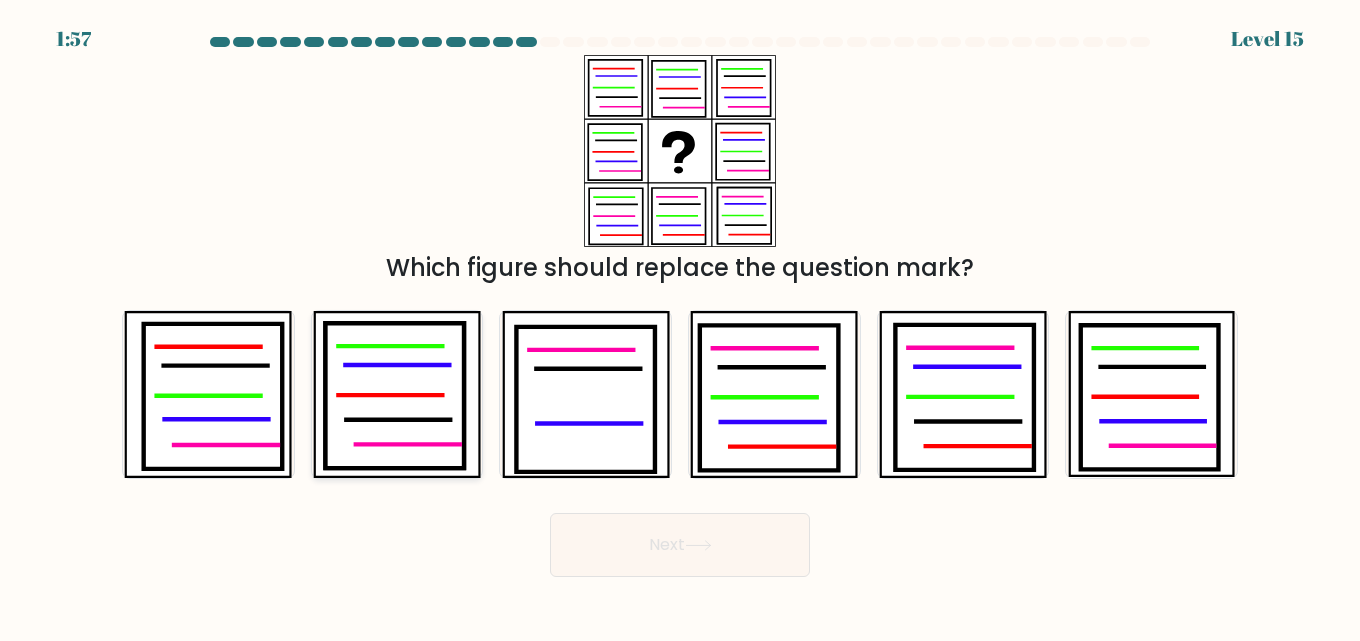 click 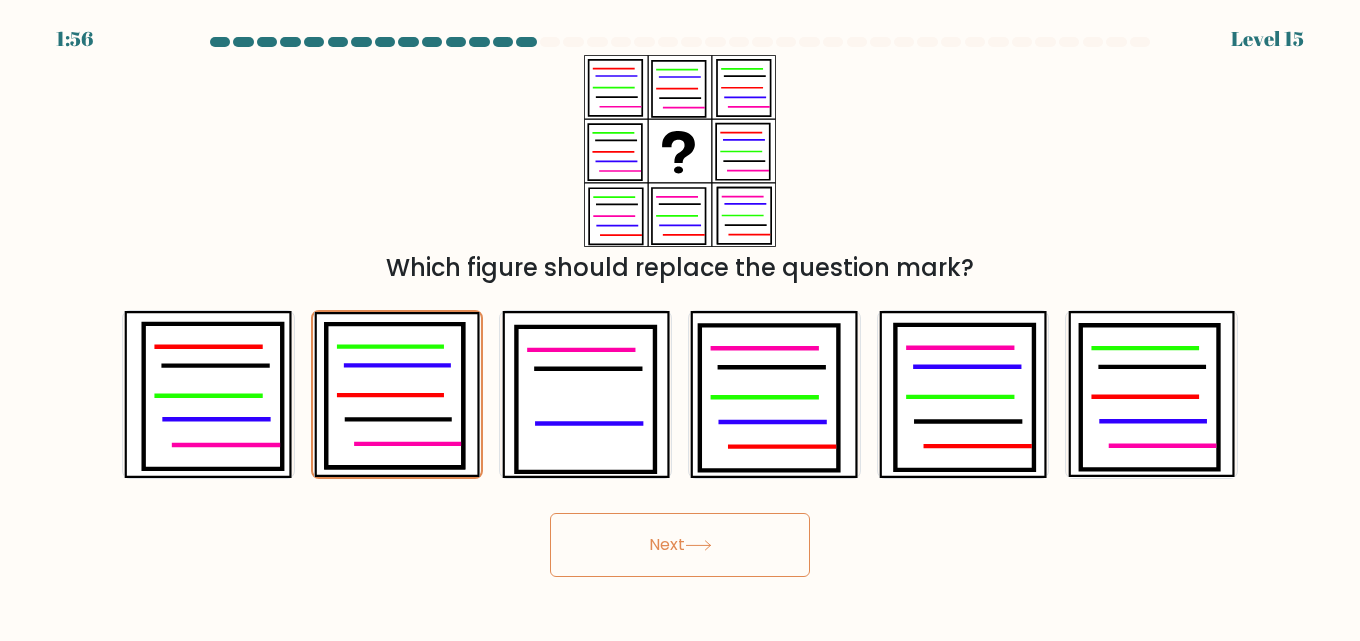 click on "Next" at bounding box center [680, 545] 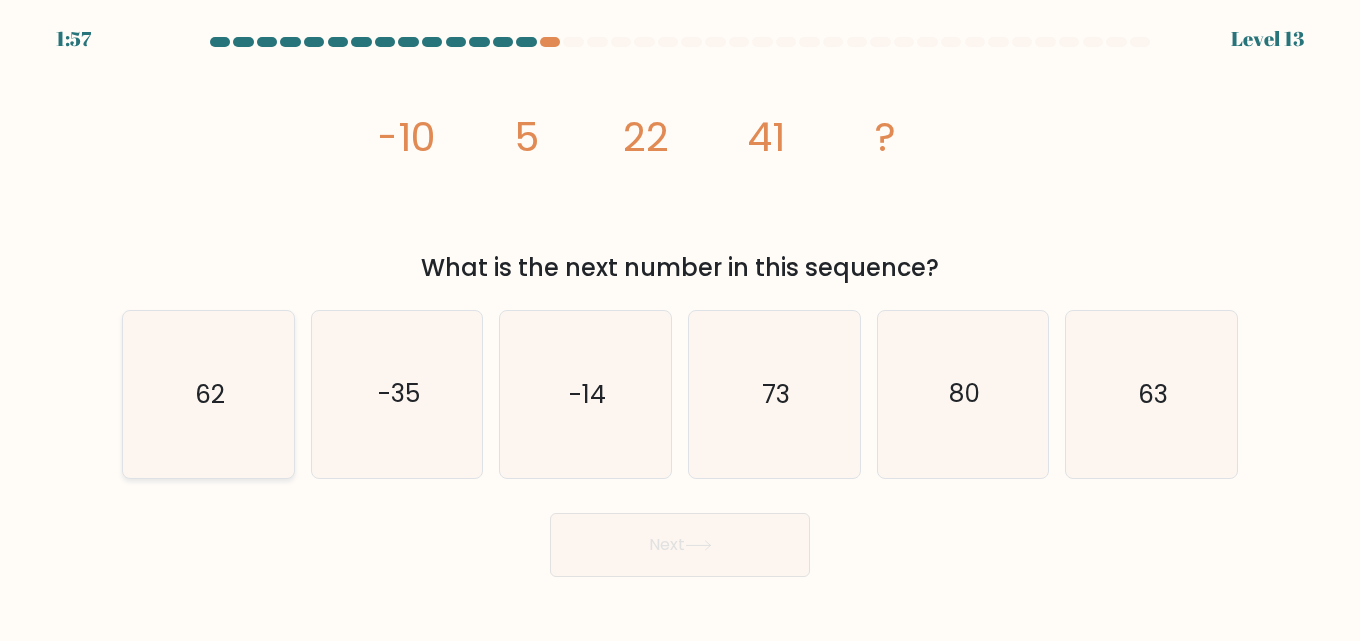click on "62" 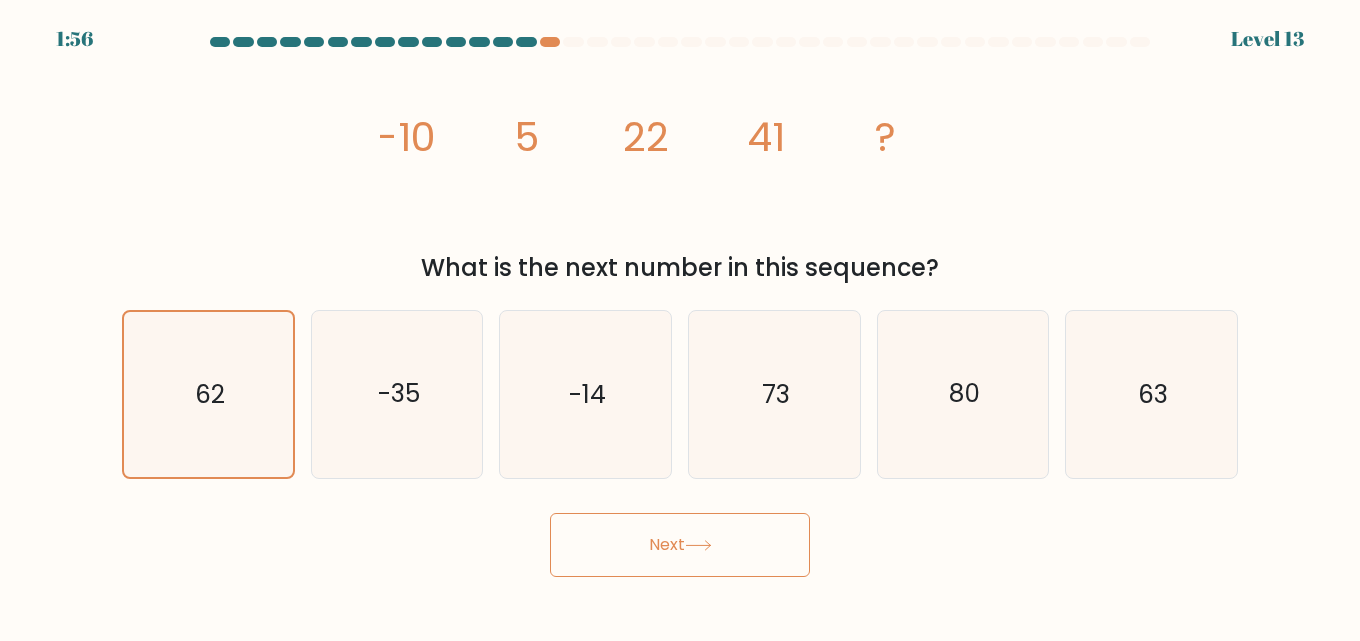 click on "Next" at bounding box center (680, 545) 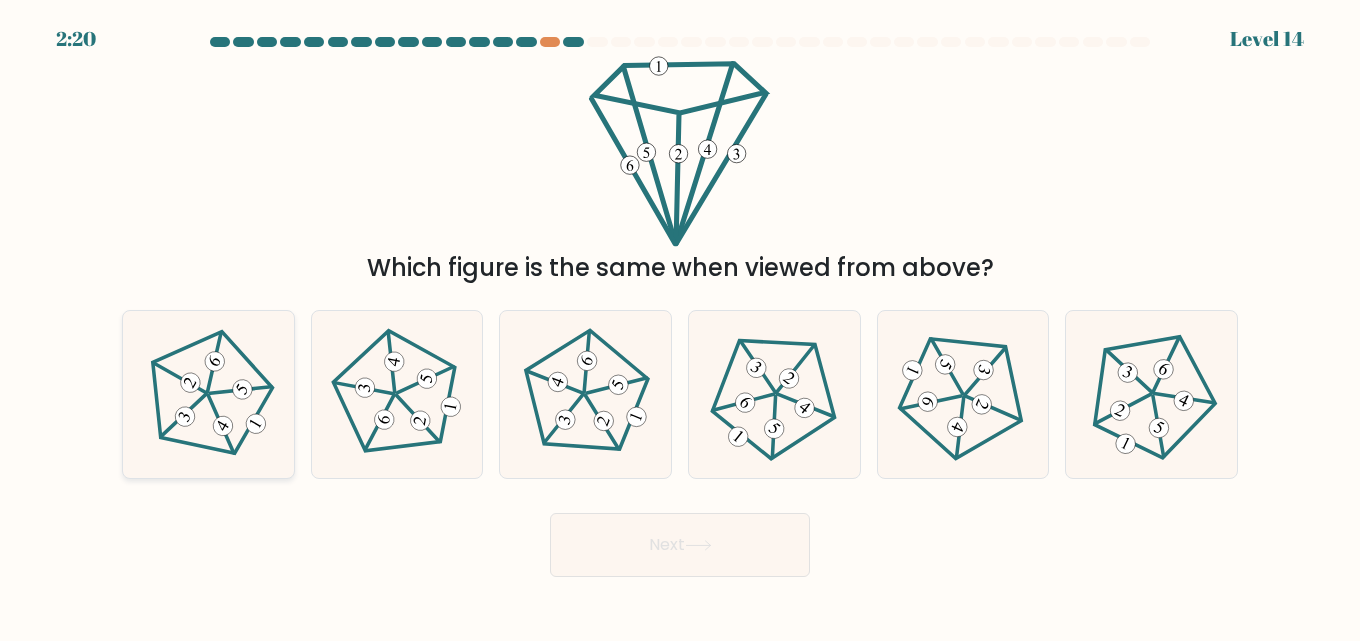 click 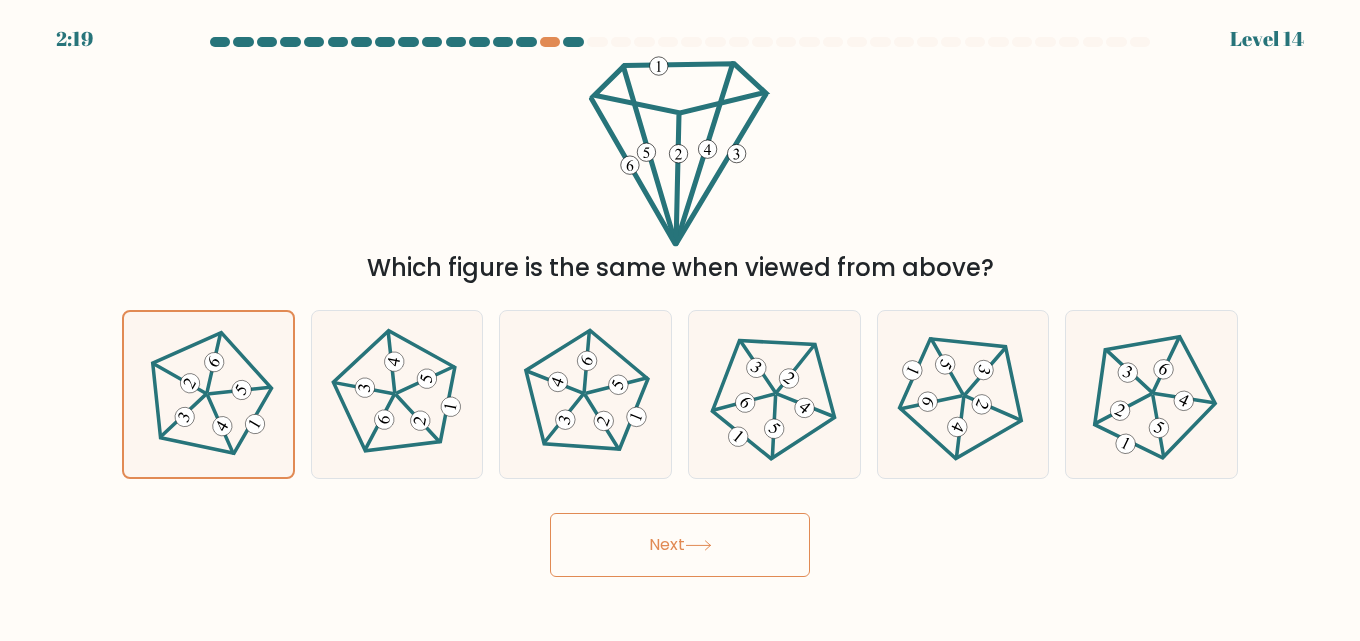 click 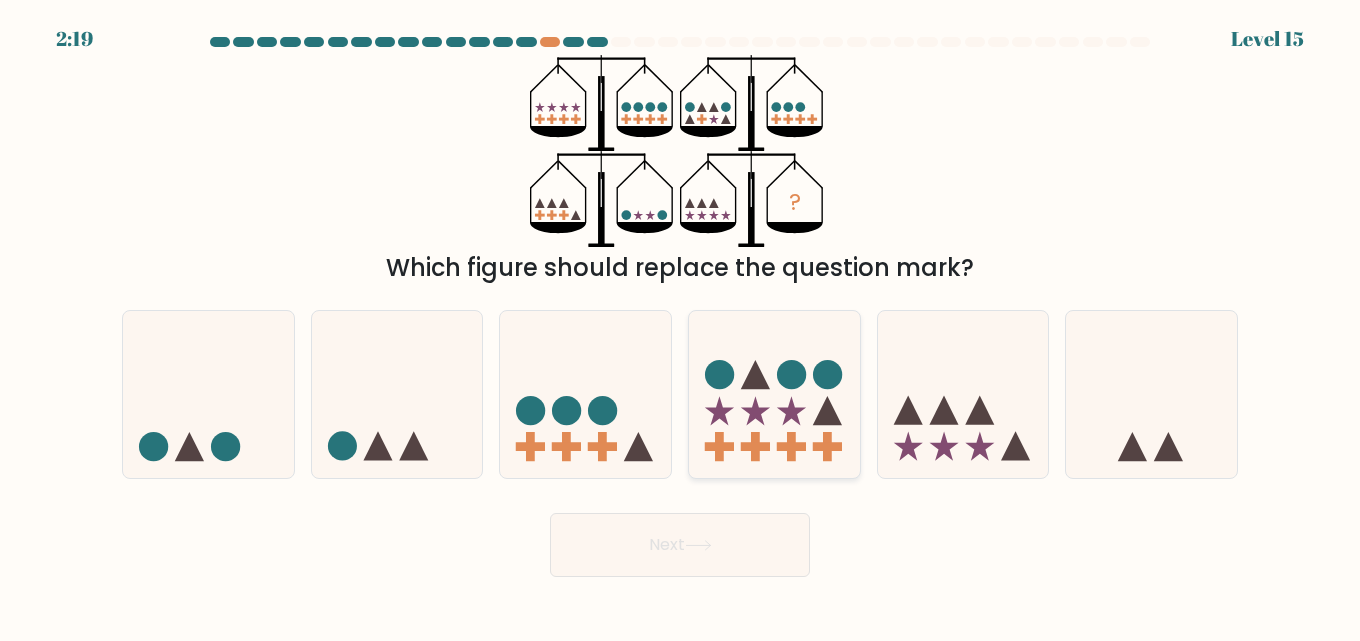 click 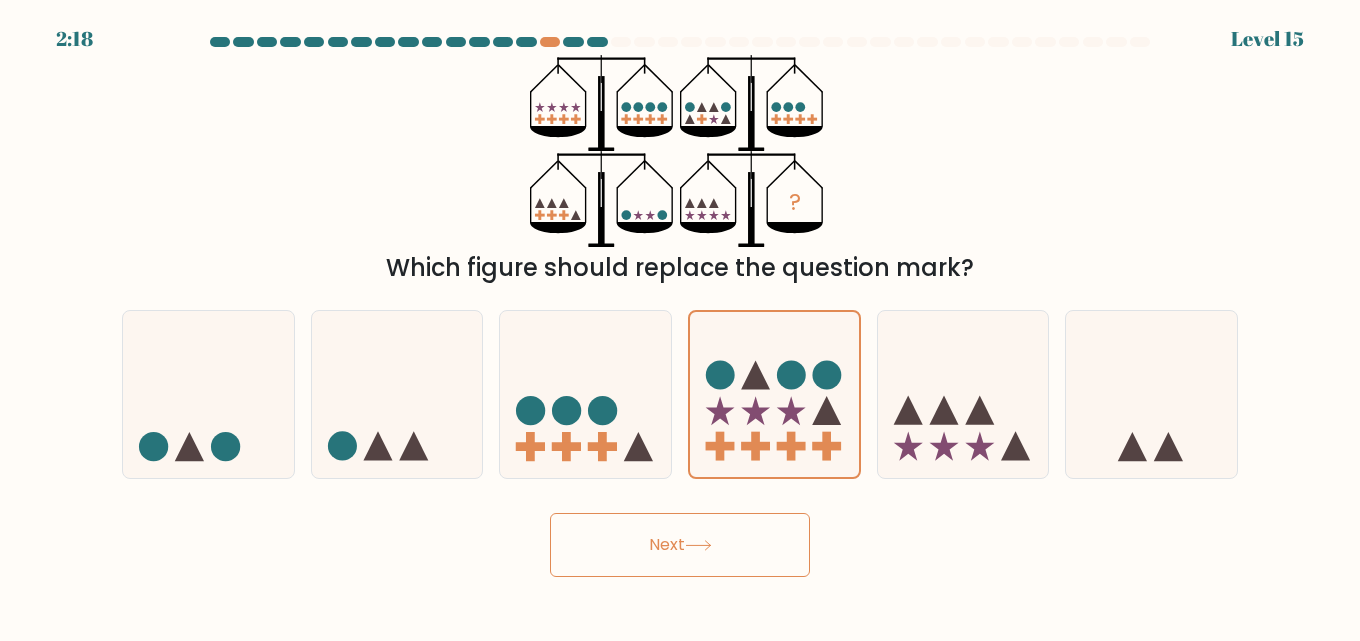 click on "Next" at bounding box center (680, 545) 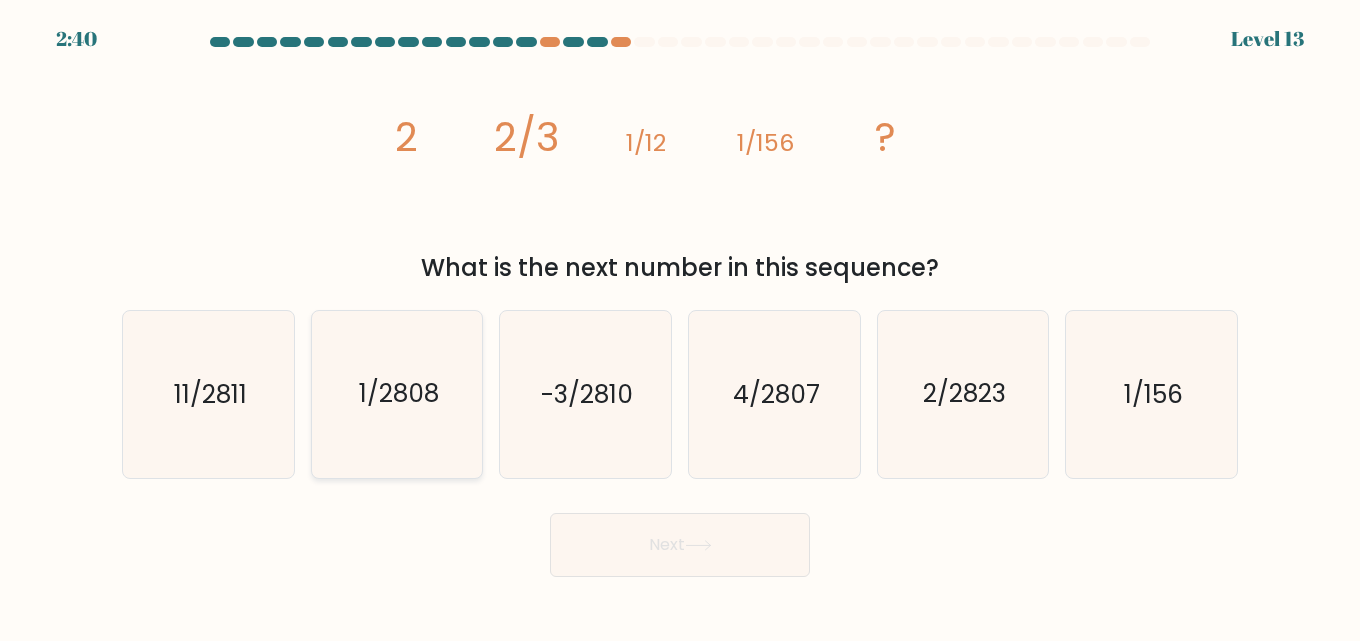click on "1/2808" 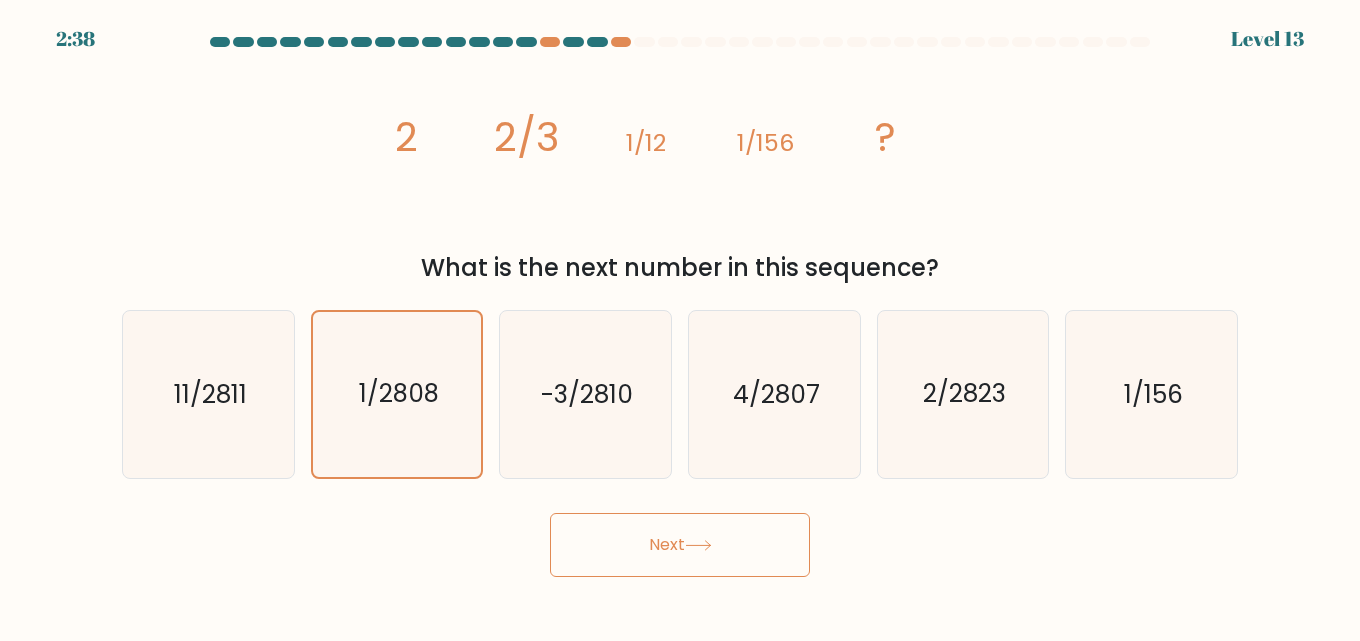 click on "Next" at bounding box center [680, 545] 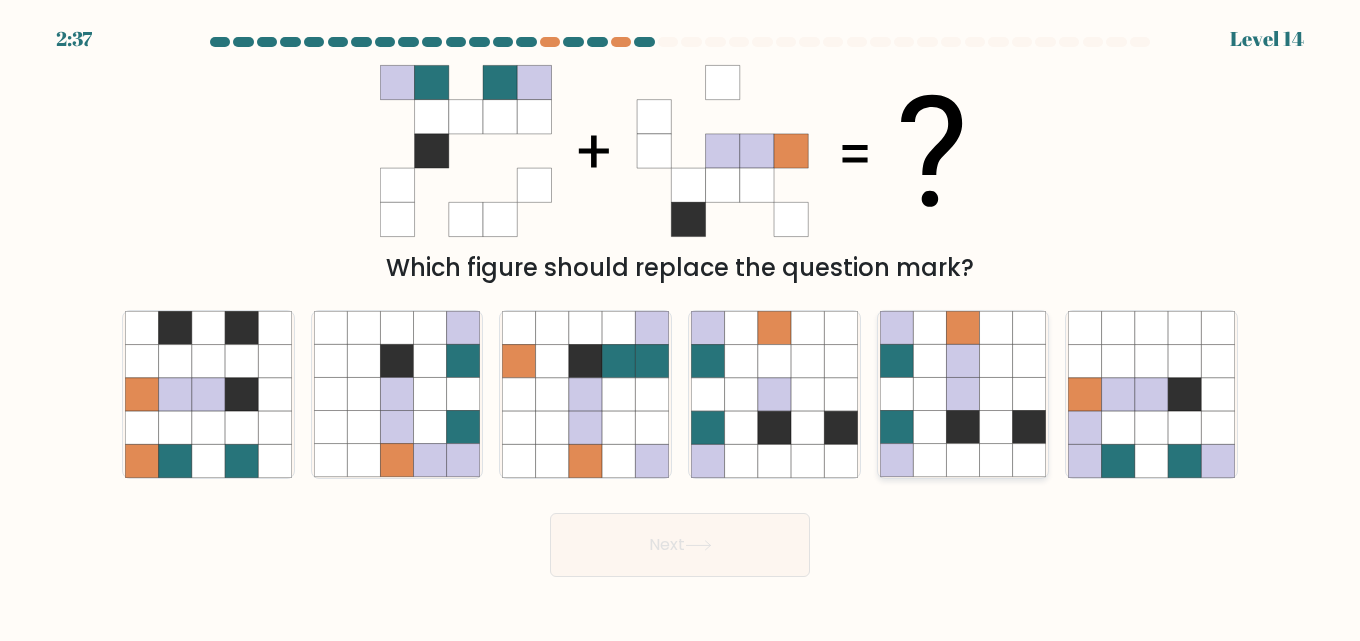 click 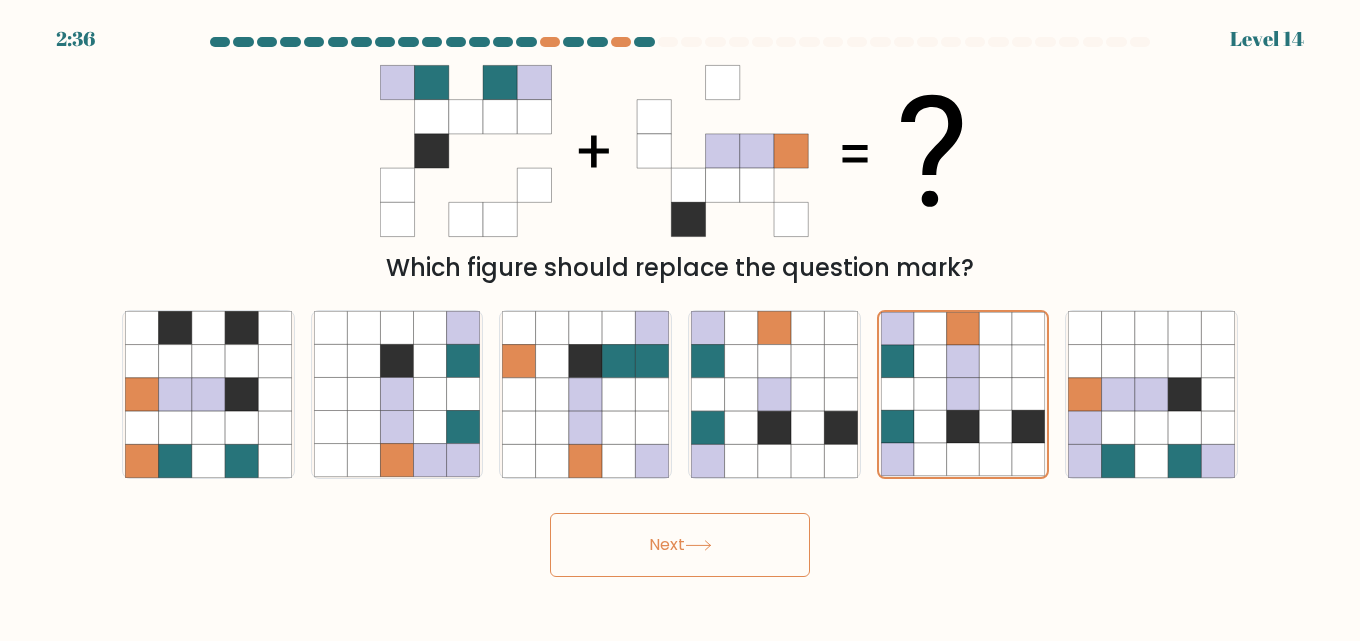 click on "Next" at bounding box center (680, 545) 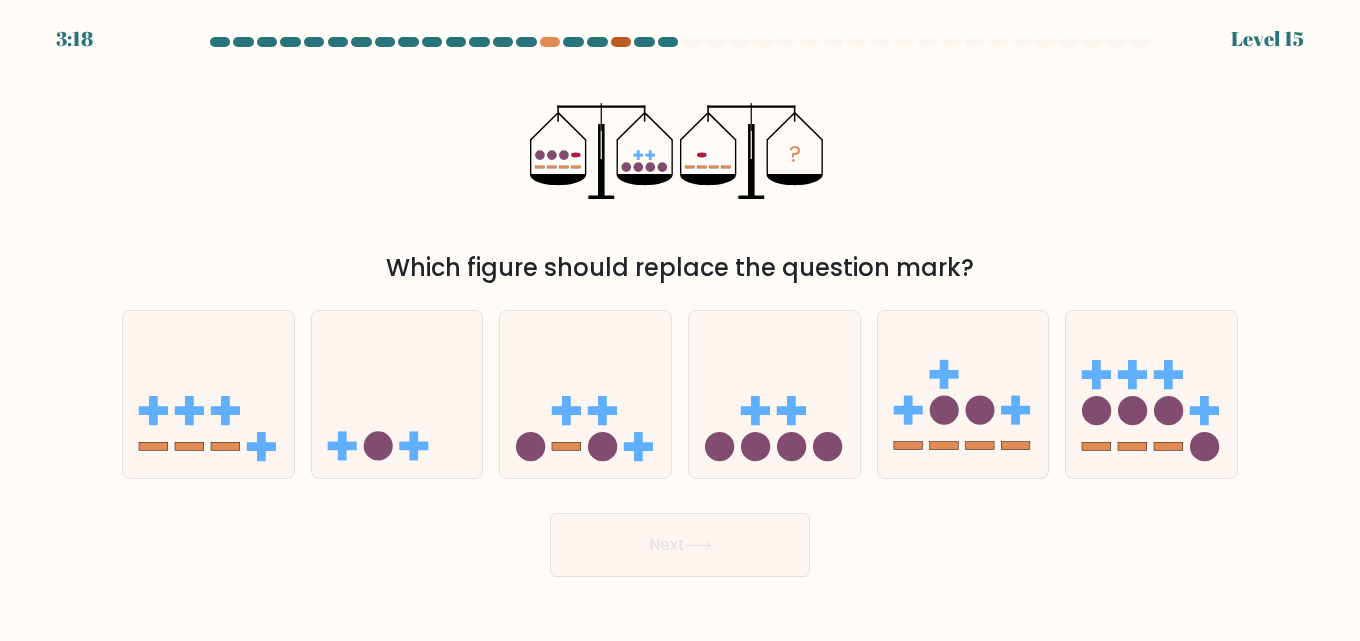 click at bounding box center [621, 42] 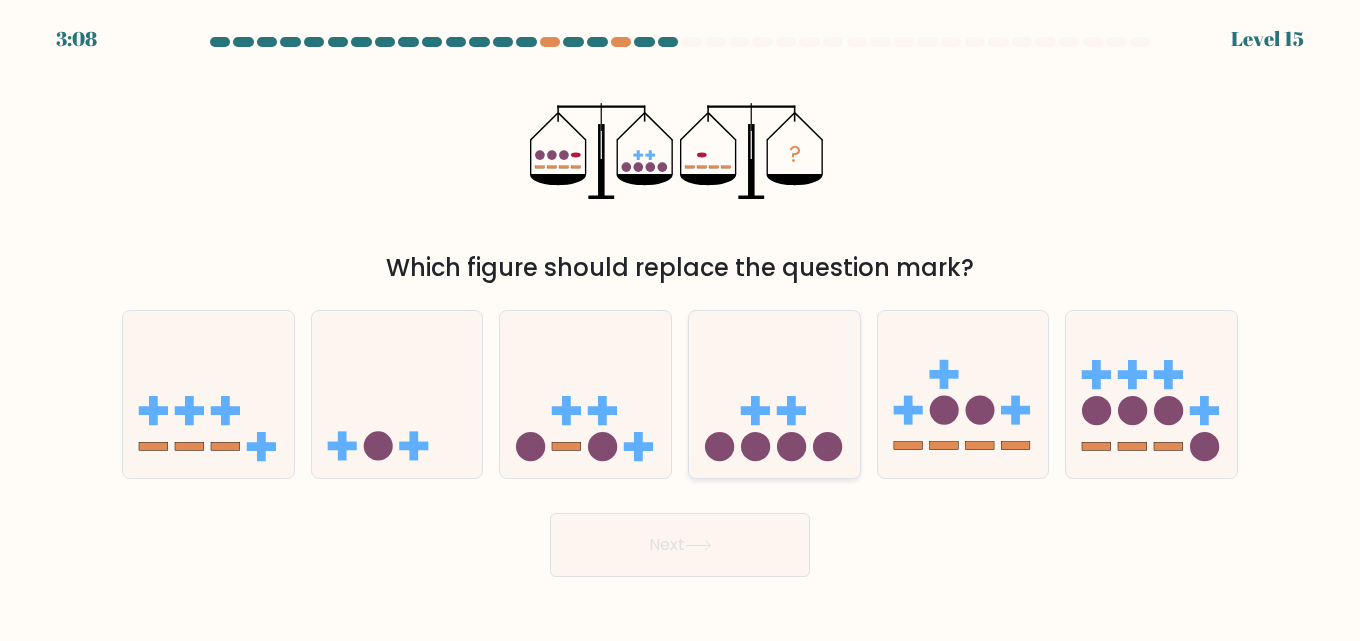 click 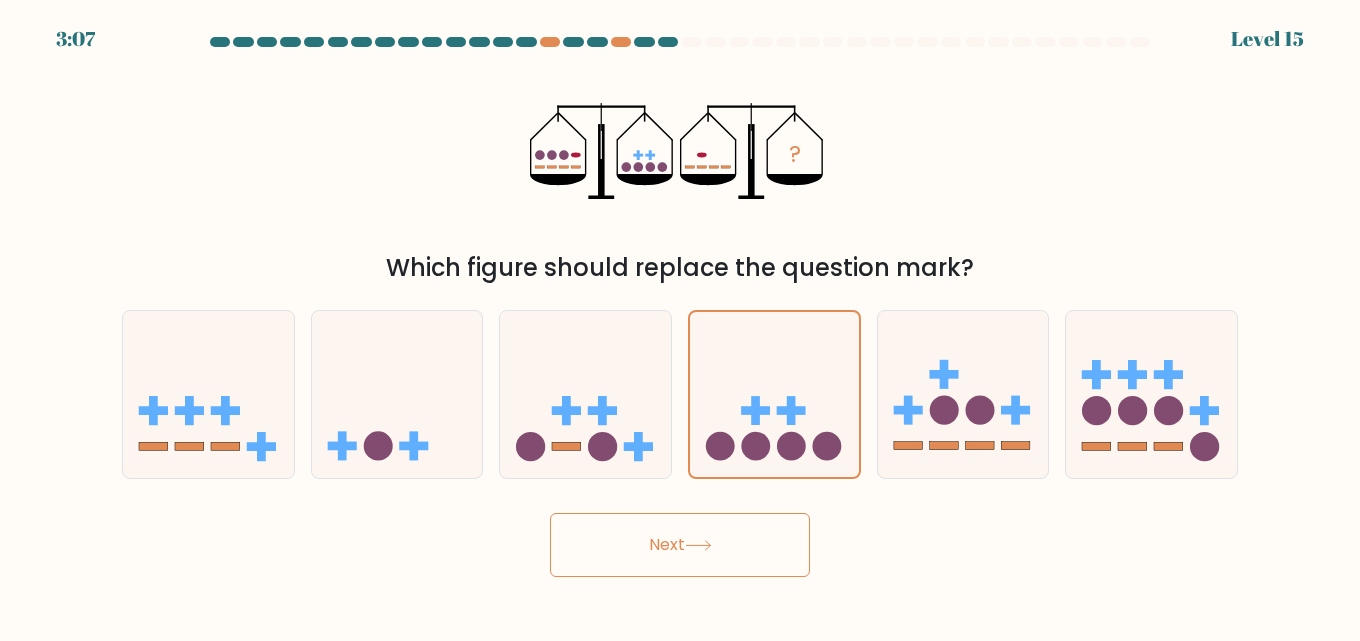 click on "Next" at bounding box center (680, 545) 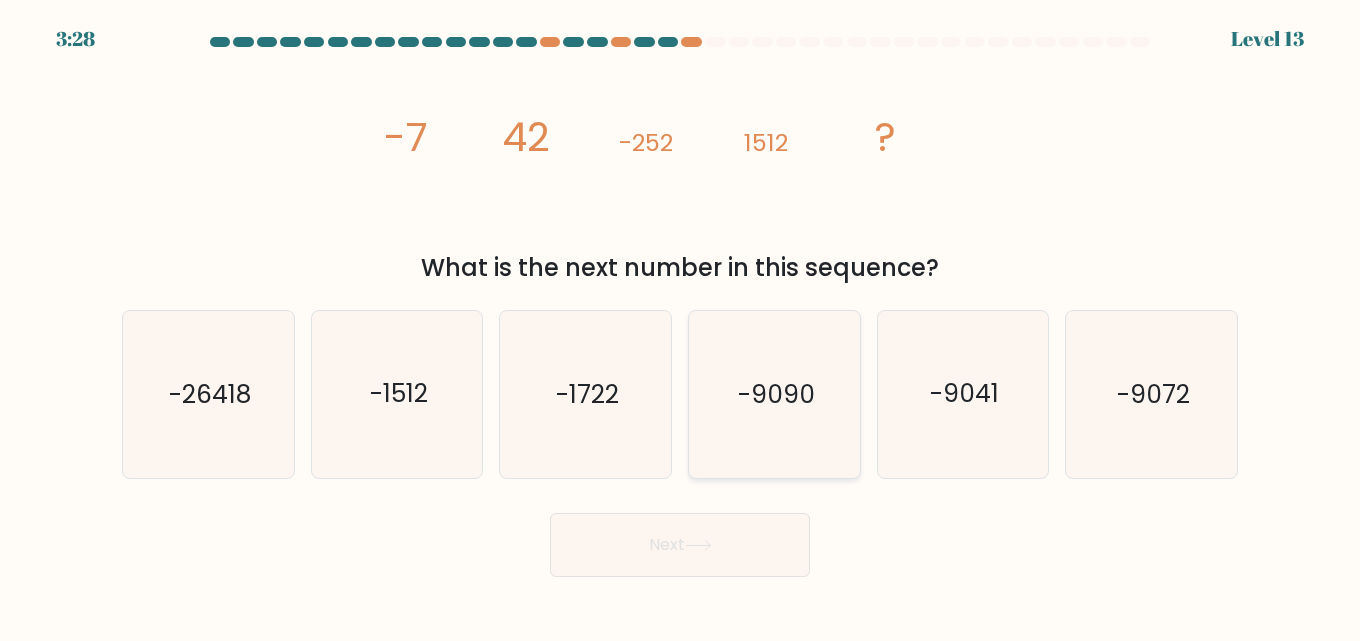 click on "-9090" 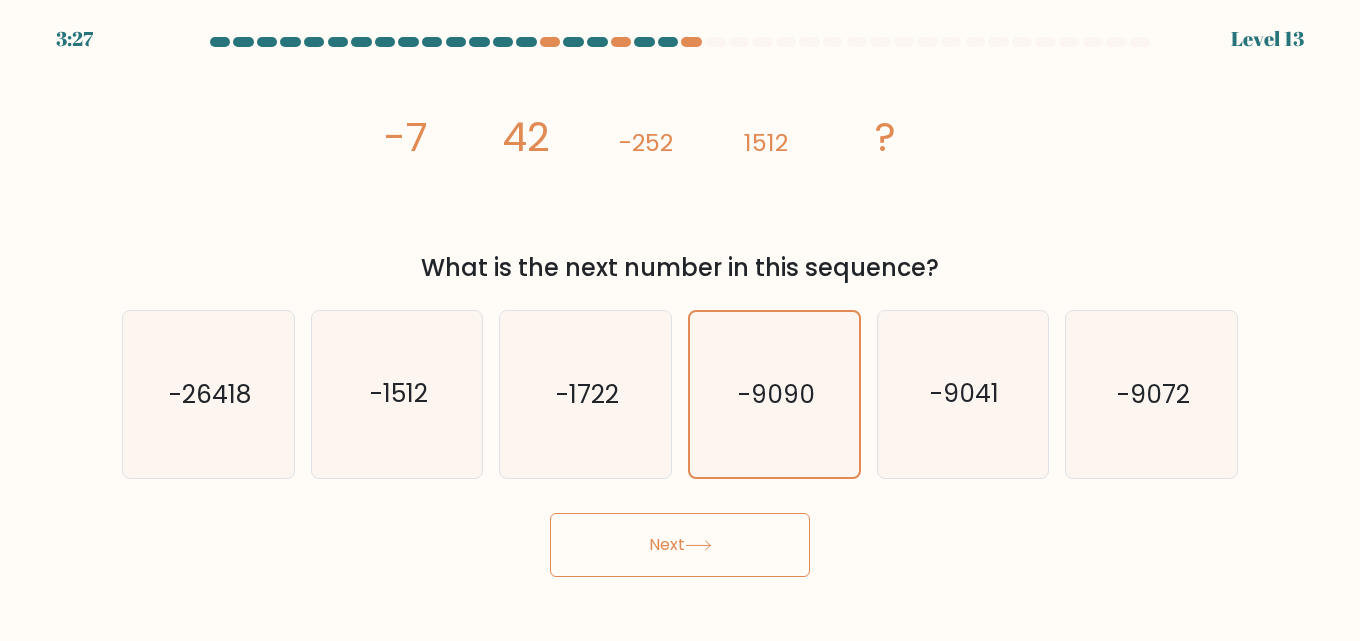 click on "Next" at bounding box center [680, 545] 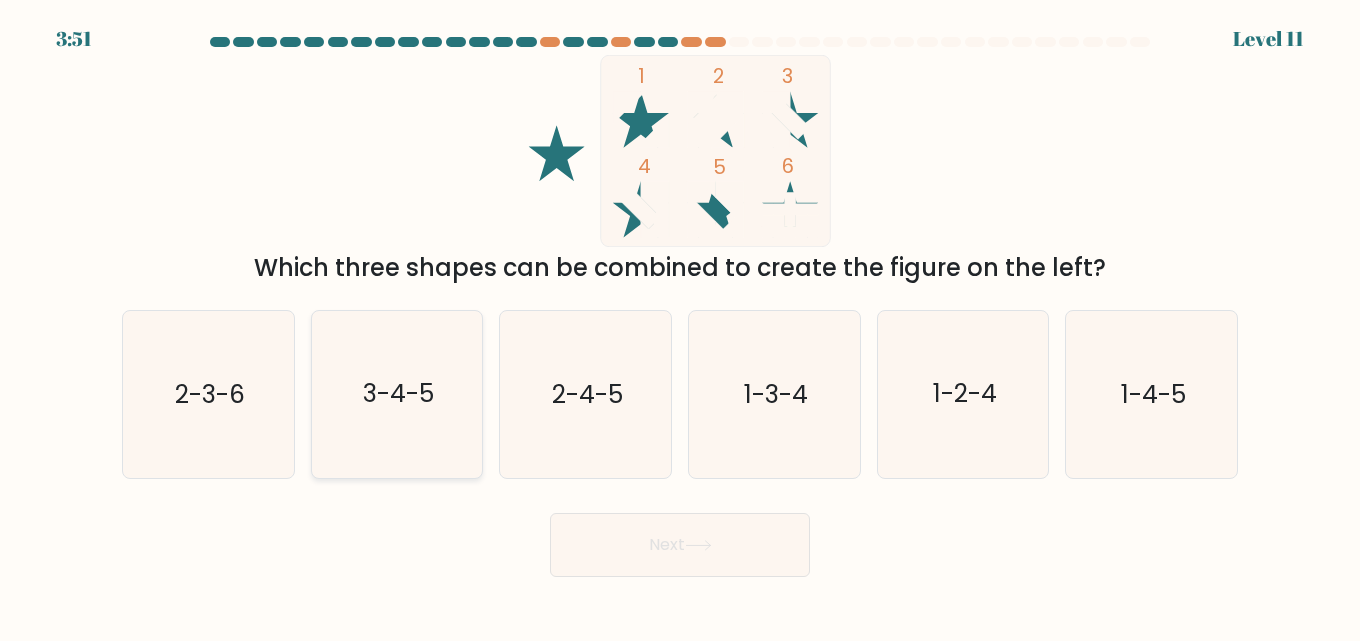 click on "3-4-5" 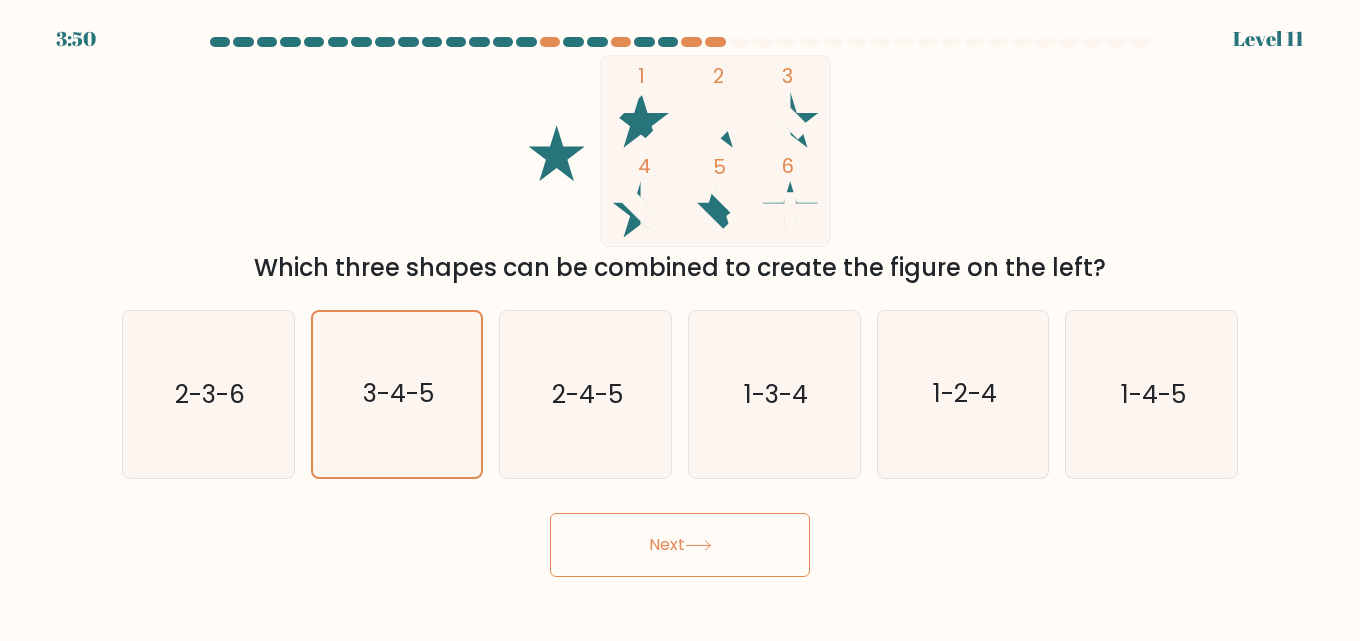 click on "Next" at bounding box center (680, 545) 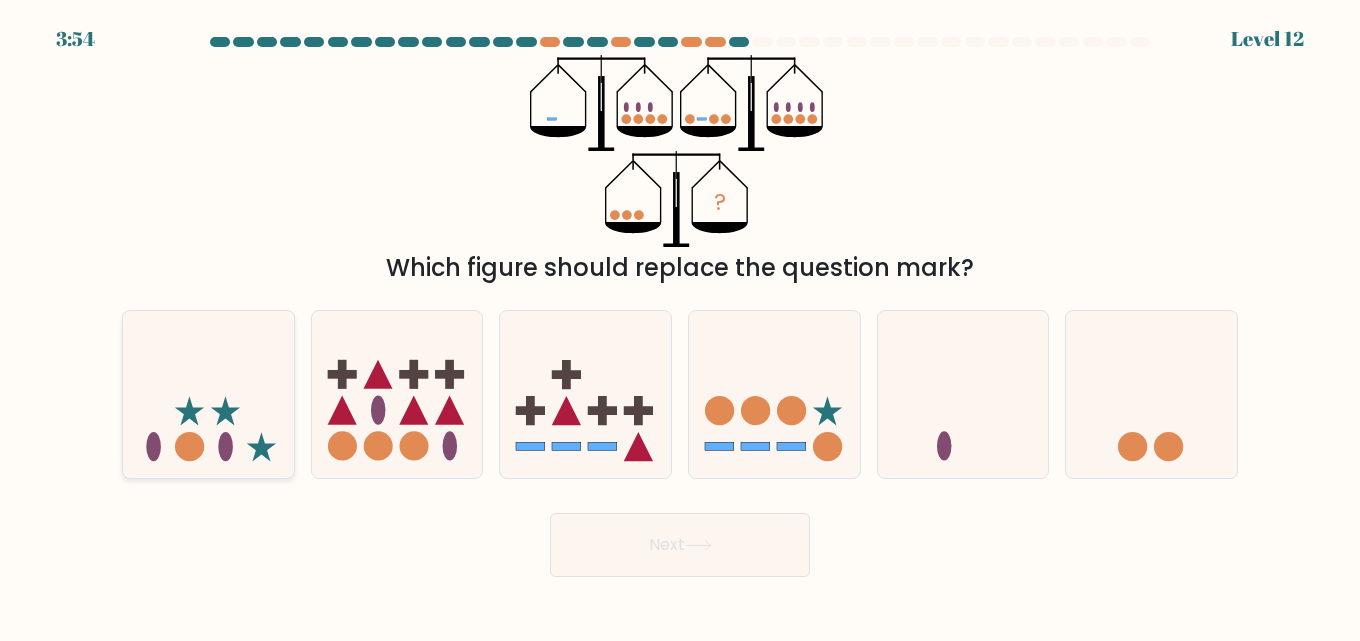 click 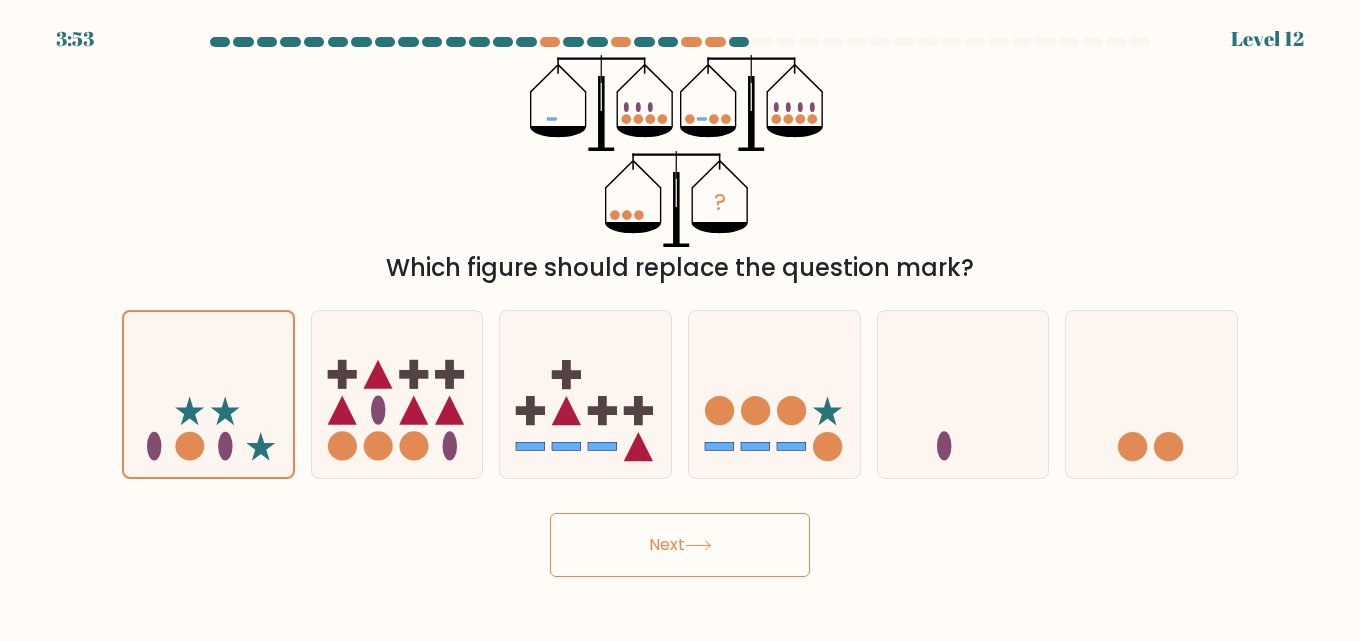 click on "Next" at bounding box center [680, 545] 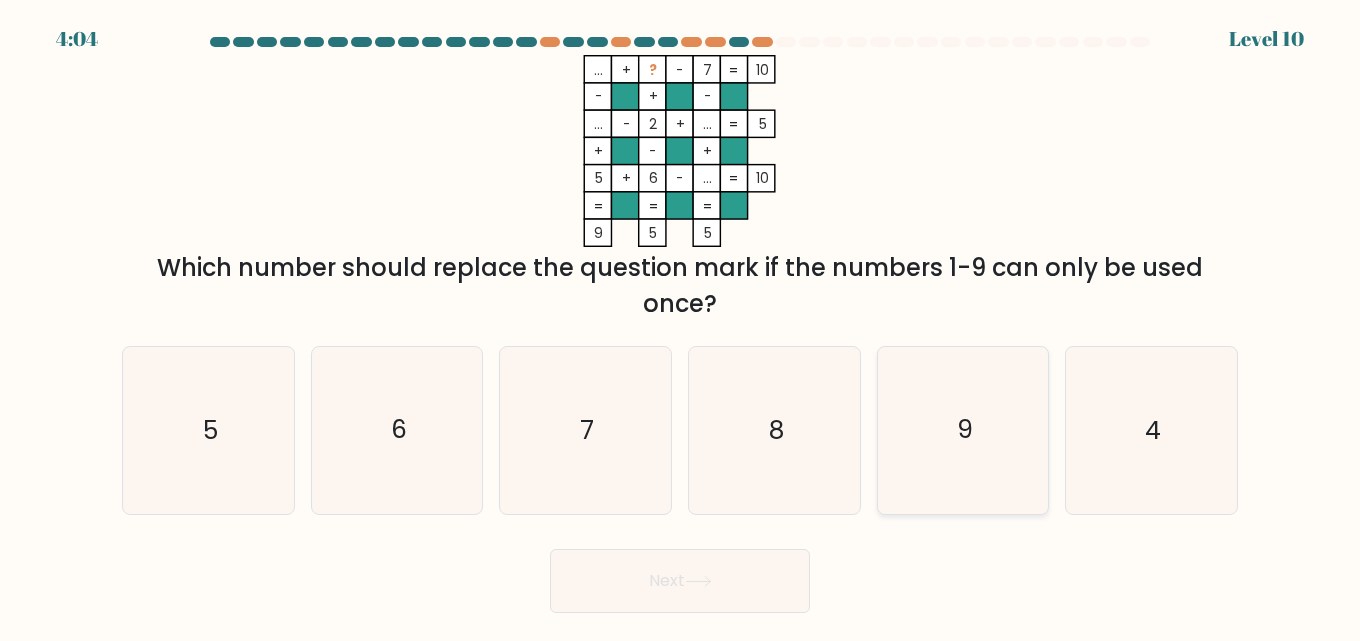 click on "9" 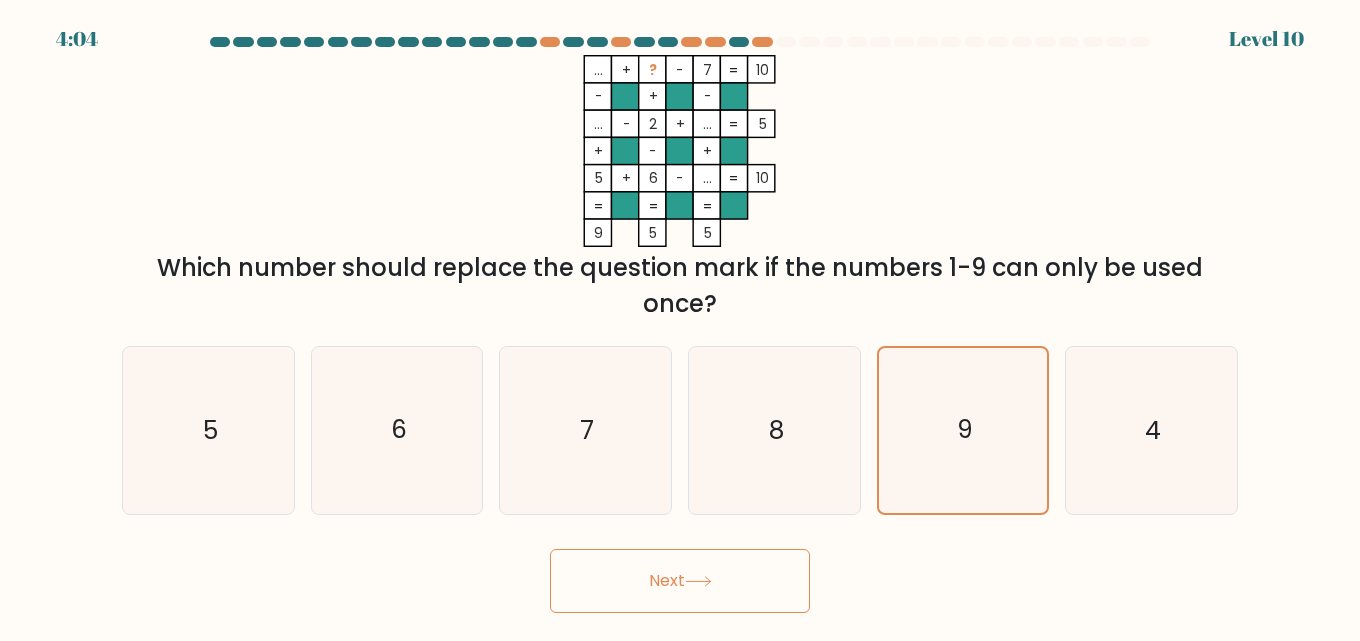 click on "Next" at bounding box center (680, 581) 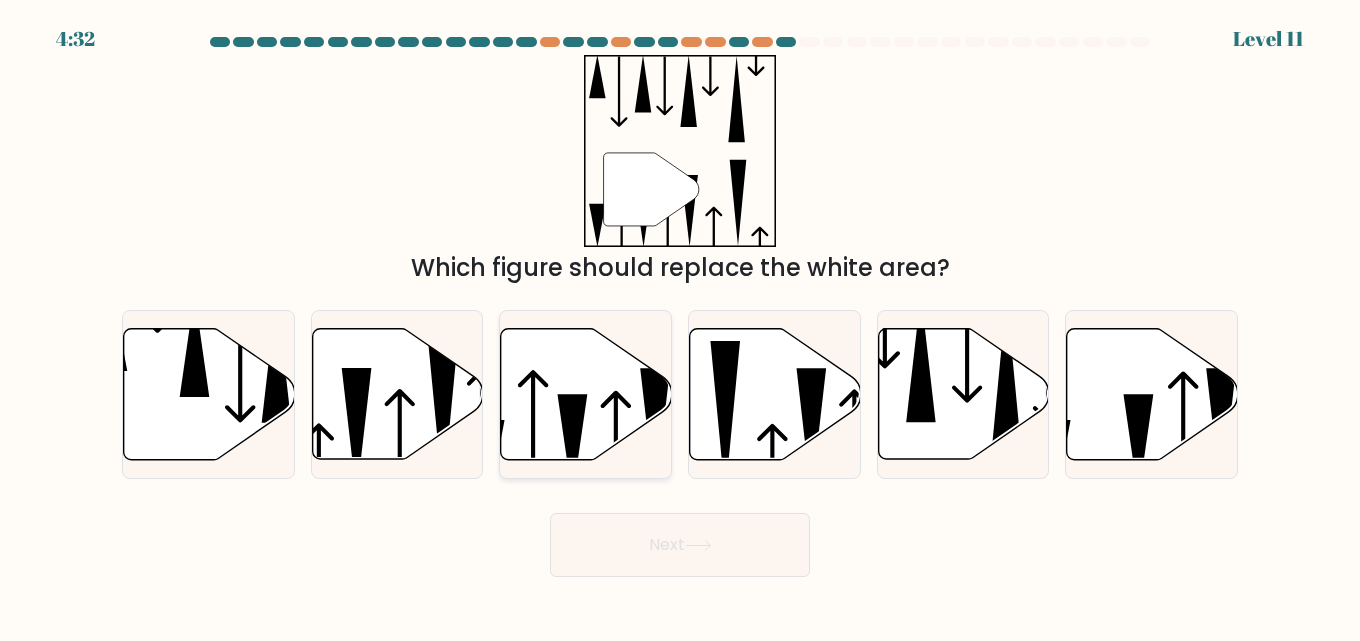 click 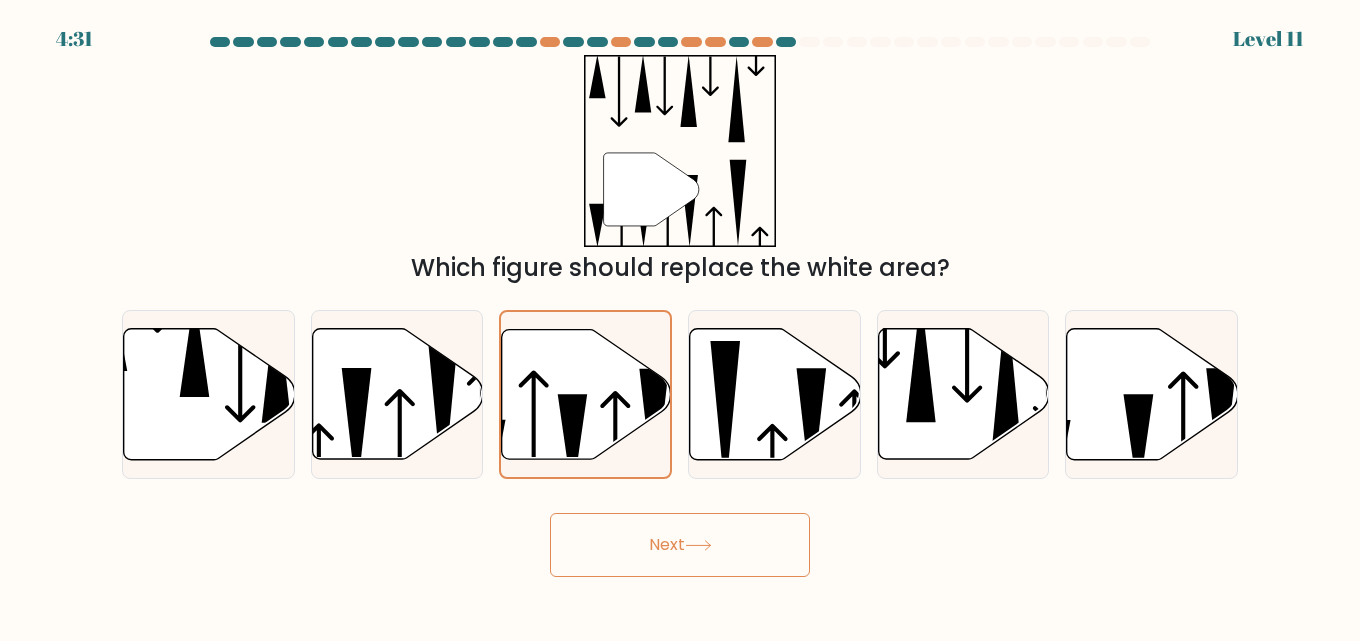 click on "Next" at bounding box center (680, 545) 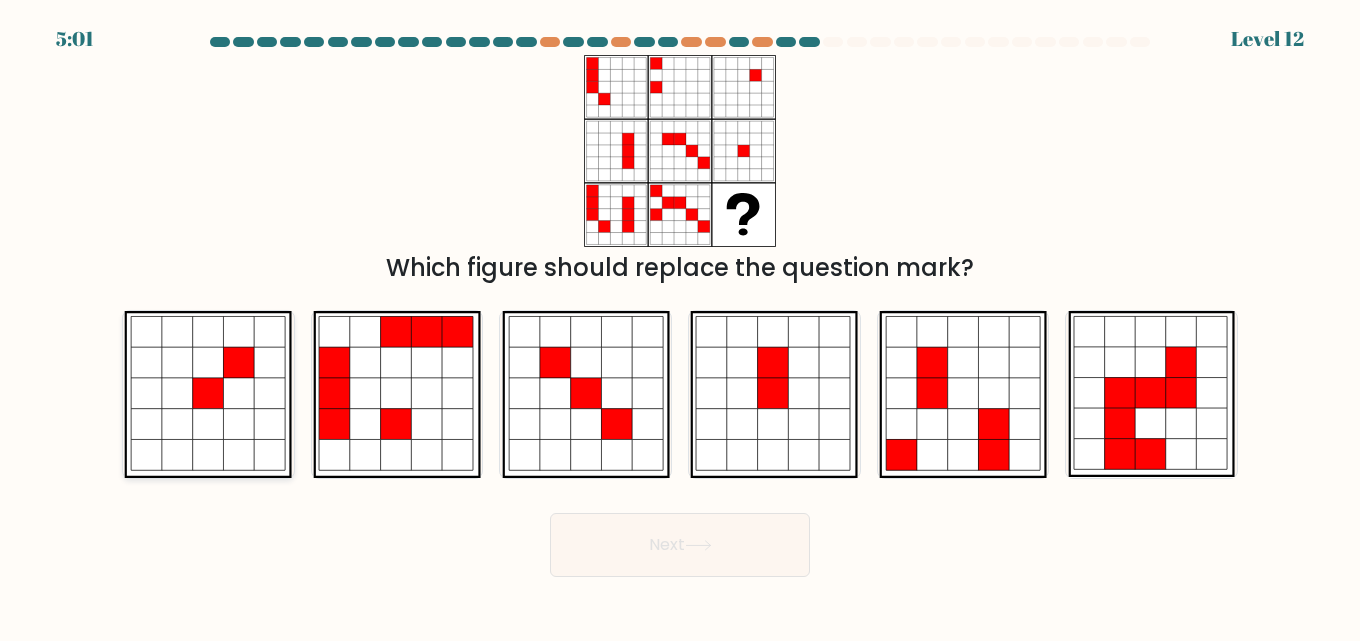 click 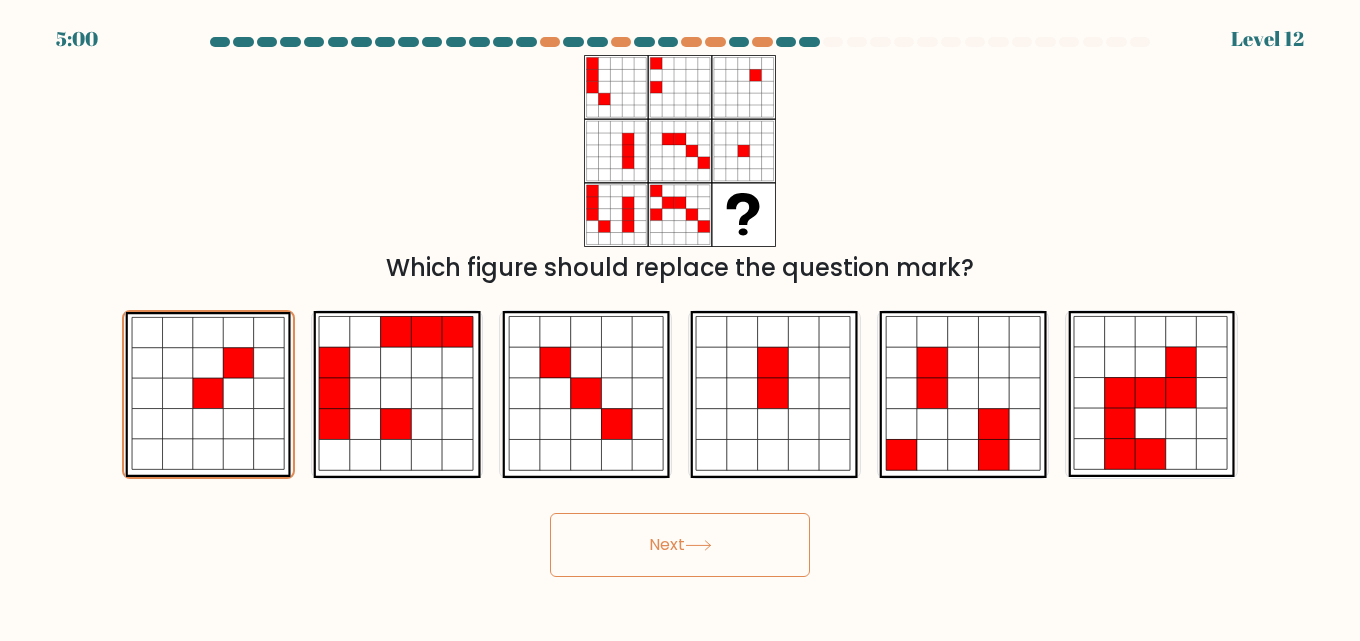 click on "Next" at bounding box center (680, 545) 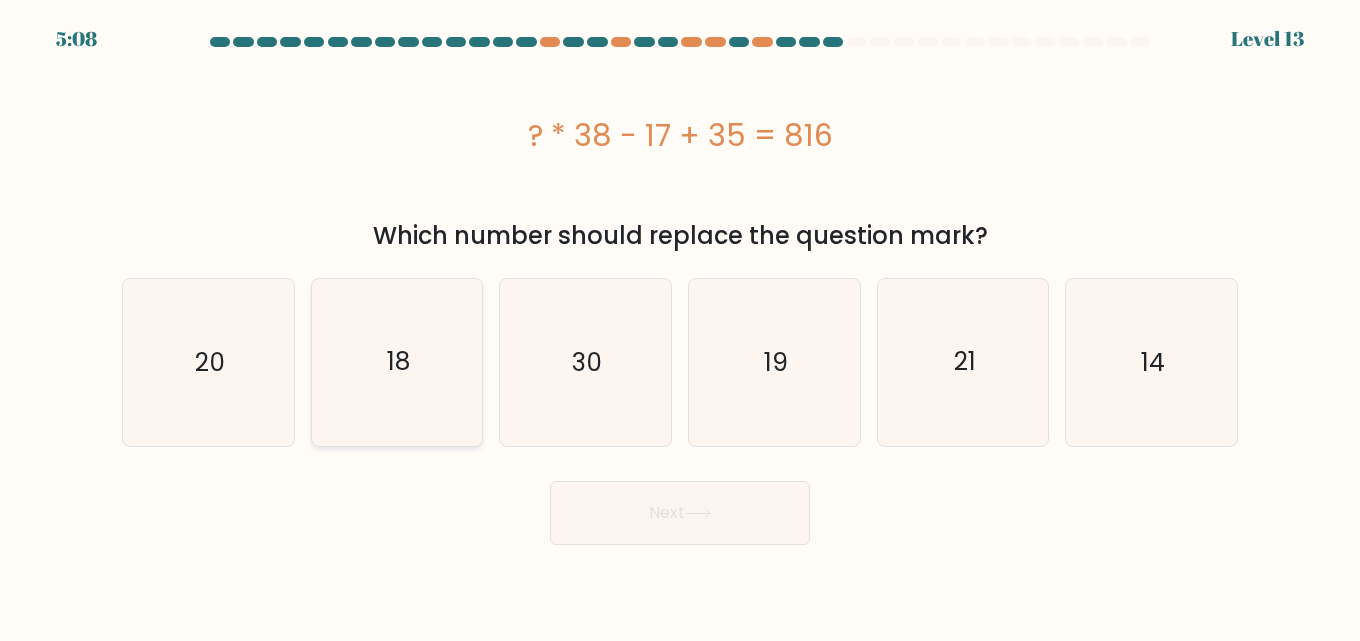click on "18" 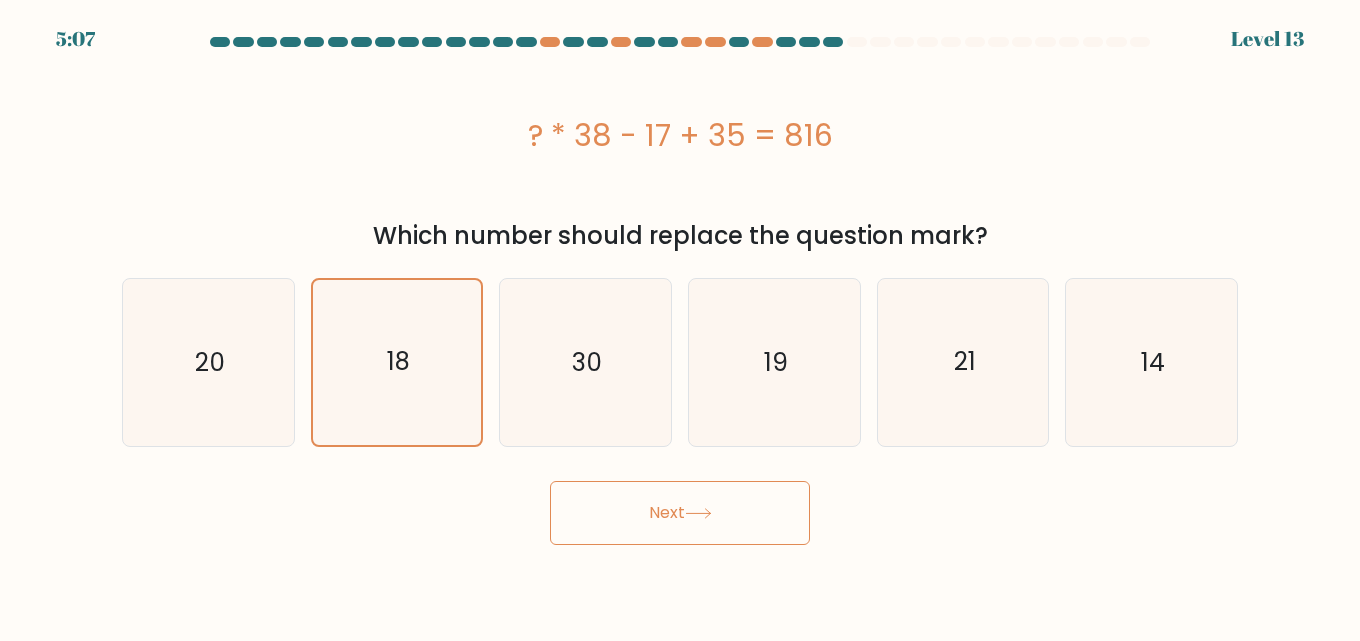 click on "Next" at bounding box center [680, 513] 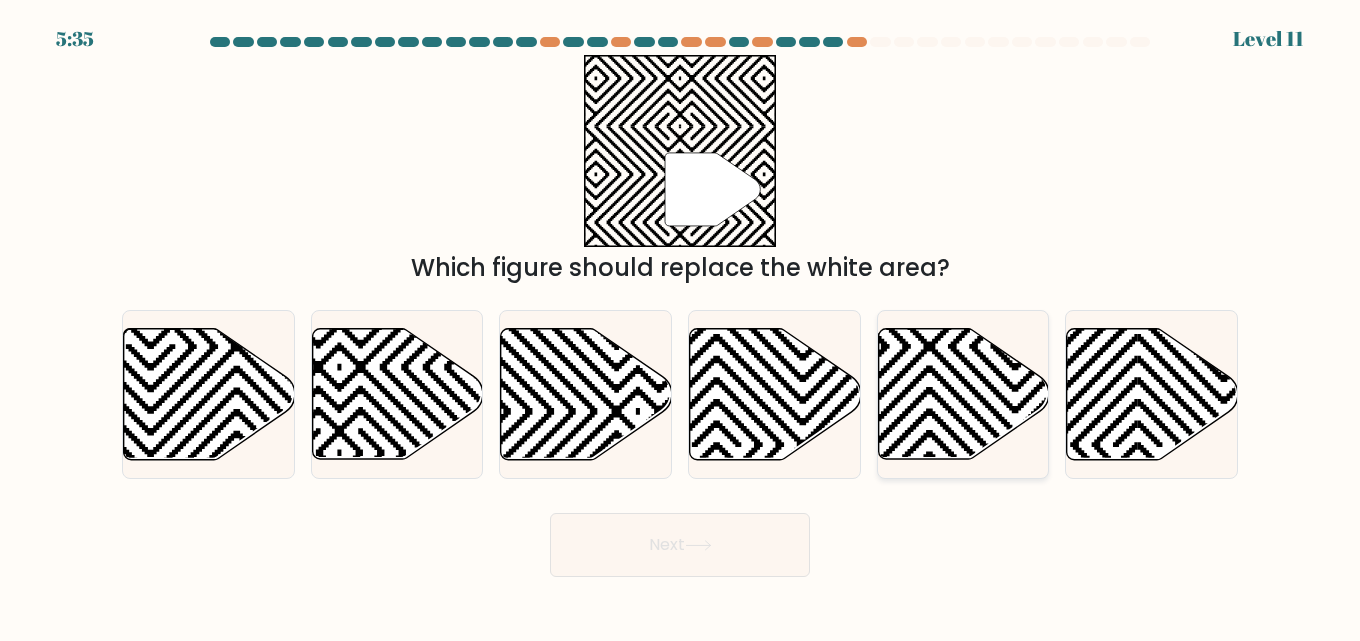 click 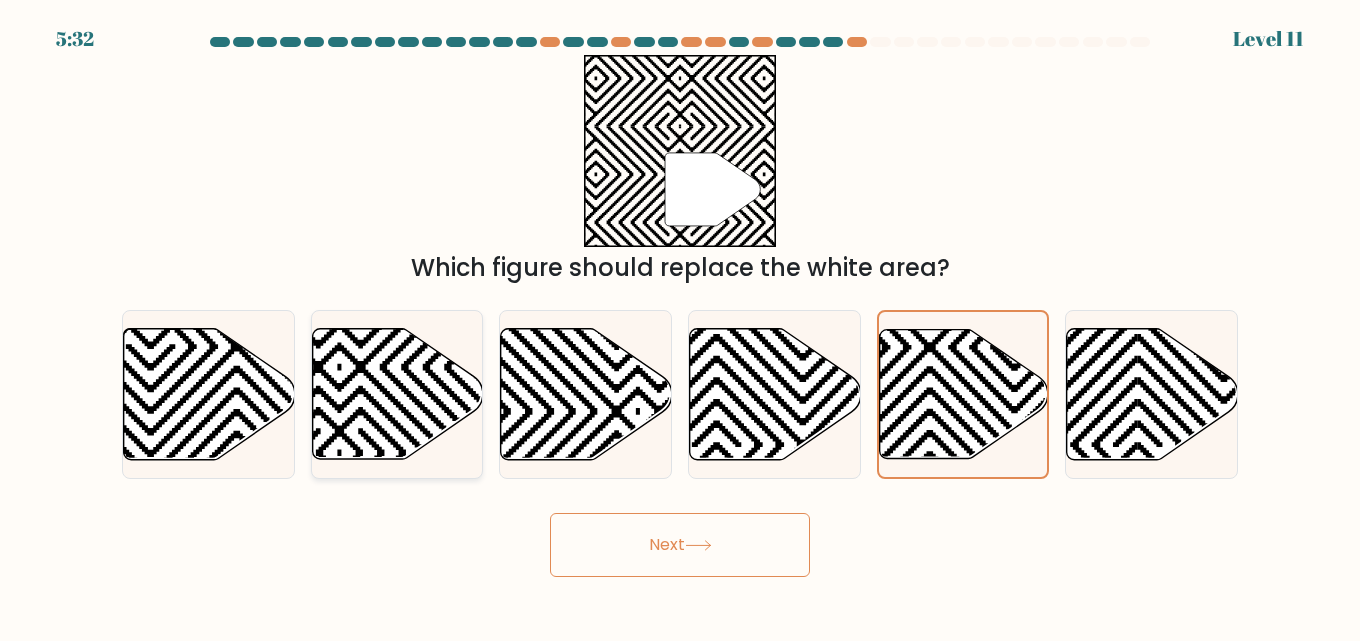 click 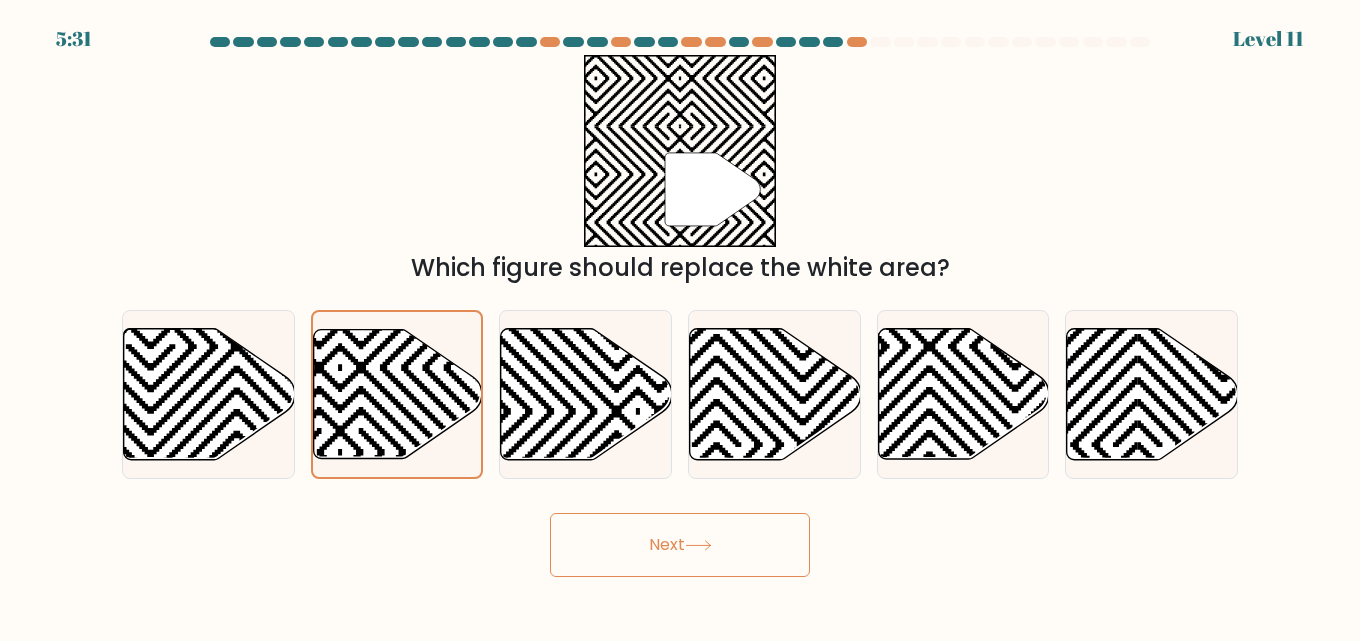 click on "Next" at bounding box center (680, 545) 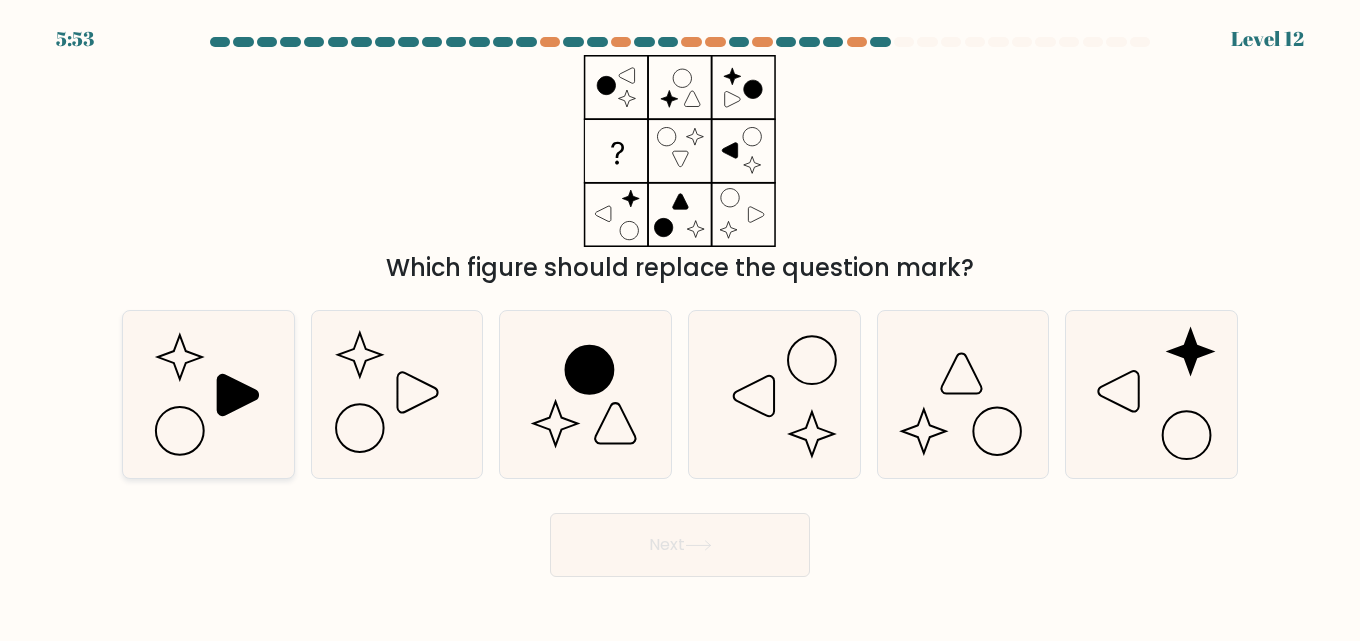 click 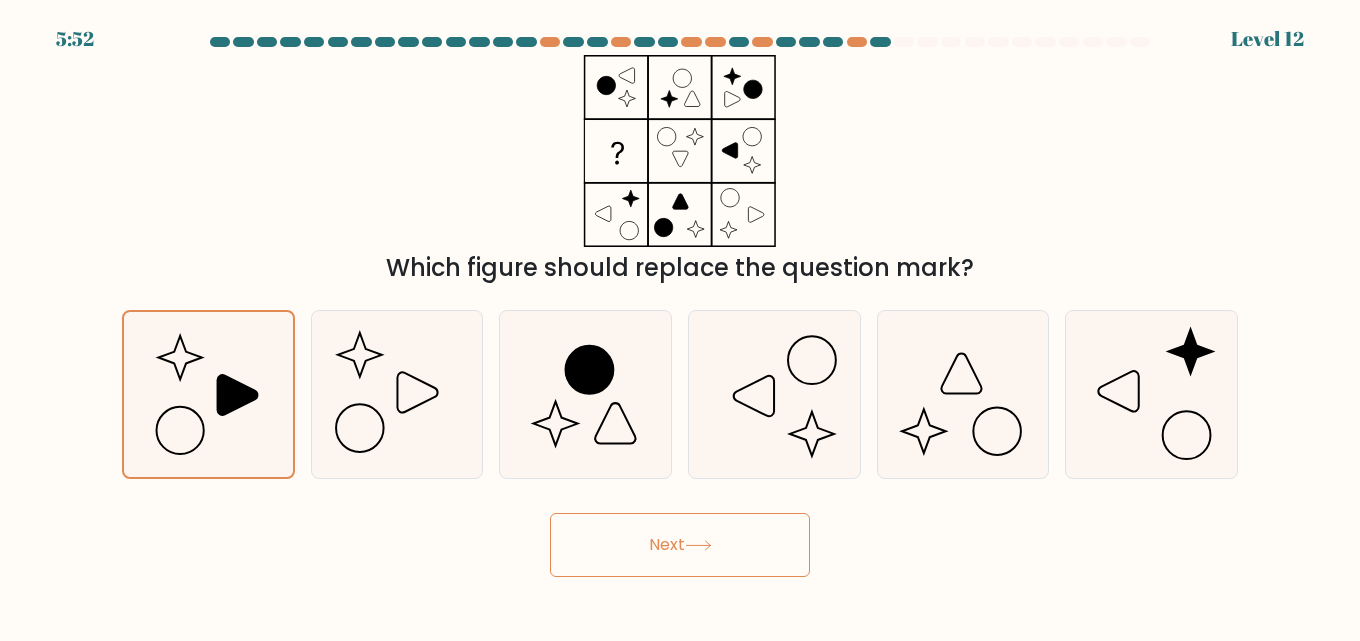 click on "Next" at bounding box center (680, 545) 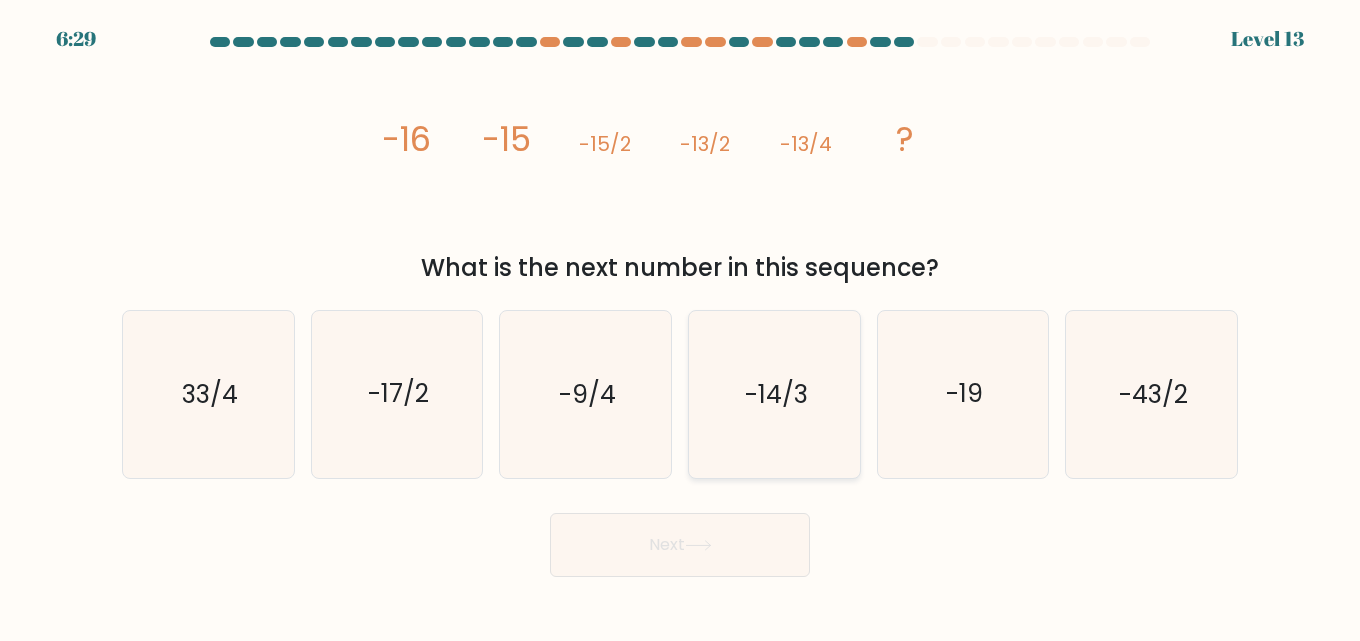 click on "-14/3" 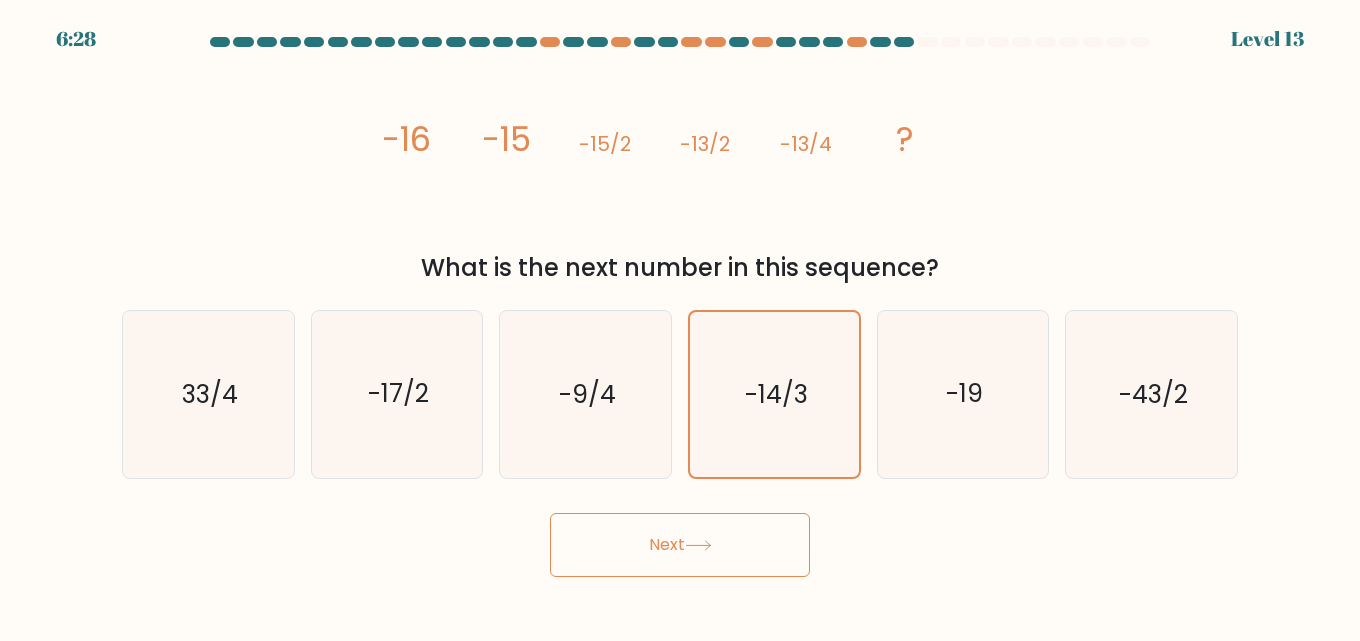 click on "Next" at bounding box center (680, 545) 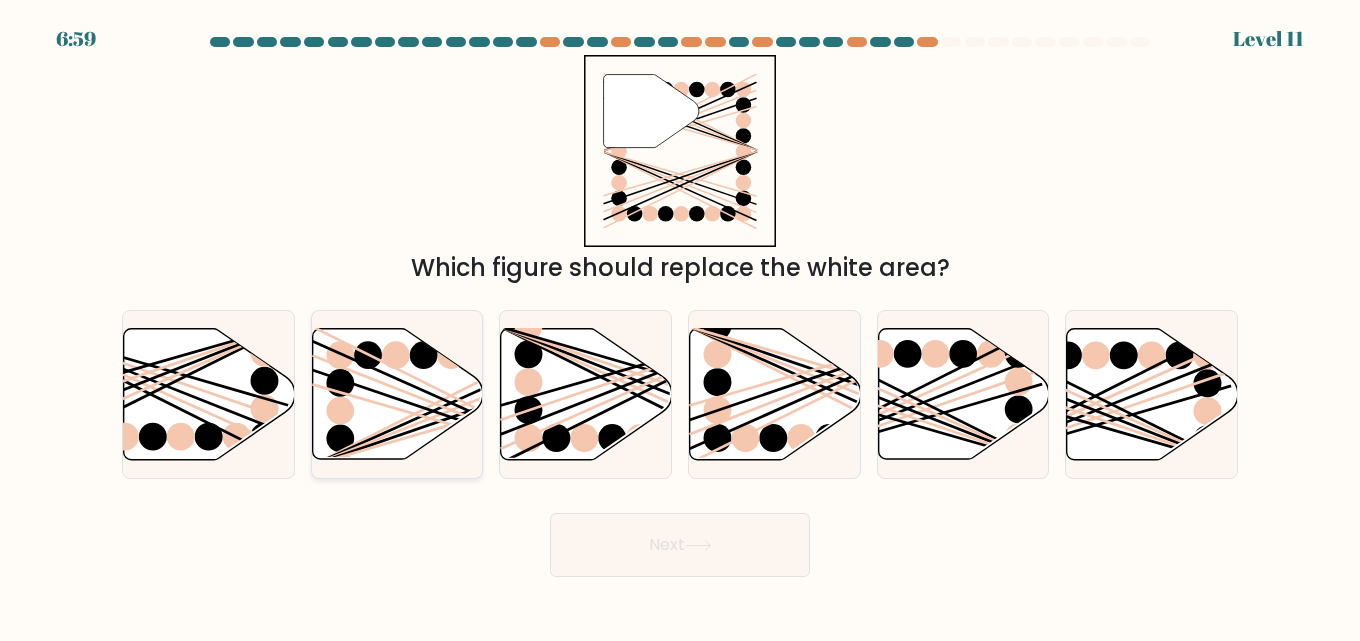 click 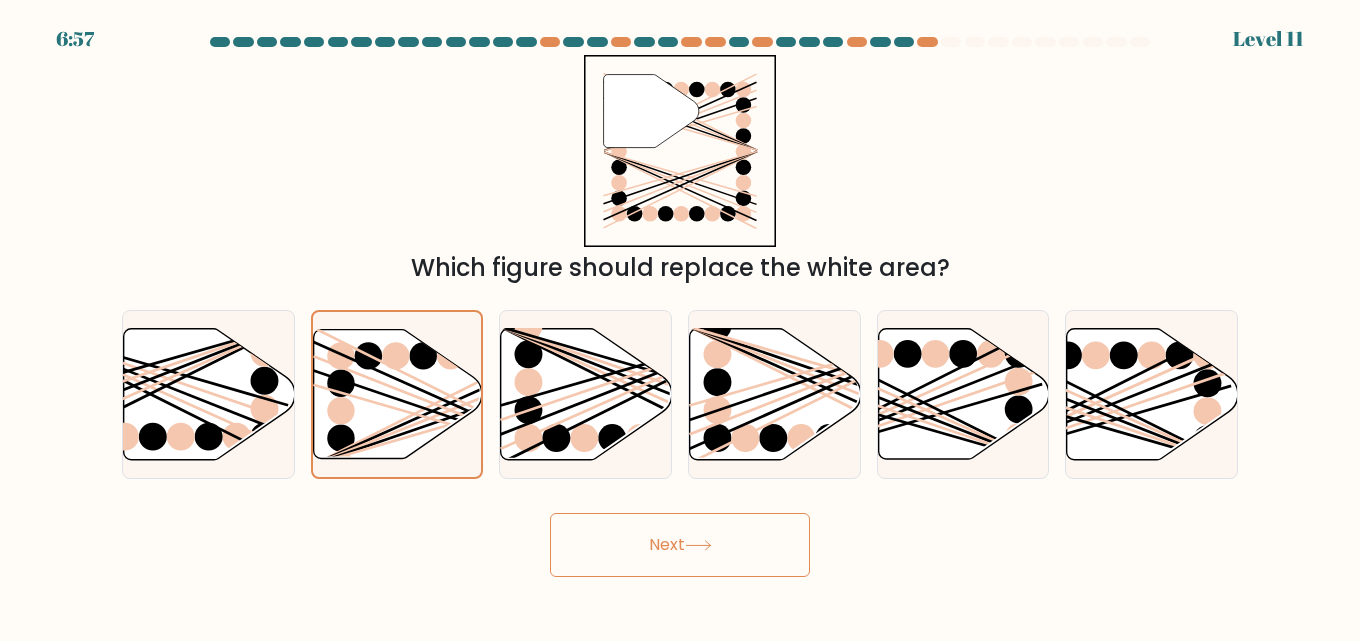 click on "Next" at bounding box center (680, 545) 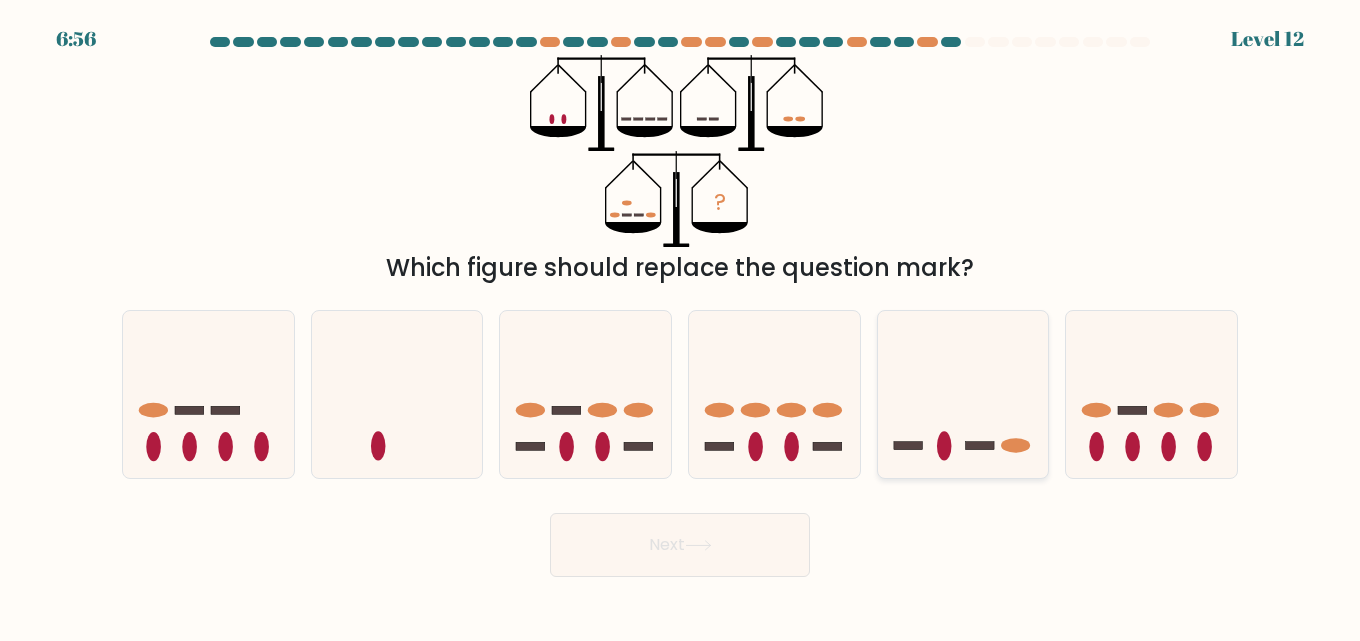 click 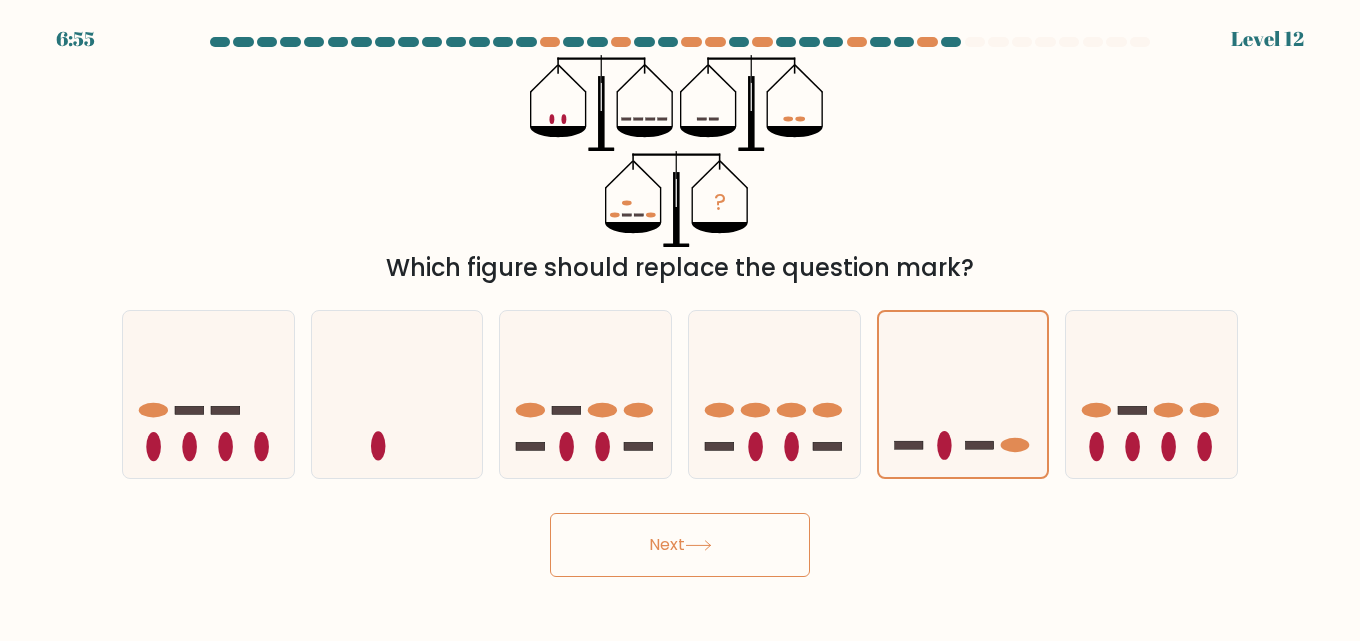 click on "Next" at bounding box center (680, 545) 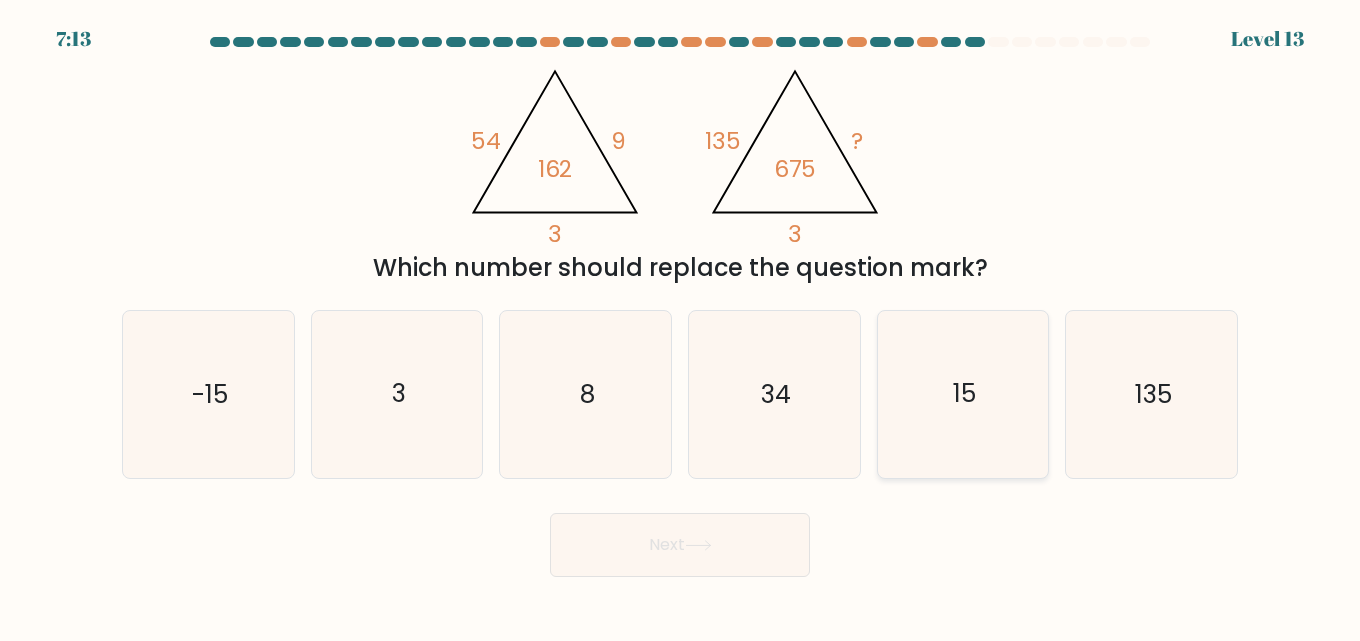 click on "15" 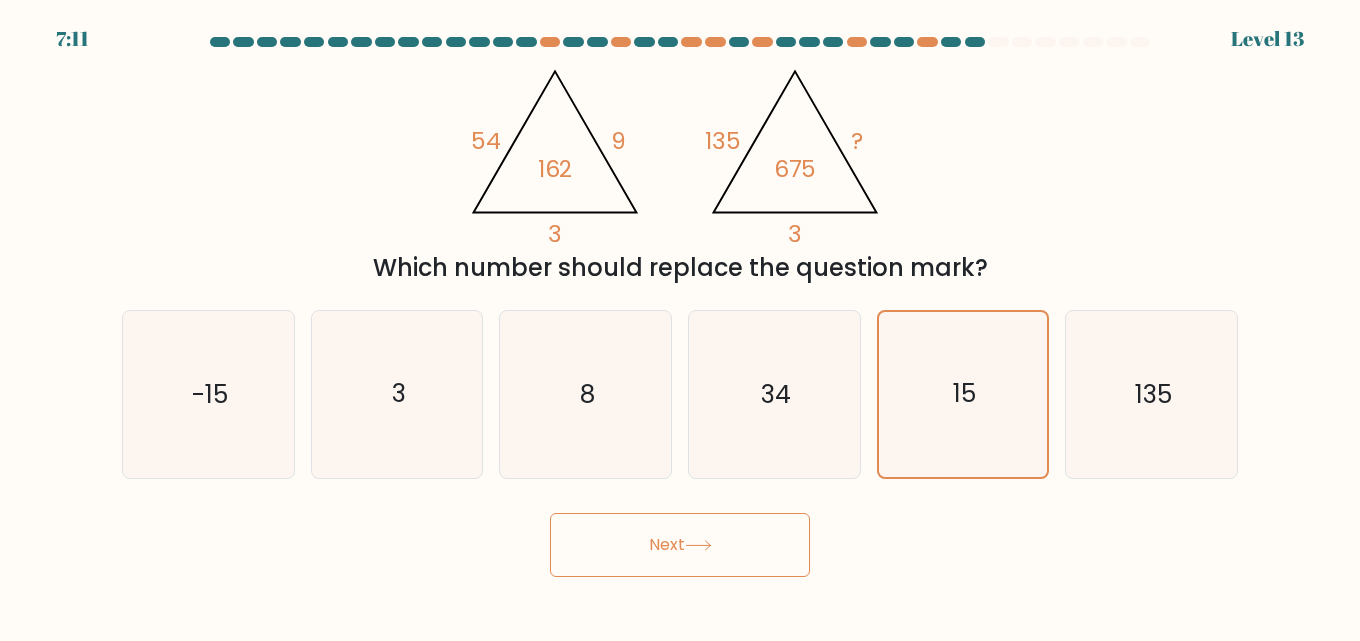 click on "Next" at bounding box center [680, 545] 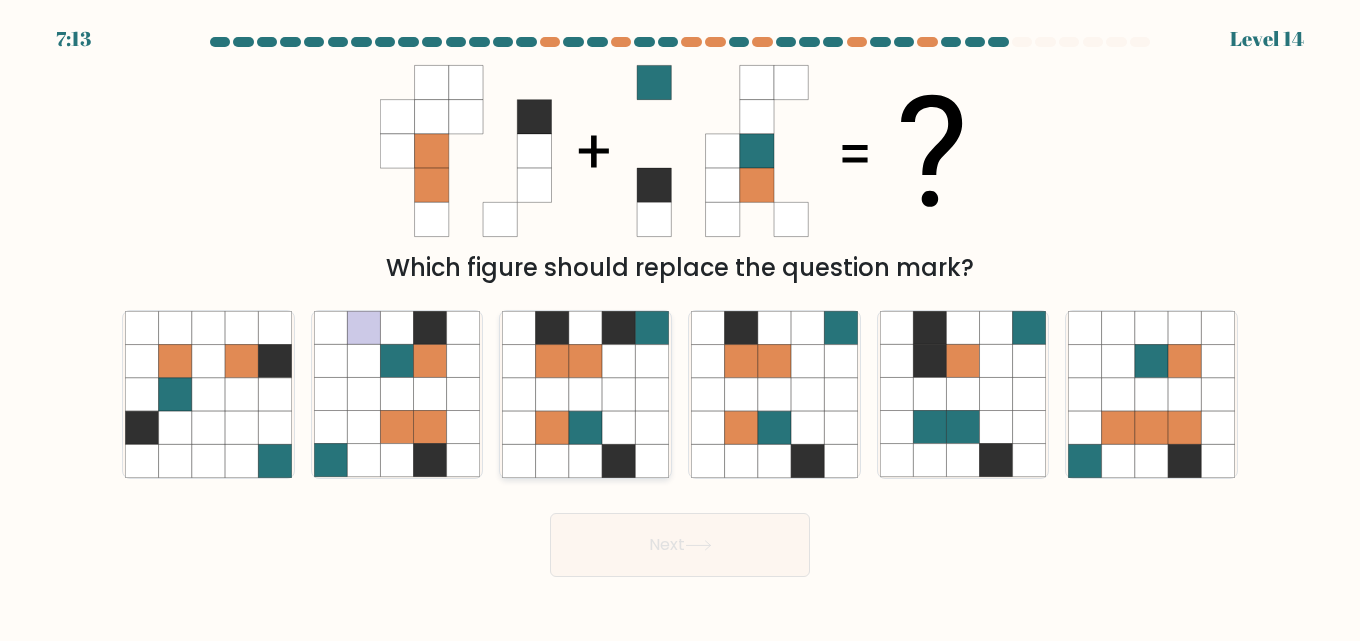 click 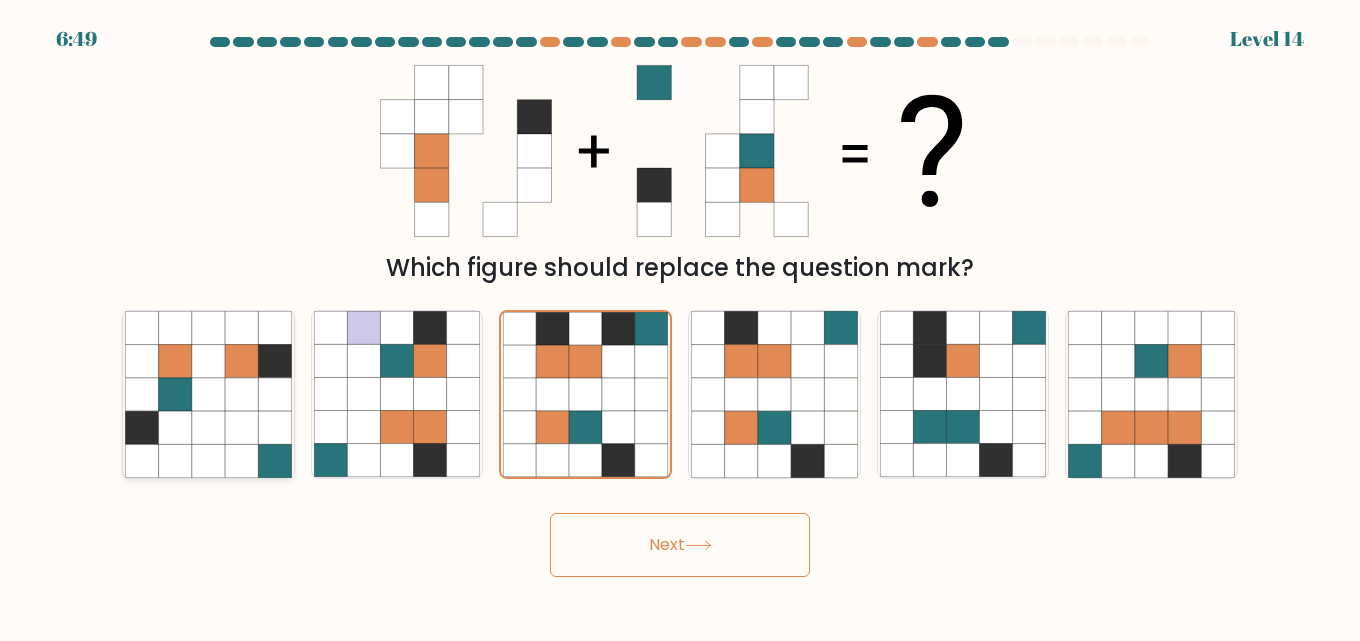 click 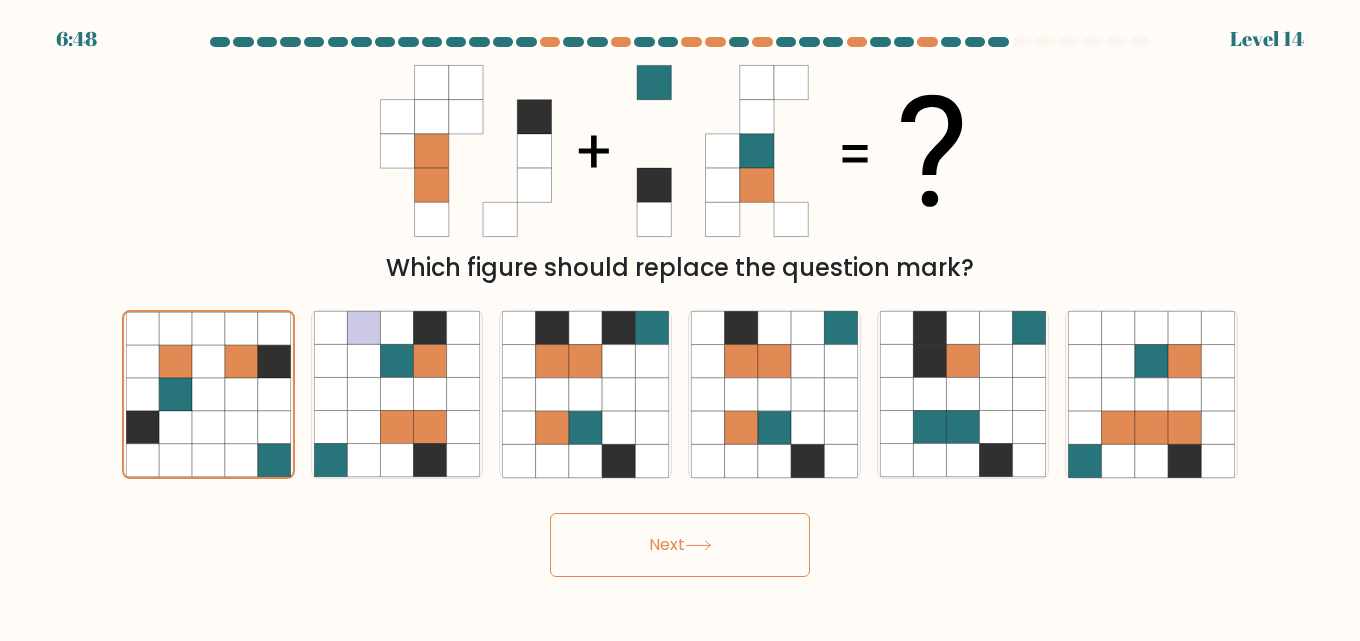 click on "Next" at bounding box center [680, 545] 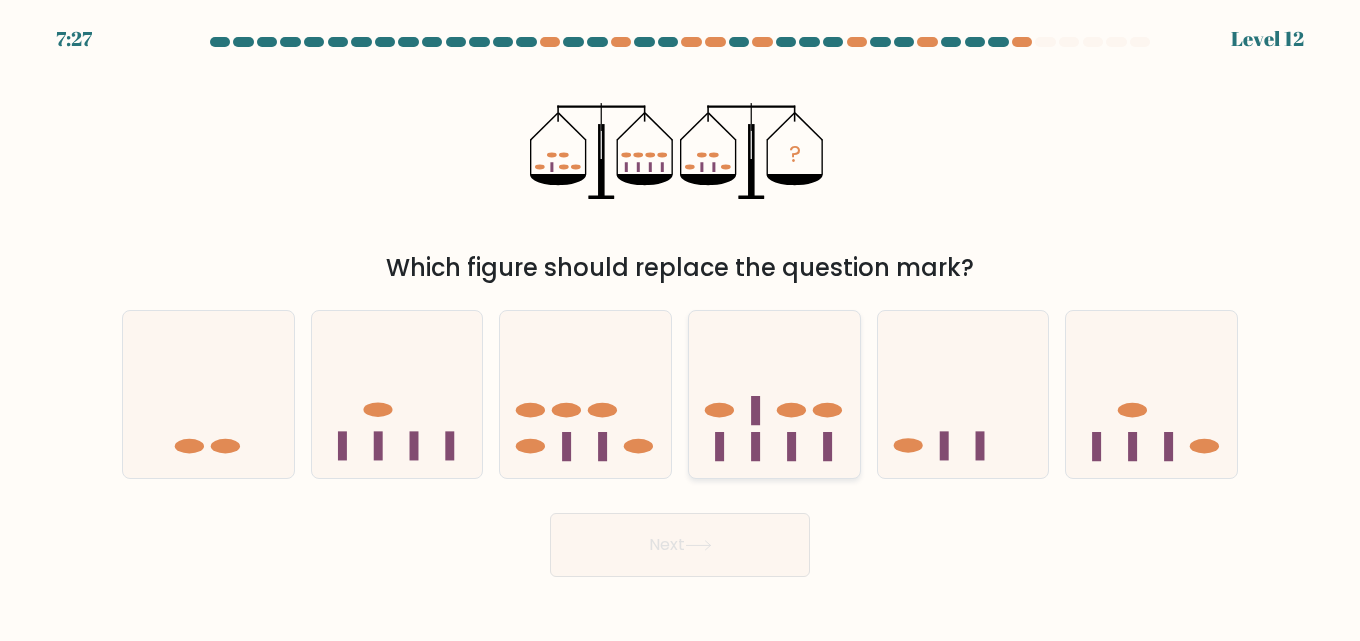 click 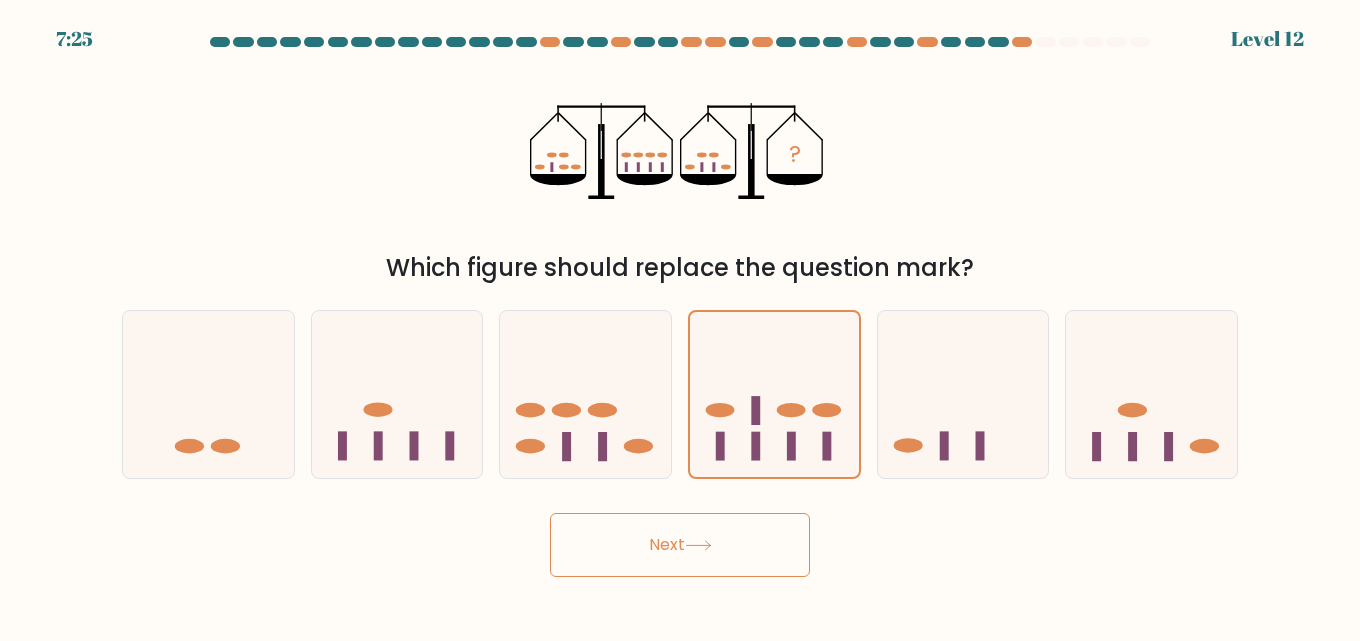 click on "Next" at bounding box center (680, 545) 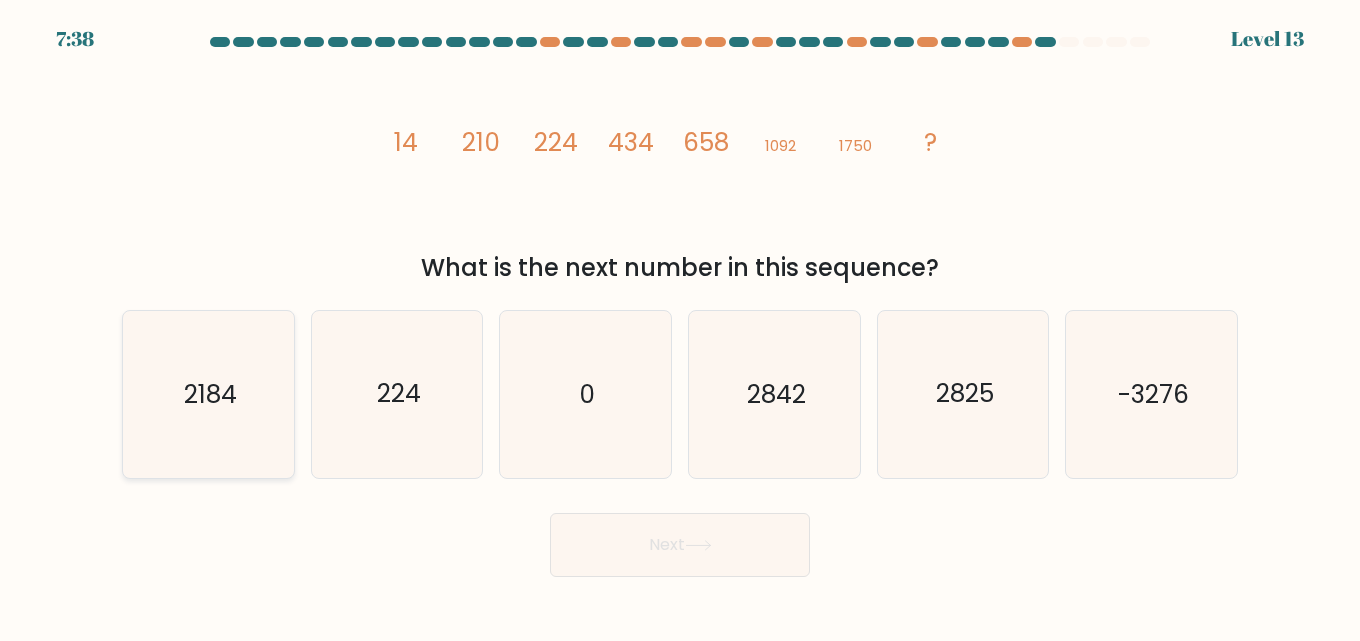 click on "2184" 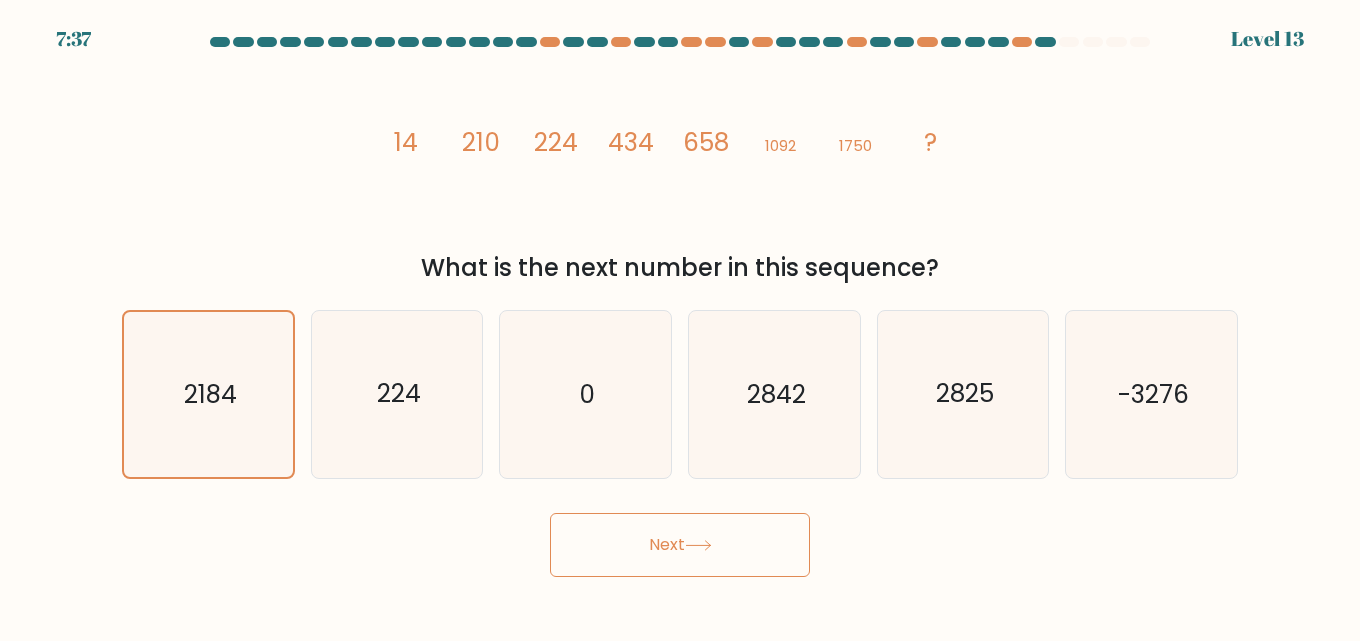 click on "Next" at bounding box center [680, 545] 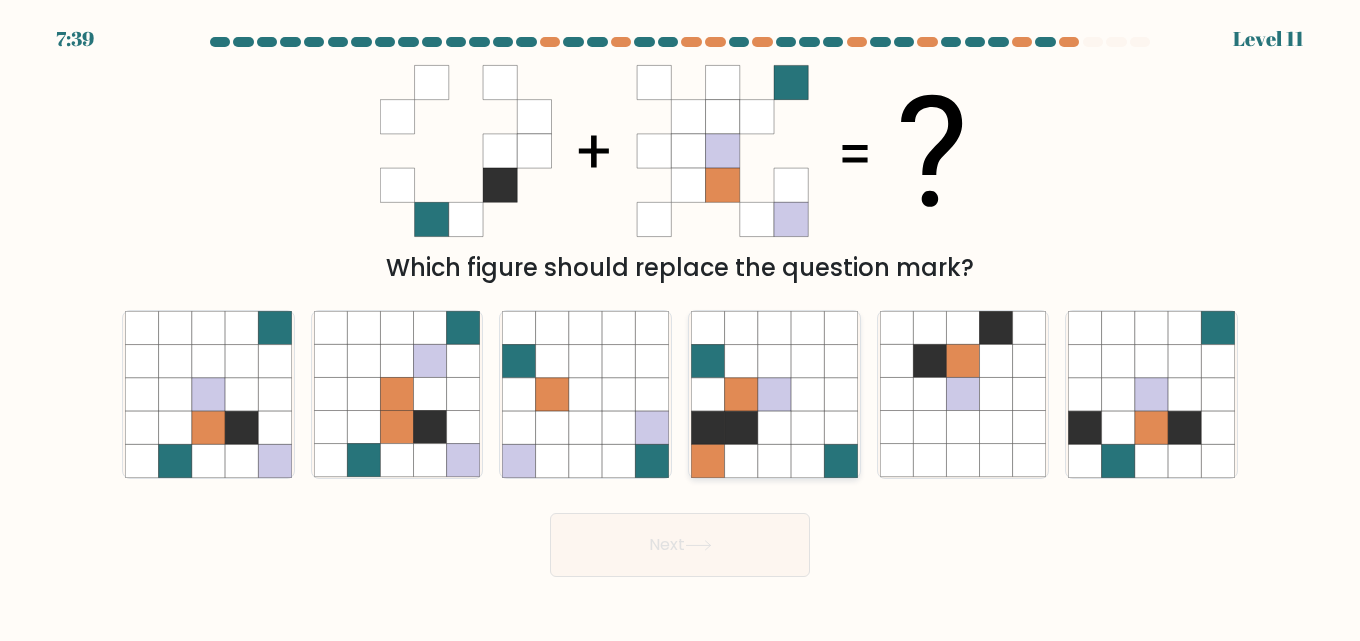 click 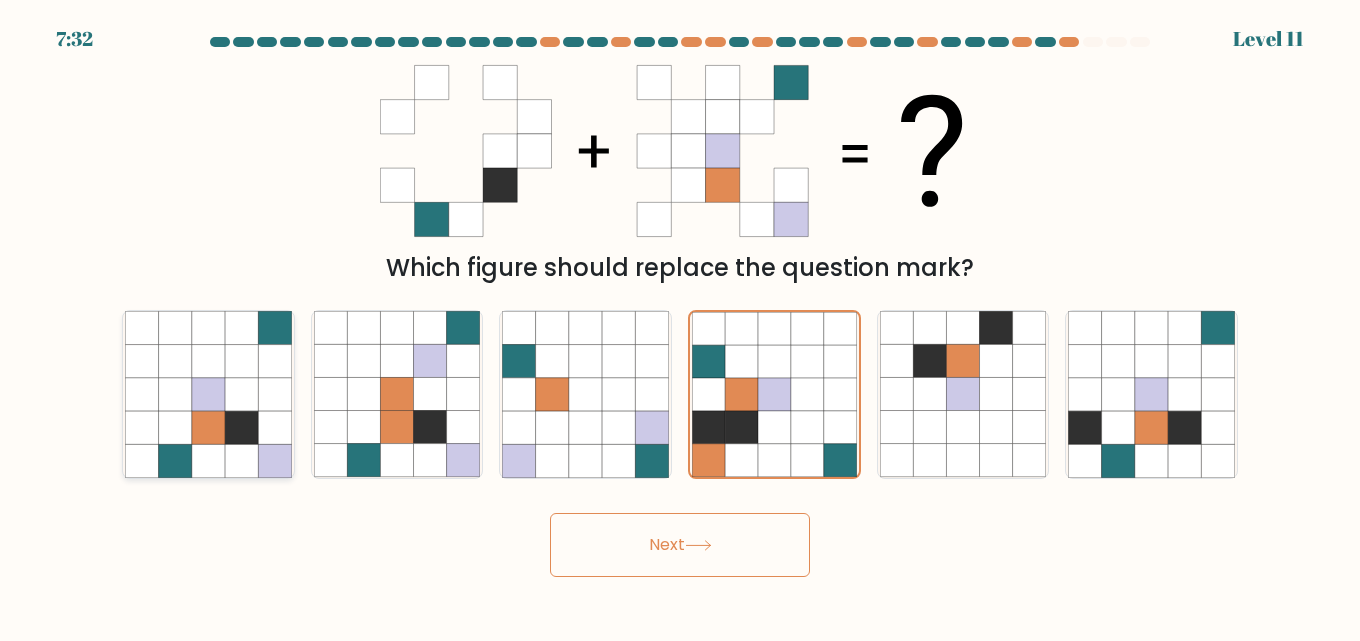 click 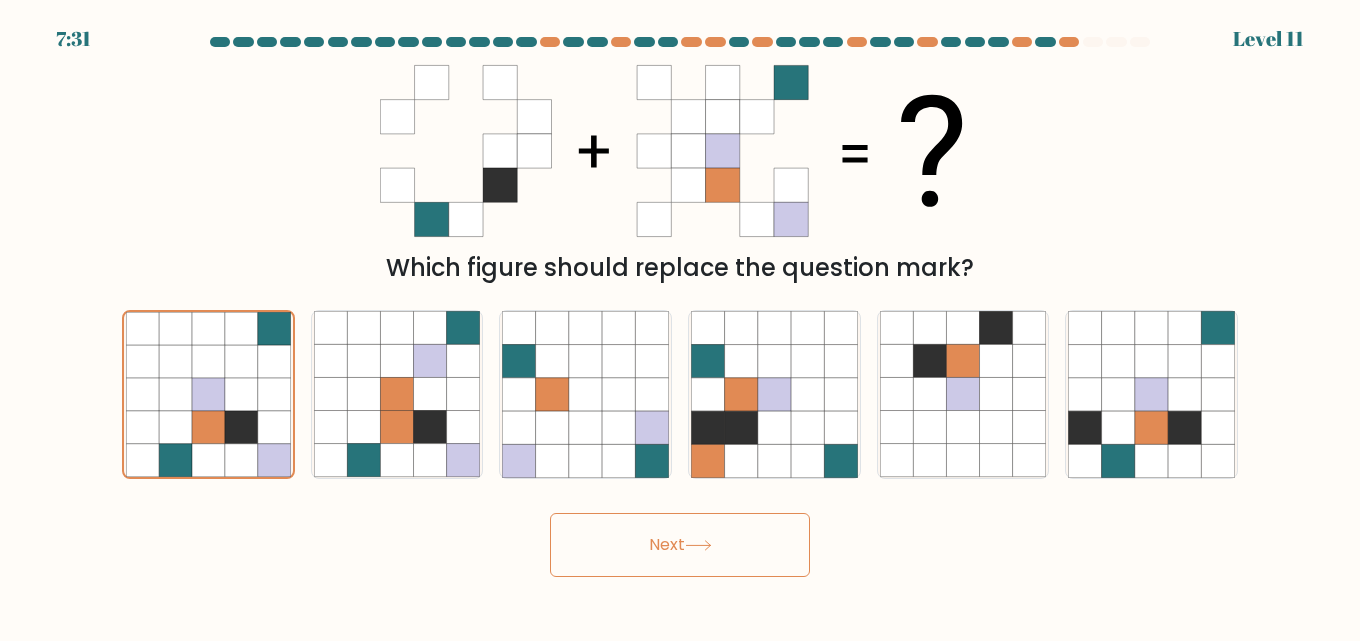 click on "Next" at bounding box center (680, 545) 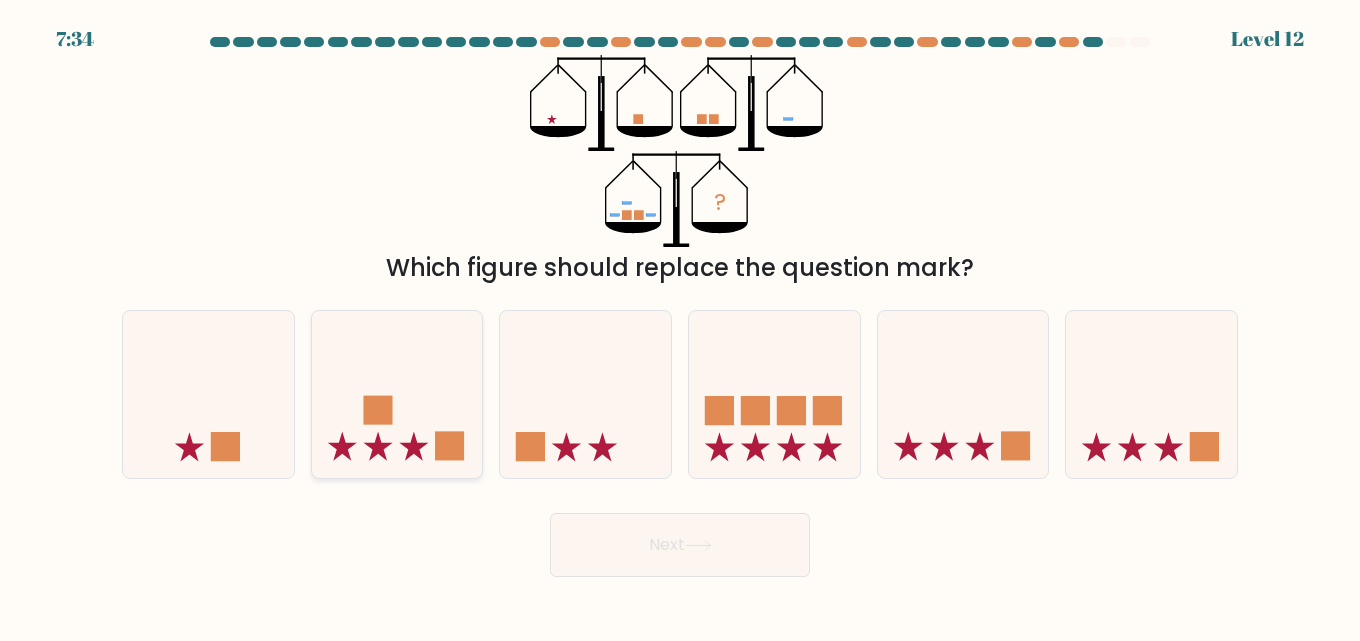 click 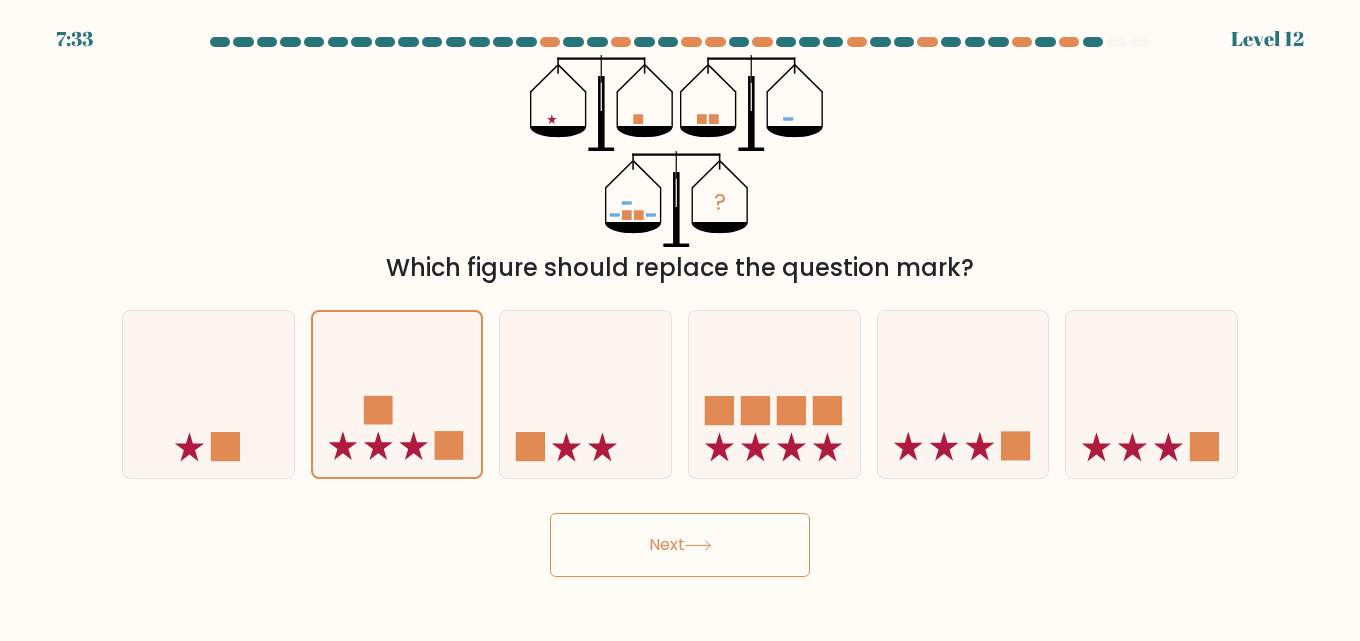 click on "Next" at bounding box center [680, 545] 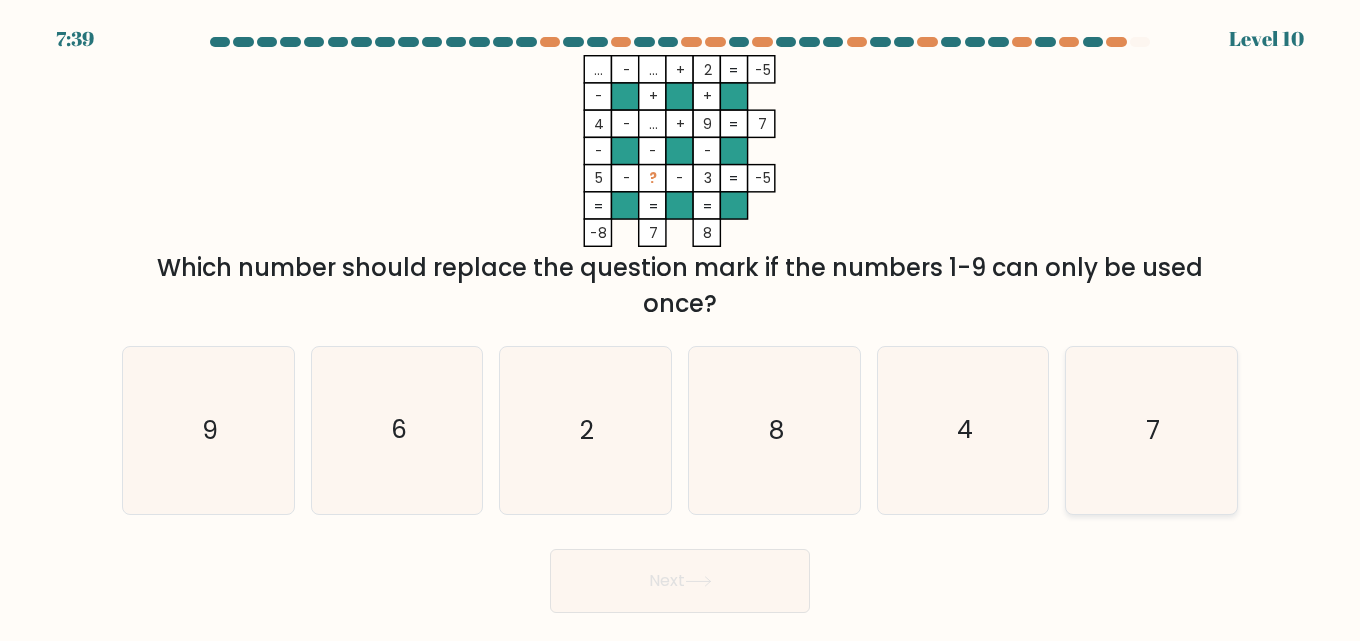 click on "7" 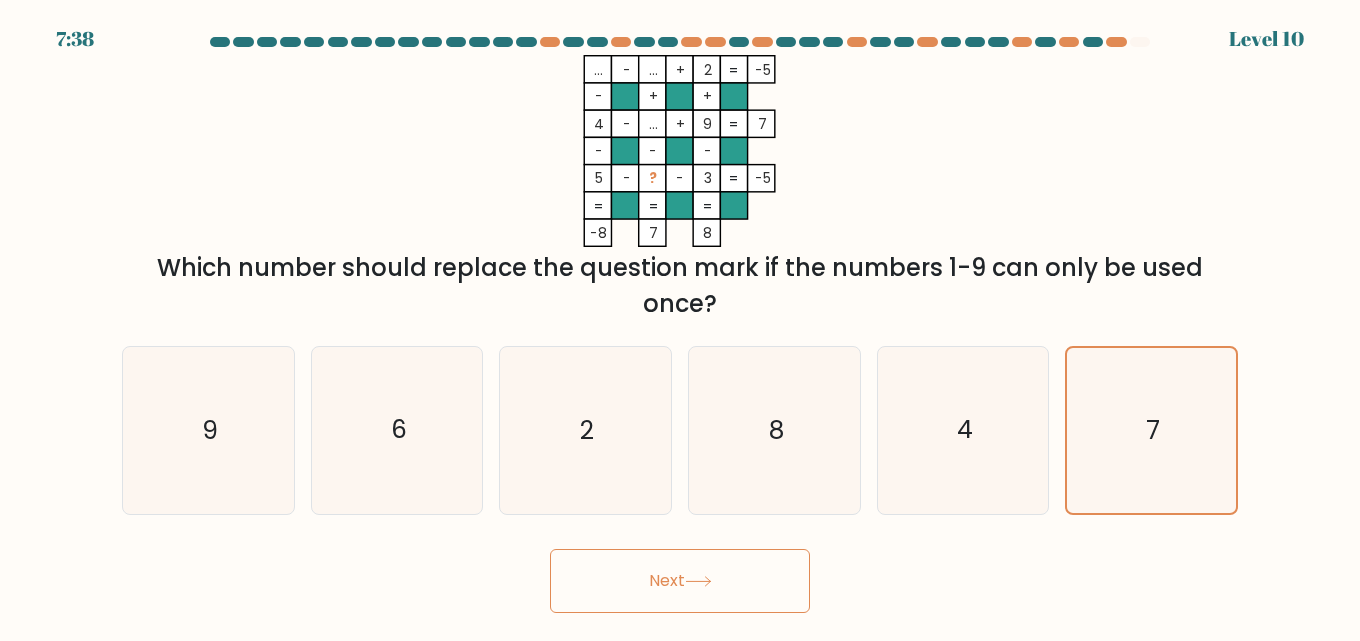 click on "Next" at bounding box center [680, 581] 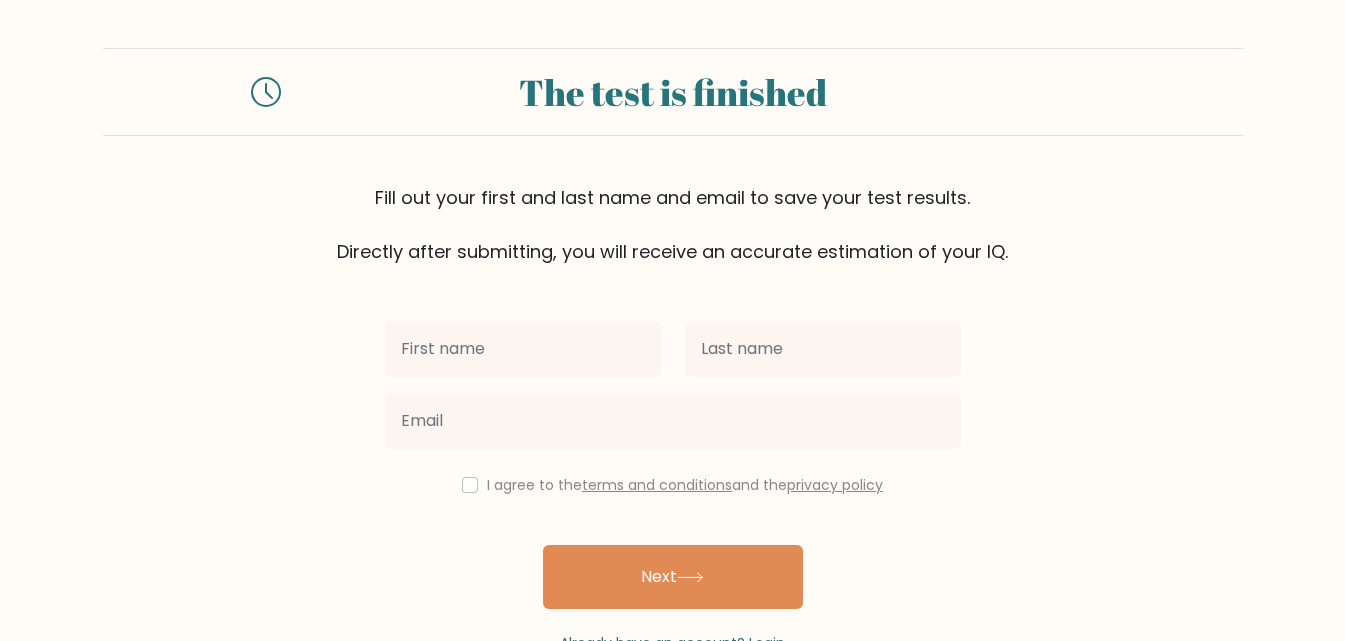 scroll, scrollTop: 0, scrollLeft: 0, axis: both 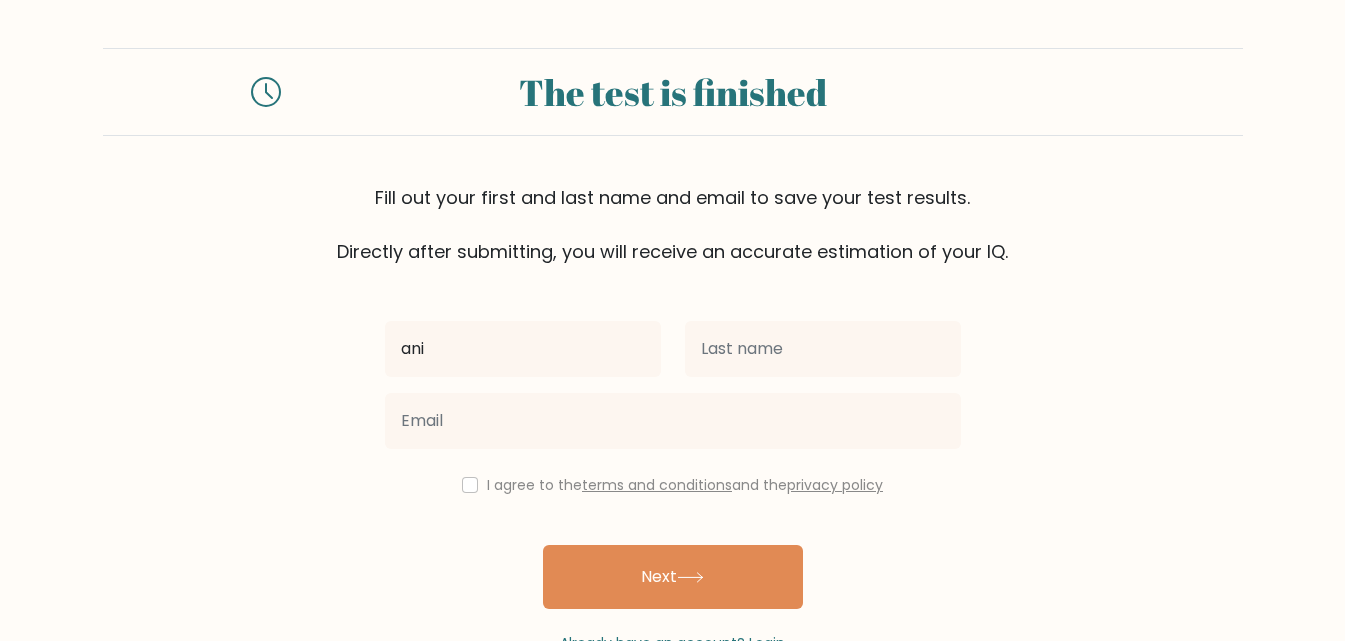 type on "ani" 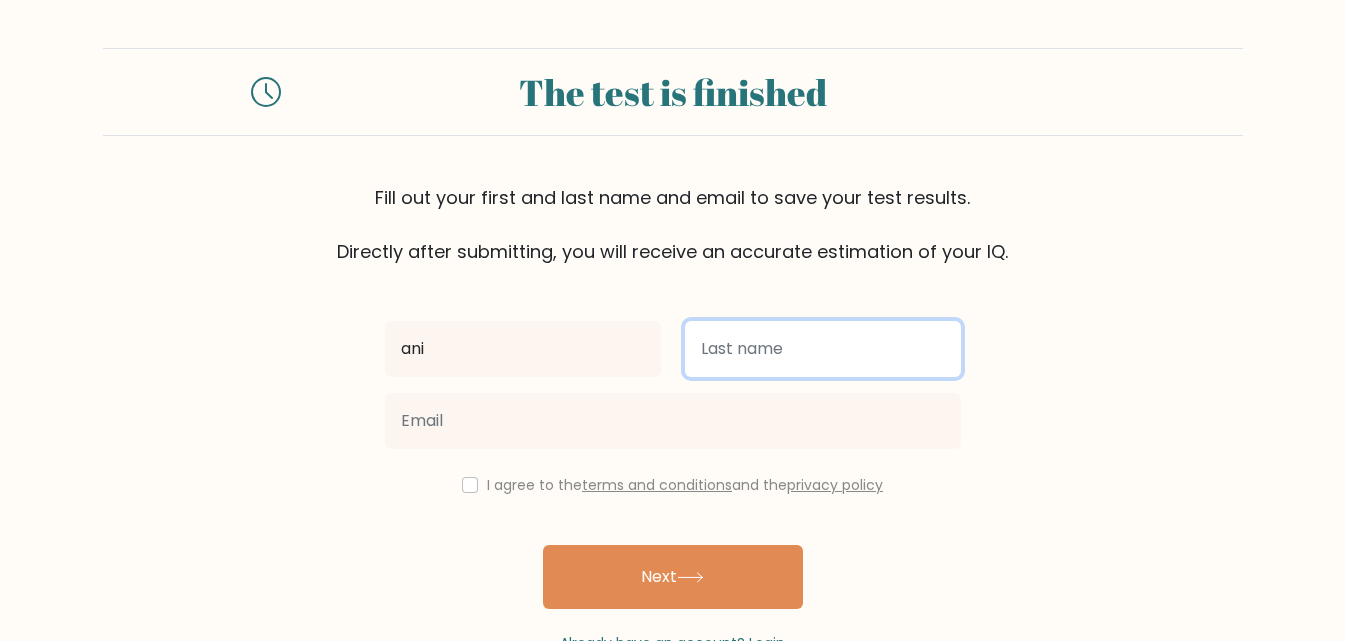click at bounding box center [823, 349] 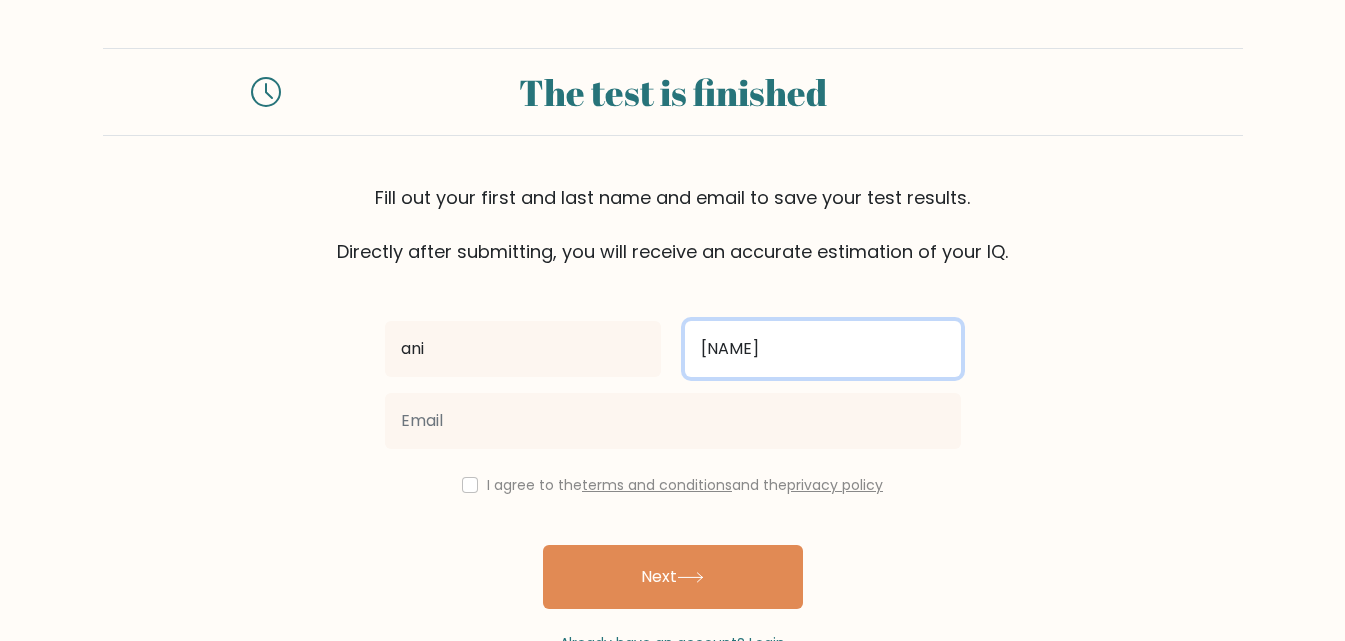 type on "[NAME]" 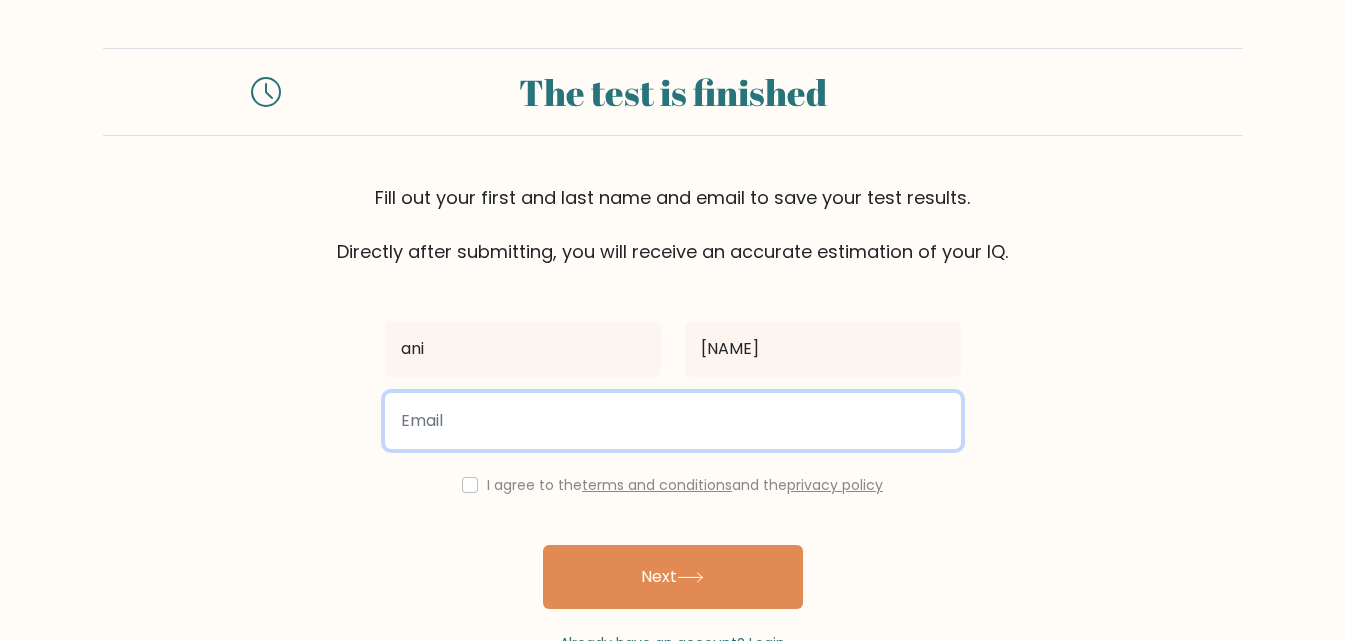click at bounding box center (673, 421) 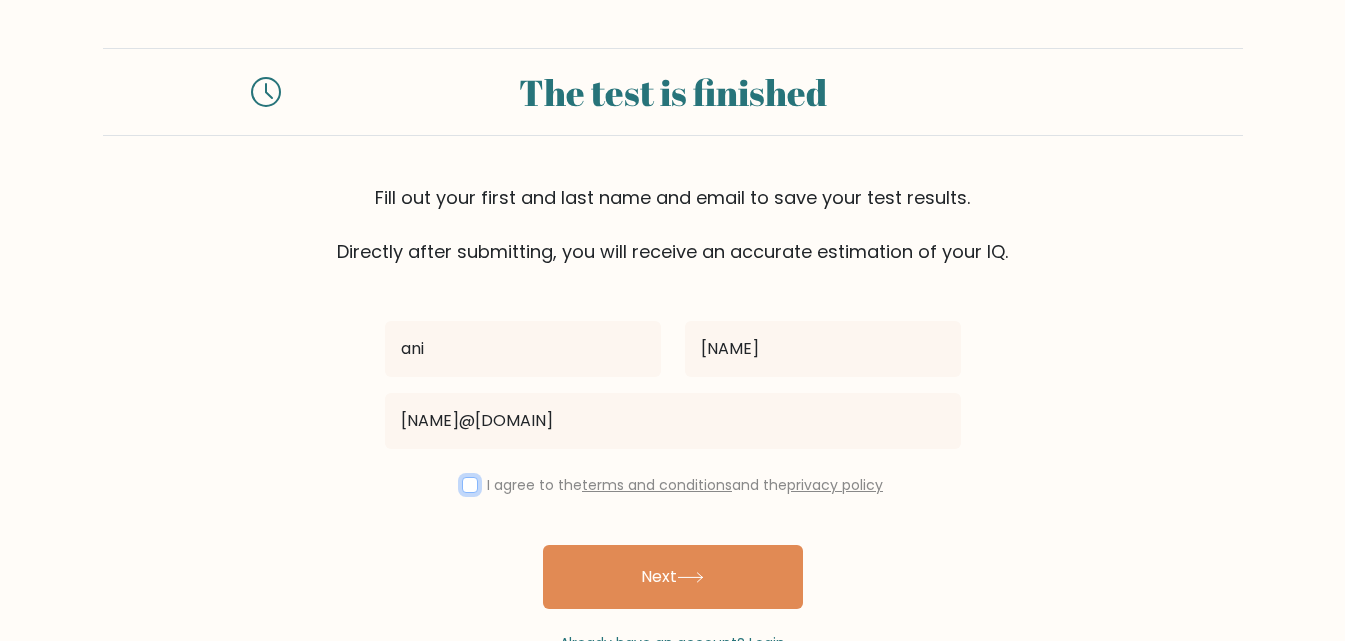 click at bounding box center [470, 485] 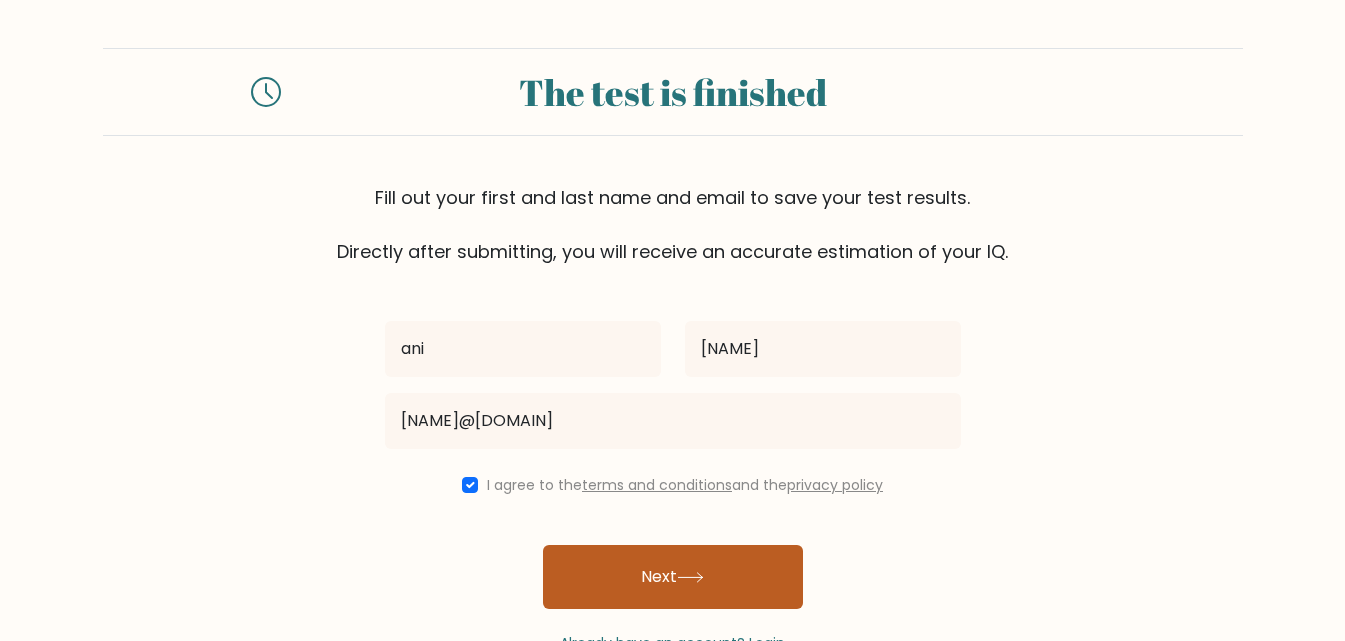 click on "Next" at bounding box center (673, 577) 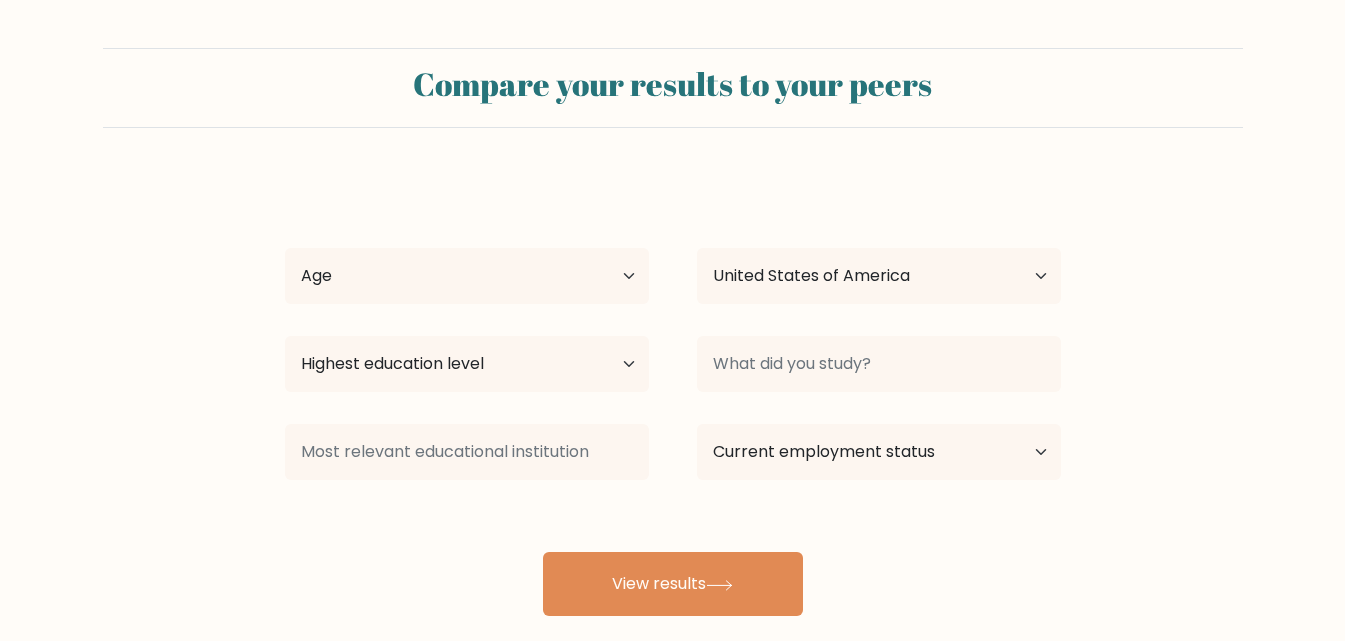 select on "US" 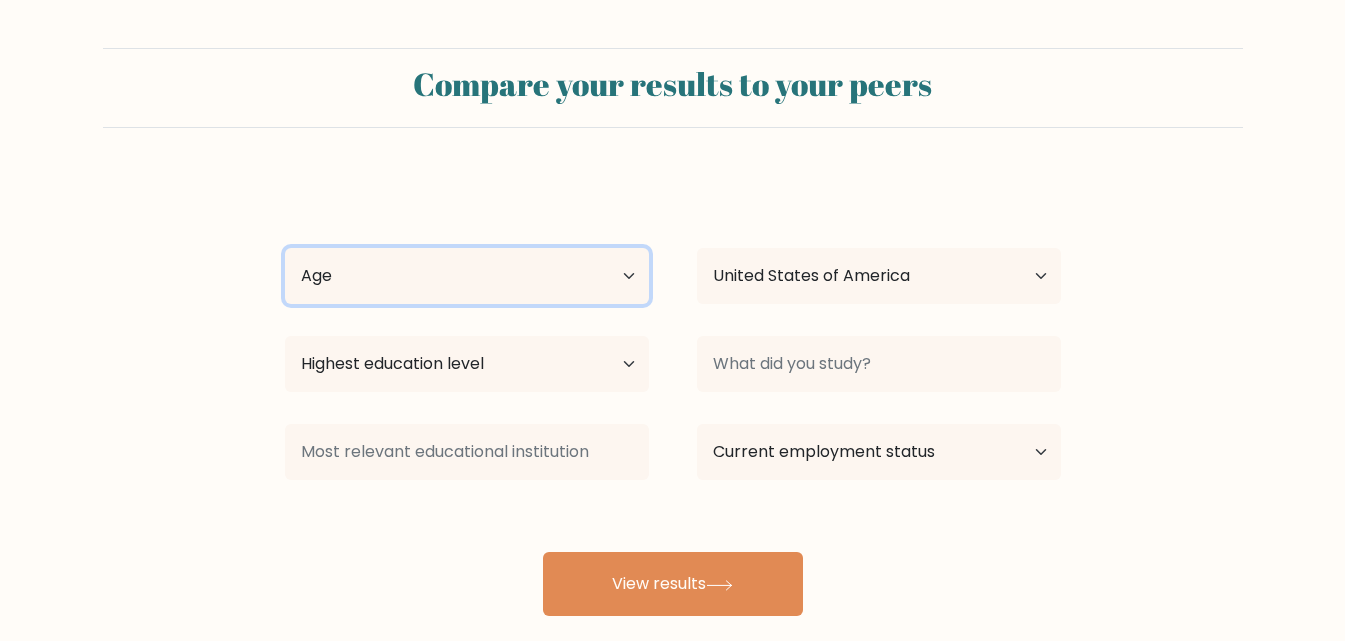 click on "Age
Under 18 years old
18-24 years old
25-34 years old
35-44 years old
45-54 years old
55-64 years old
65 years old and above" at bounding box center [467, 276] 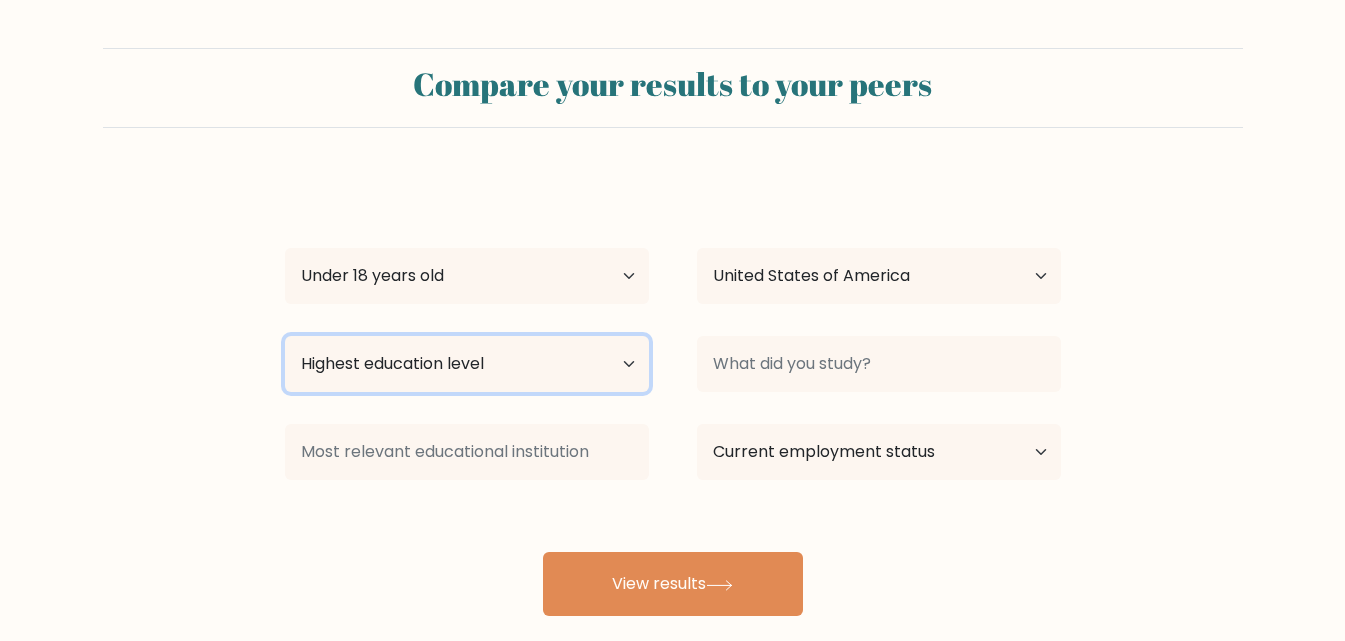 click on "Highest education level
No schooling
Primary
Lower Secondary
Upper Secondary
Occupation Specific
Bachelor's degree
Master's degree
Doctoral degree" at bounding box center [467, 364] 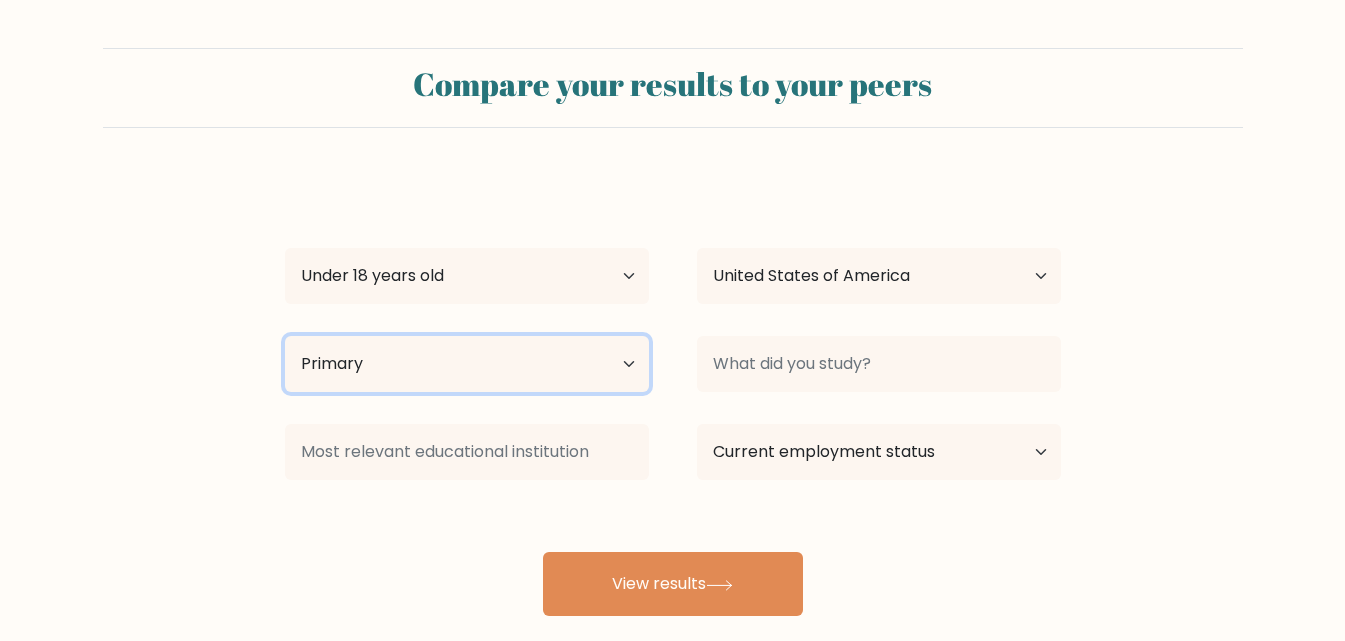 click on "Highest education level
No schooling
Primary
Lower Secondary
Upper Secondary
Occupation Specific
Bachelor's degree
Master's degree
Doctoral degree" at bounding box center [467, 364] 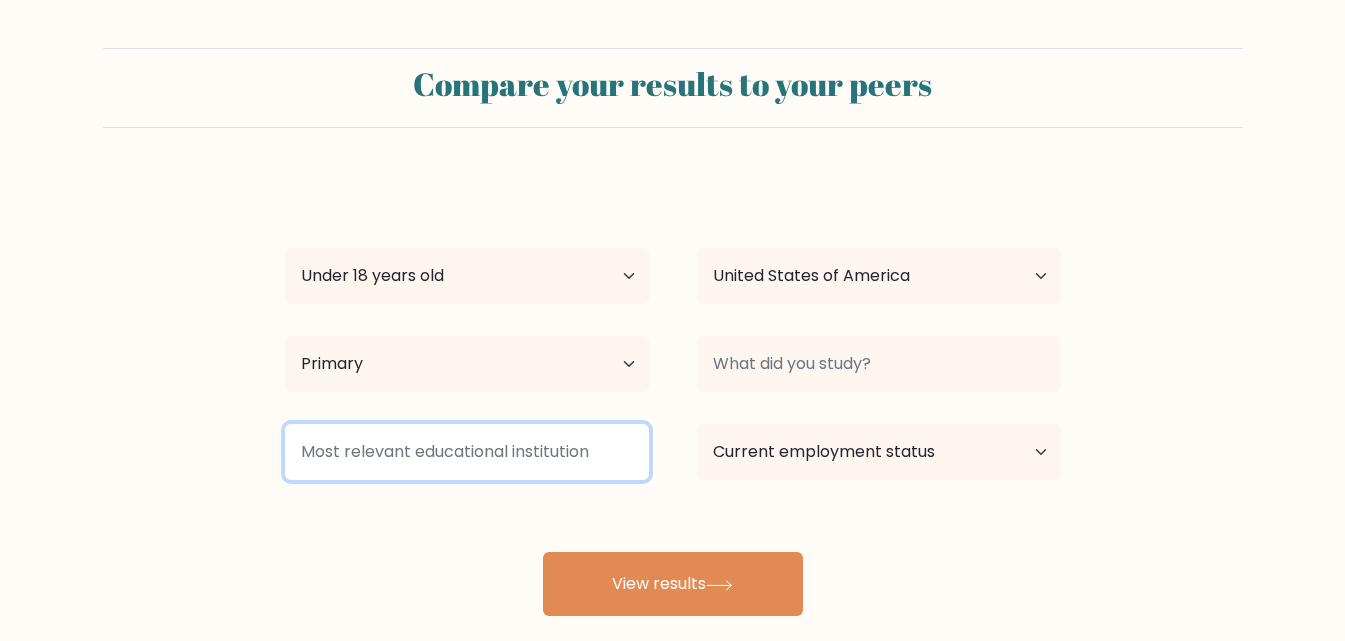 click at bounding box center (467, 452) 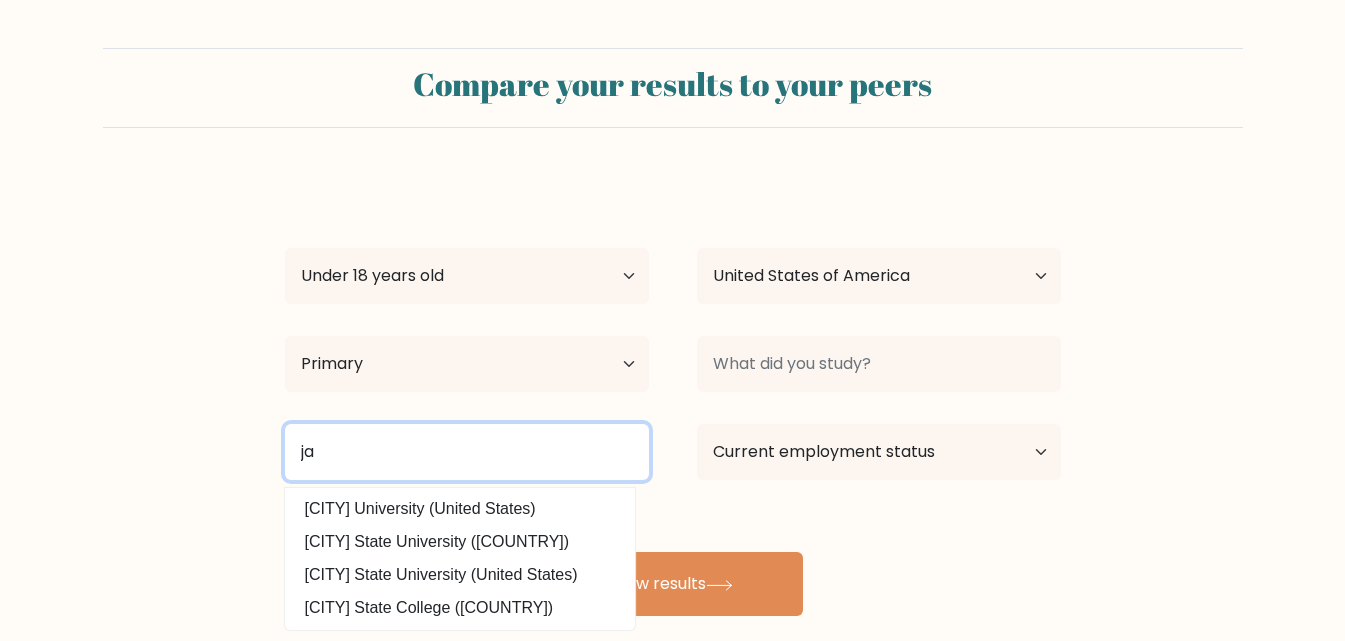 type on "j" 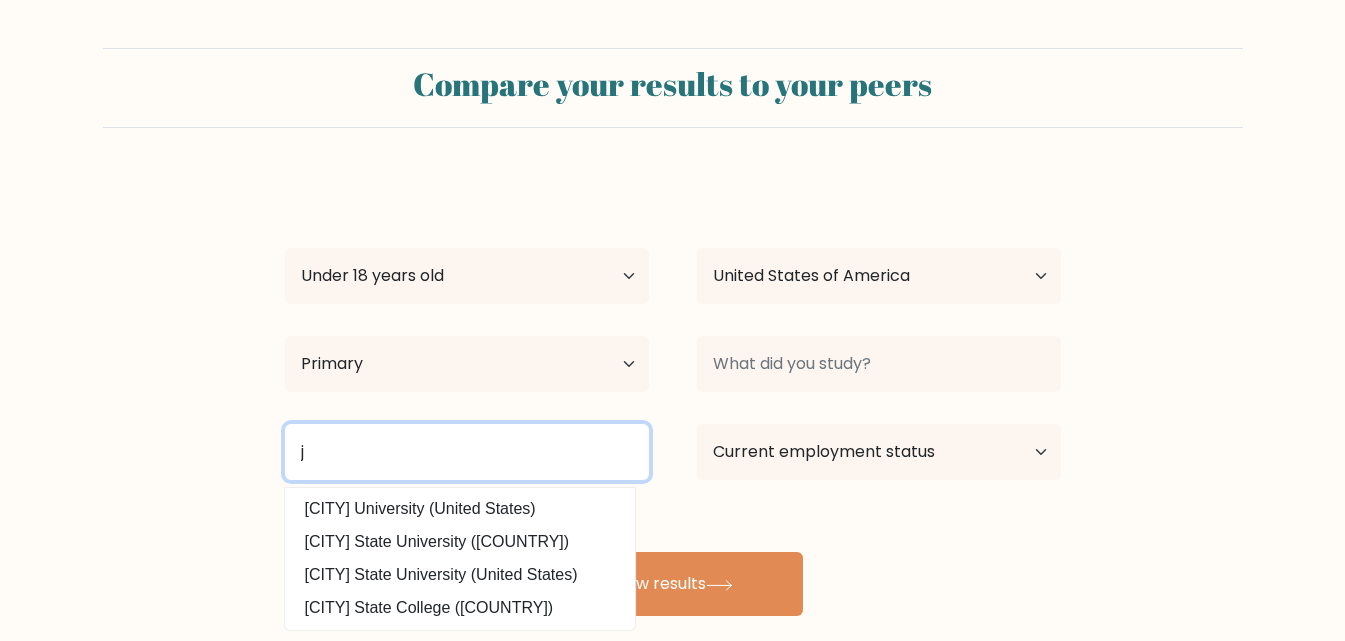 type 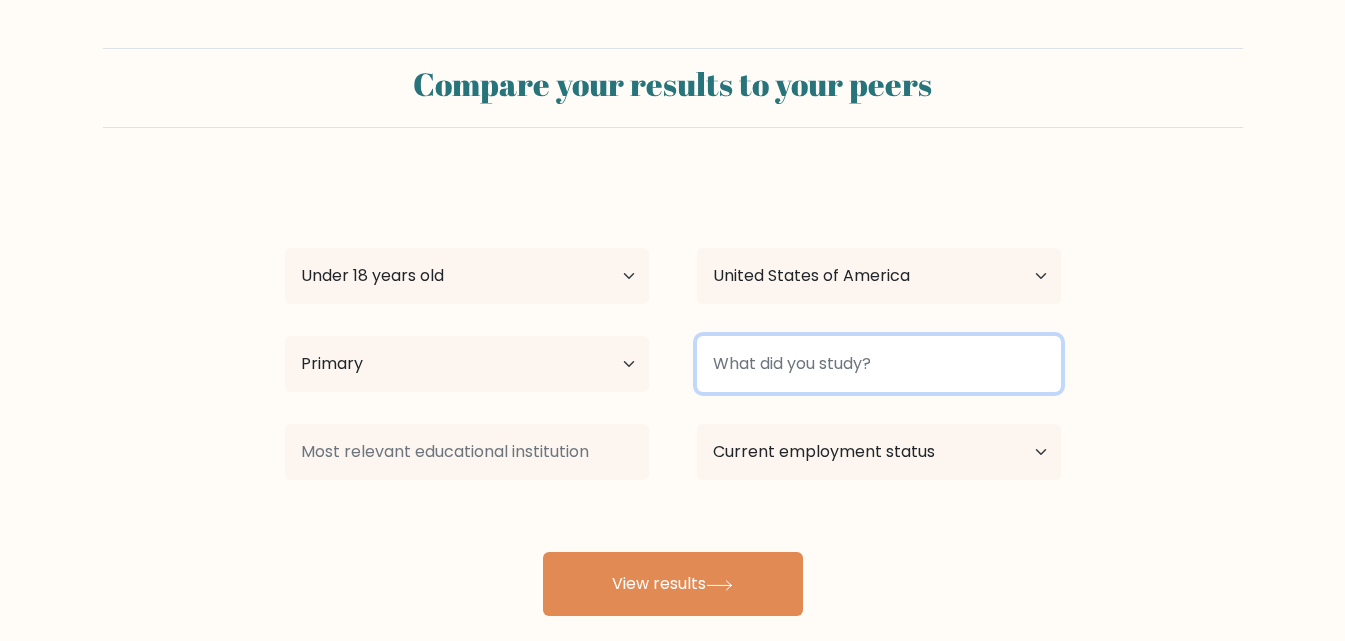 click at bounding box center (879, 364) 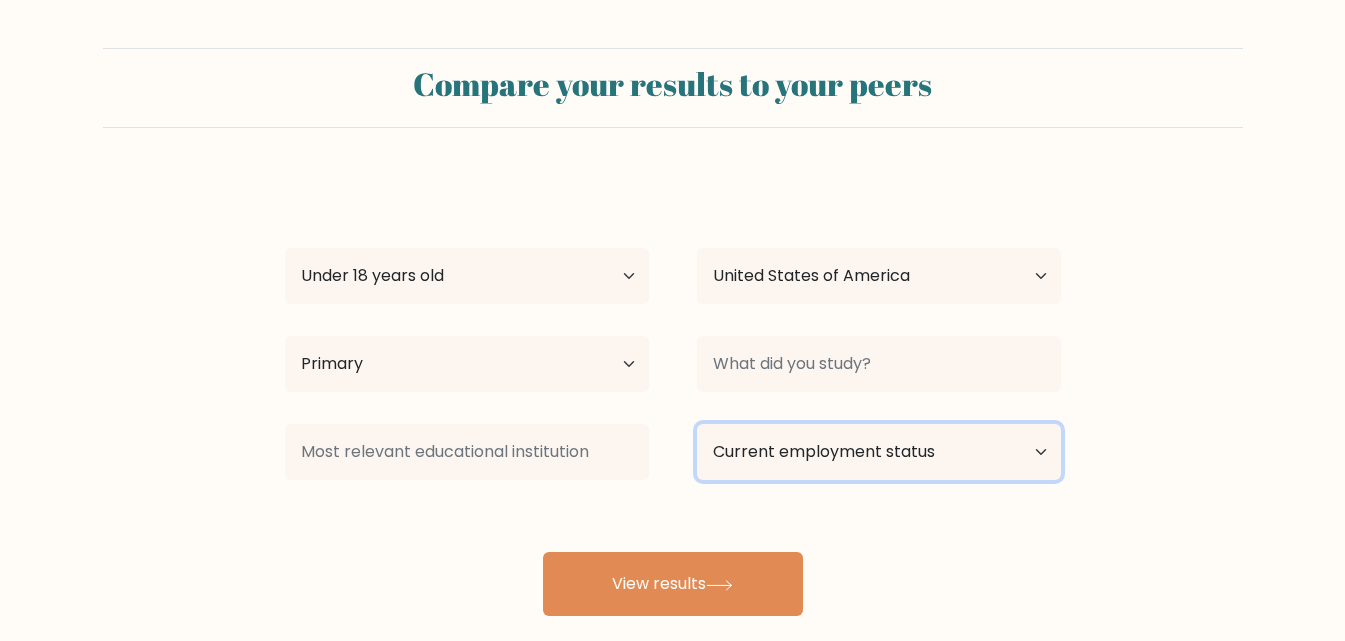 click on "Current employment status
Employed
Student
Retired
Other / prefer not to answer" at bounding box center (879, 452) 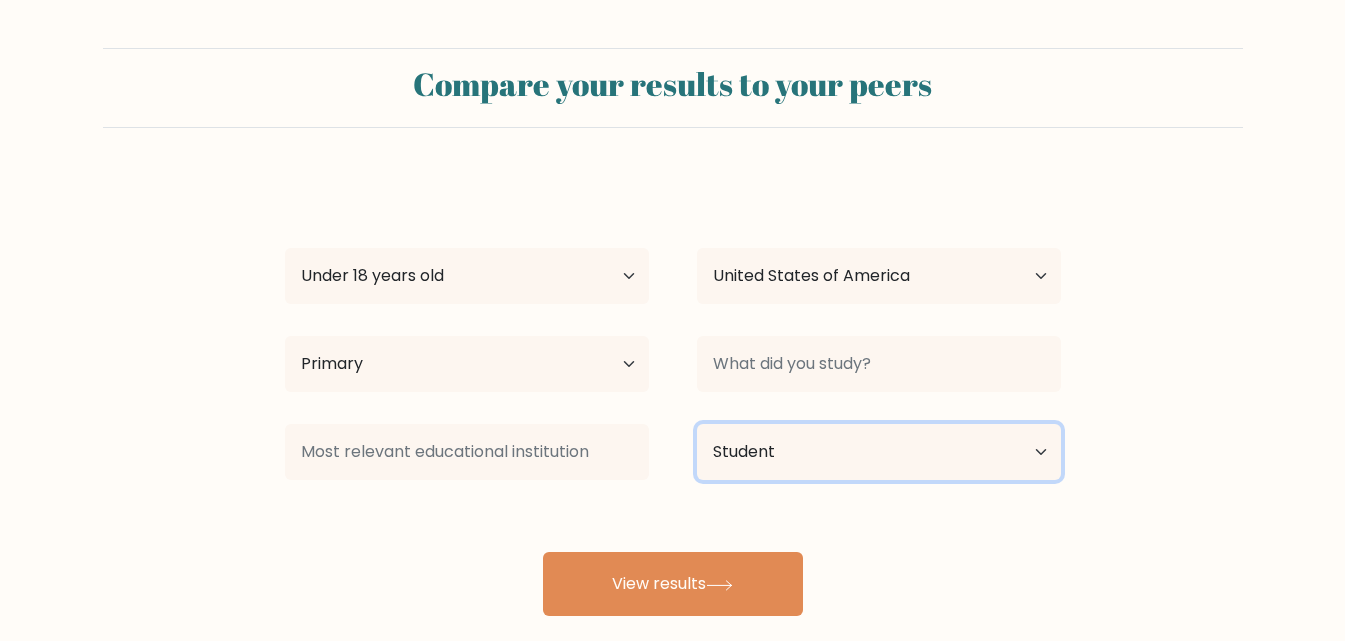 click on "Current employment status
Employed
Student
Retired
Other / prefer not to answer" at bounding box center [879, 452] 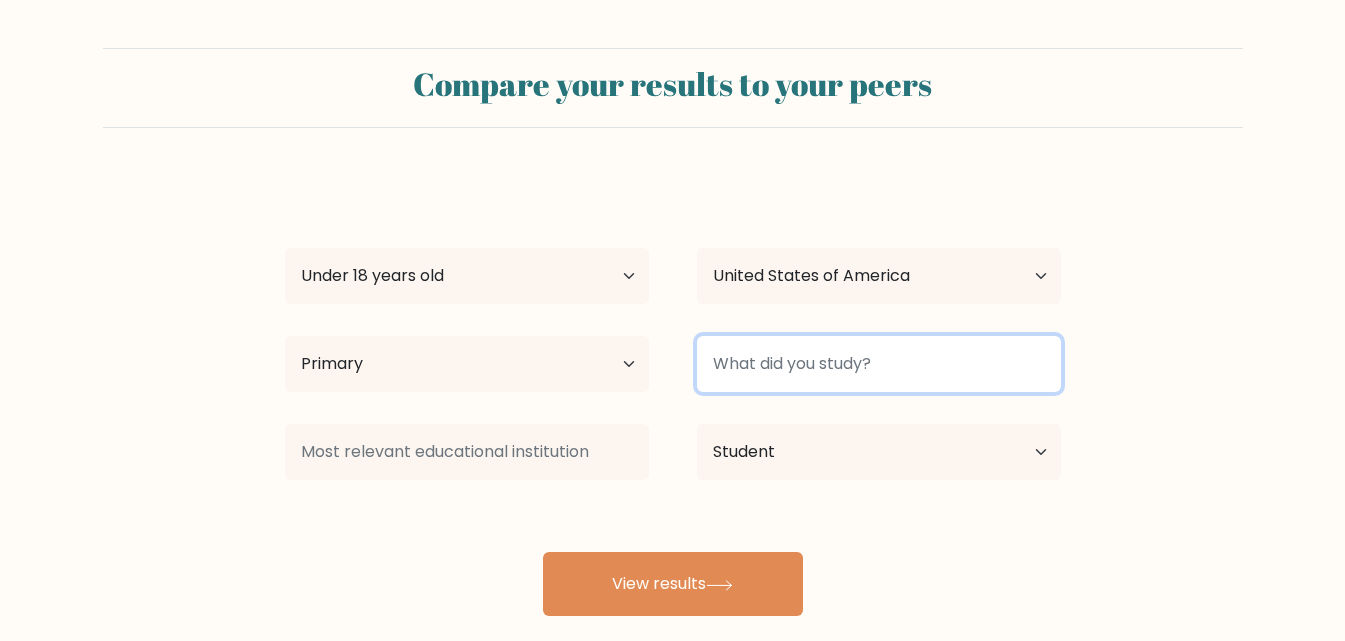 click at bounding box center (879, 364) 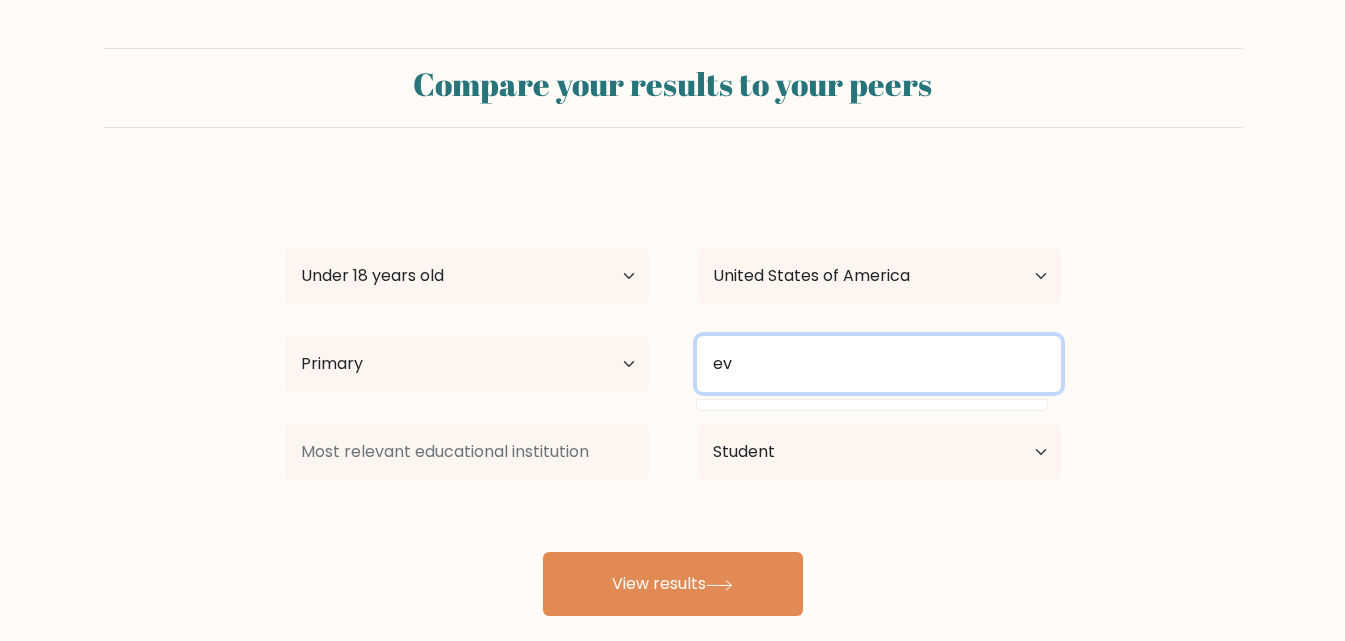type on "e" 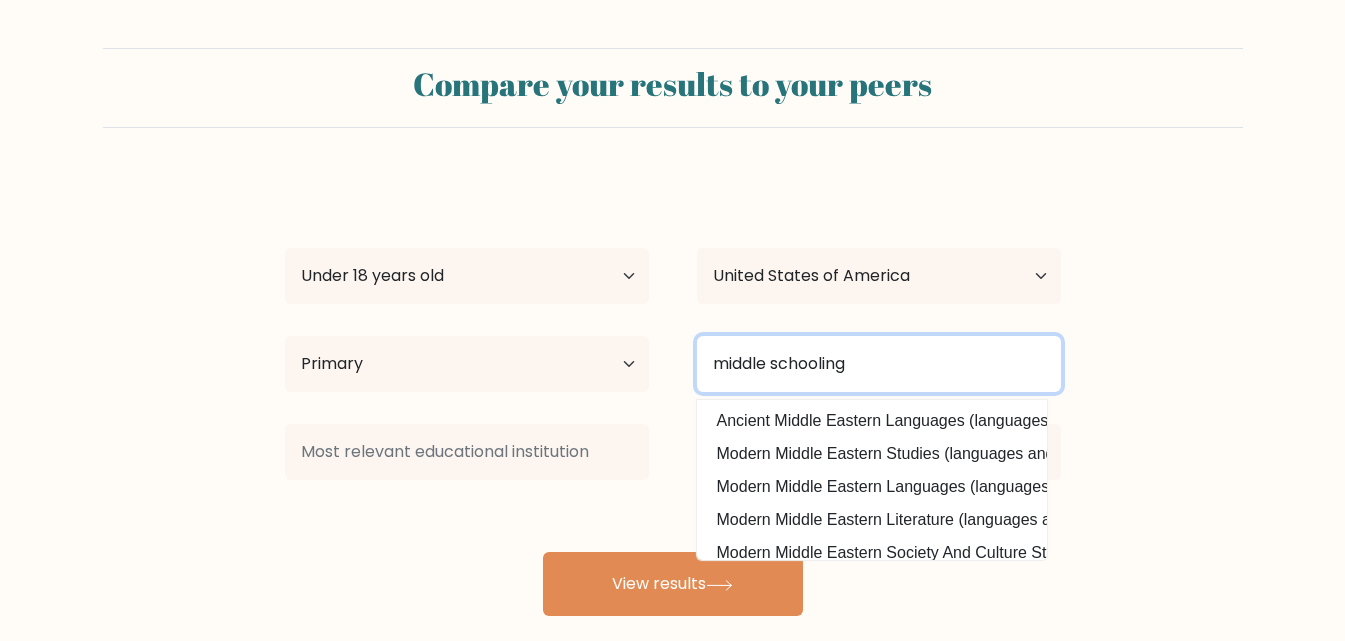 type on "middle schooling" 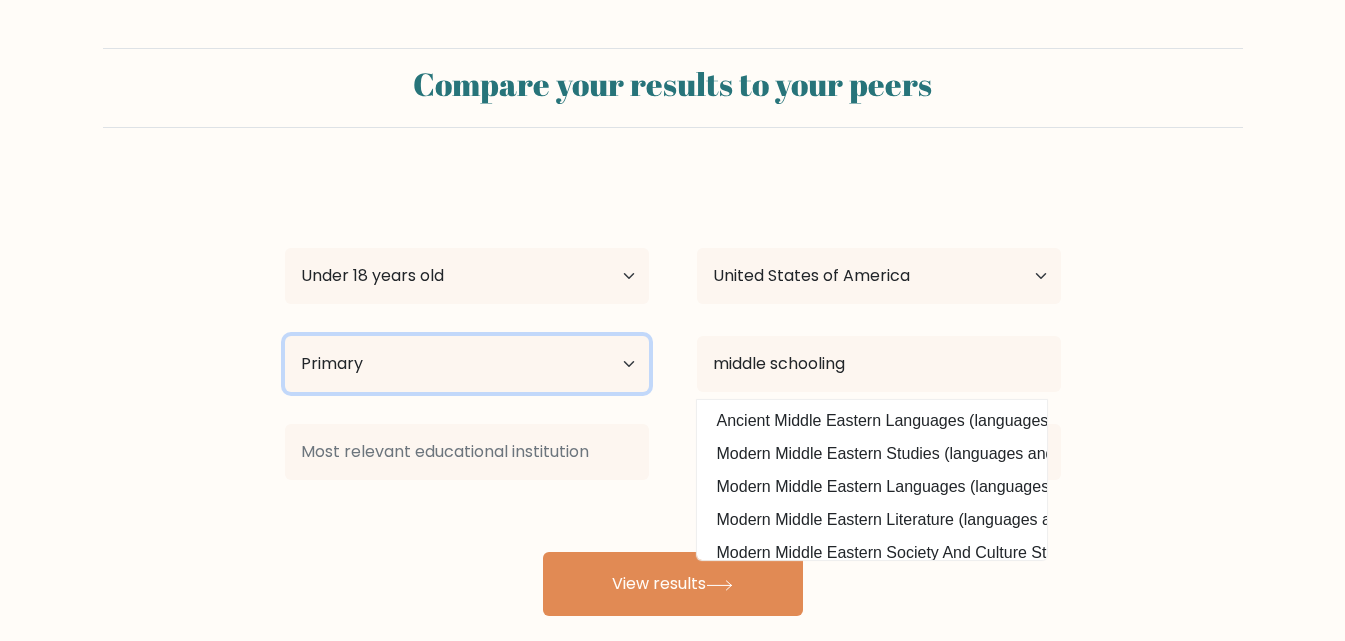 click on "Highest education level
No schooling
Primary
Lower Secondary
Upper Secondary
Occupation Specific
Bachelor's degree
Master's degree
Doctoral degree" at bounding box center (467, 364) 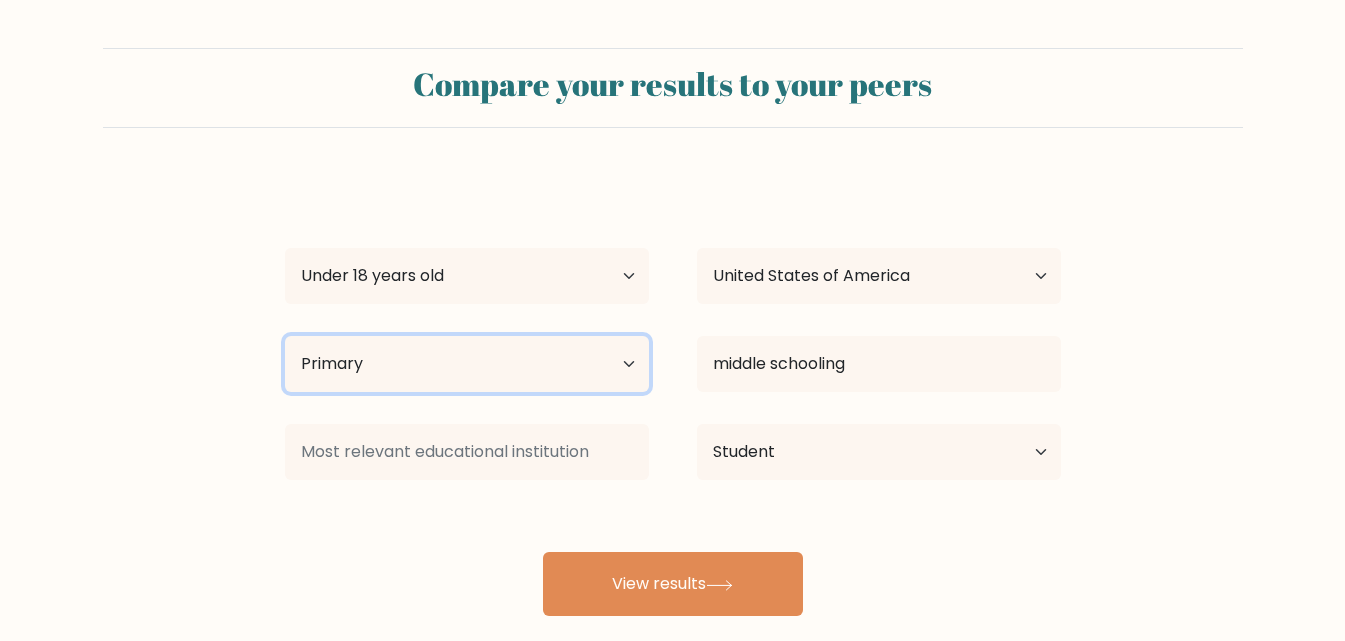 select on "no_schooling" 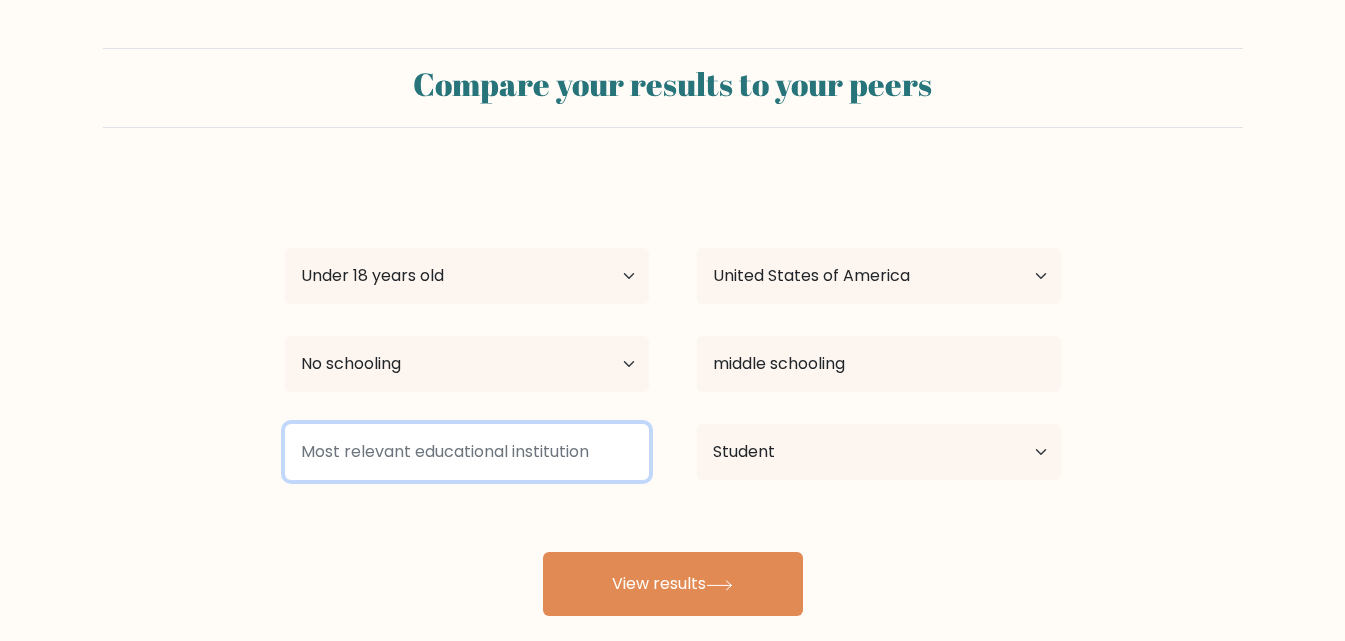 click at bounding box center (467, 452) 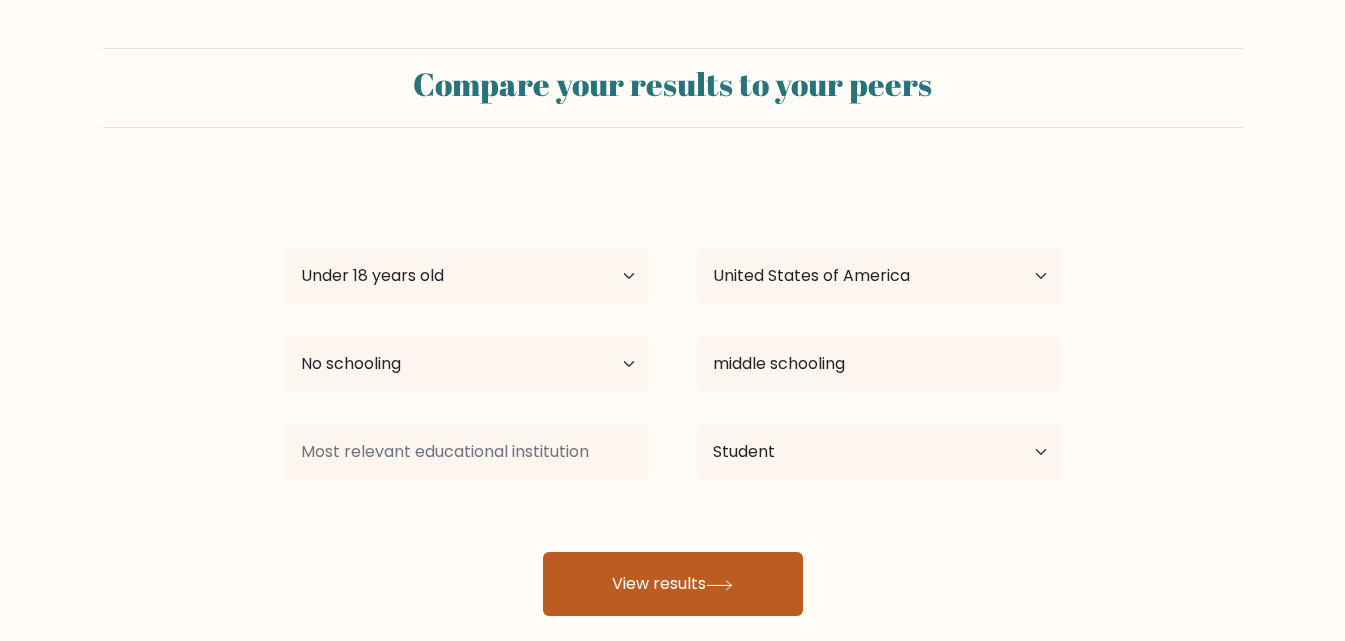 click on "View results" at bounding box center [673, 584] 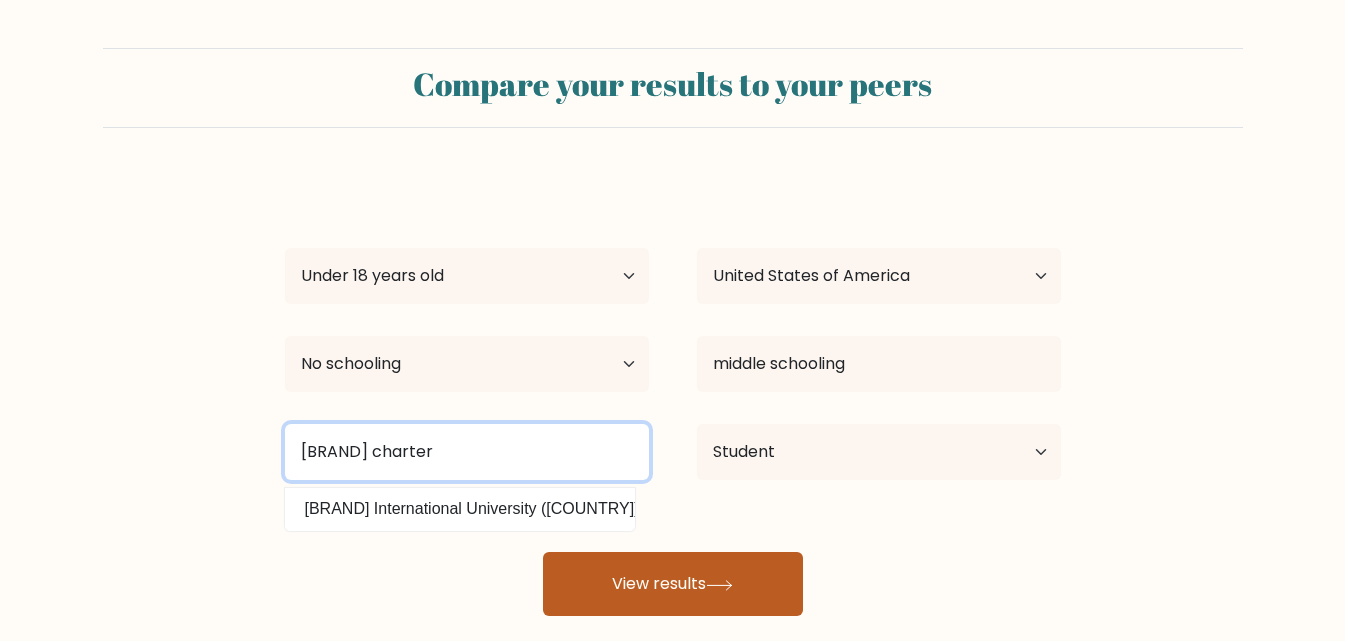 type on "paragon charter" 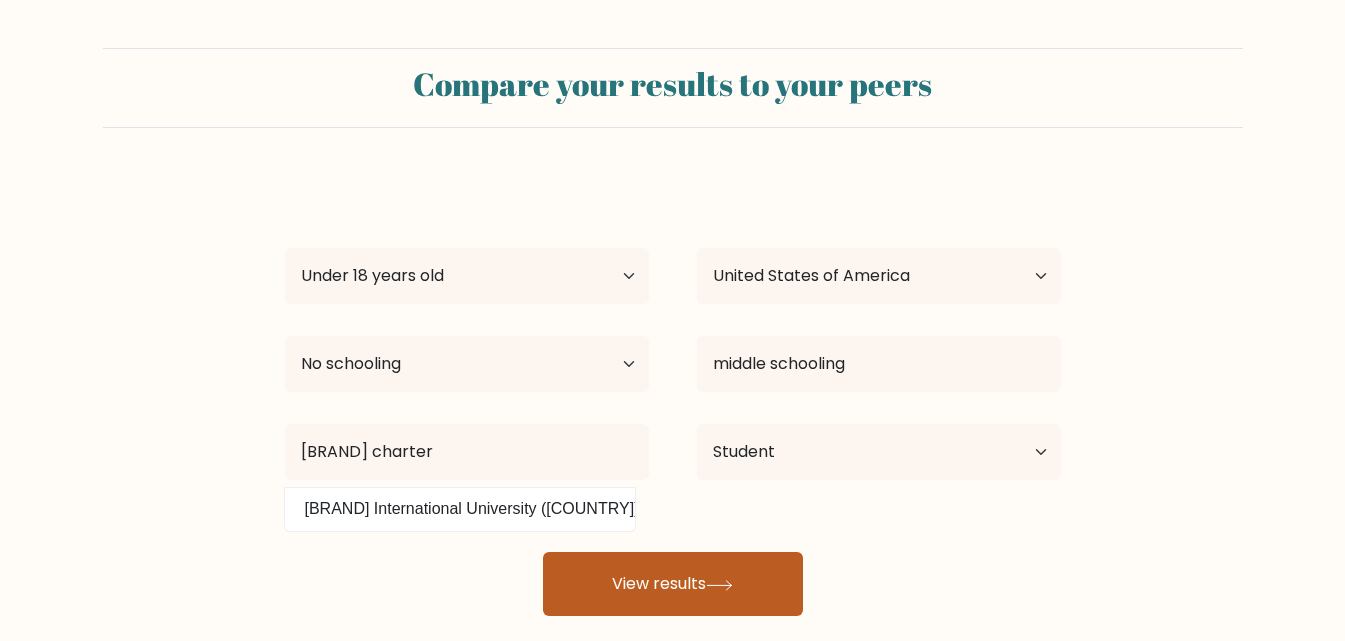 click on "View results" at bounding box center (673, 584) 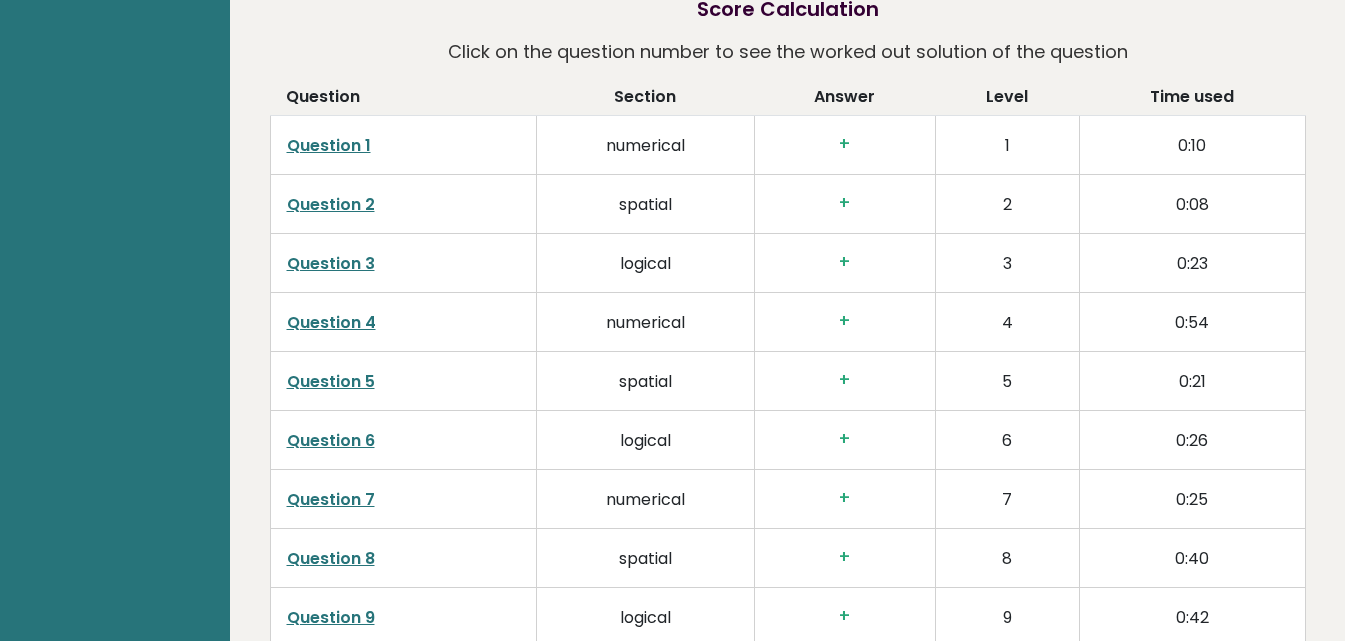 scroll, scrollTop: 3100, scrollLeft: 0, axis: vertical 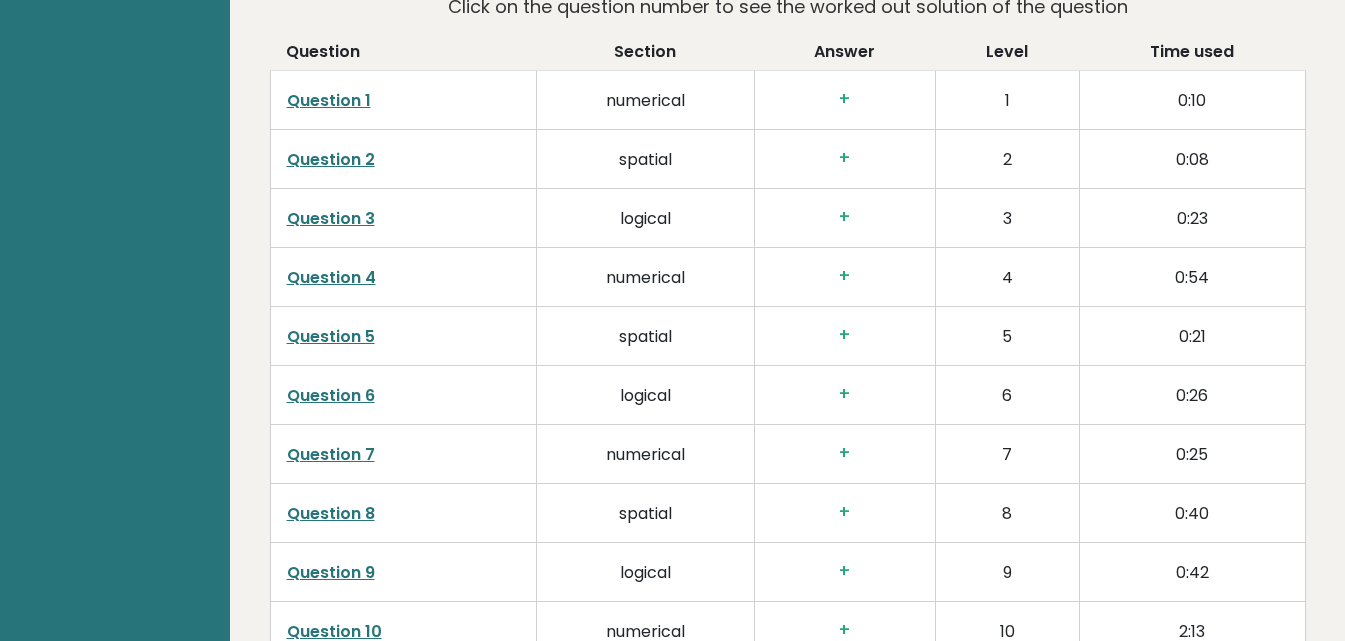 click on "Question
4" at bounding box center (331, 277) 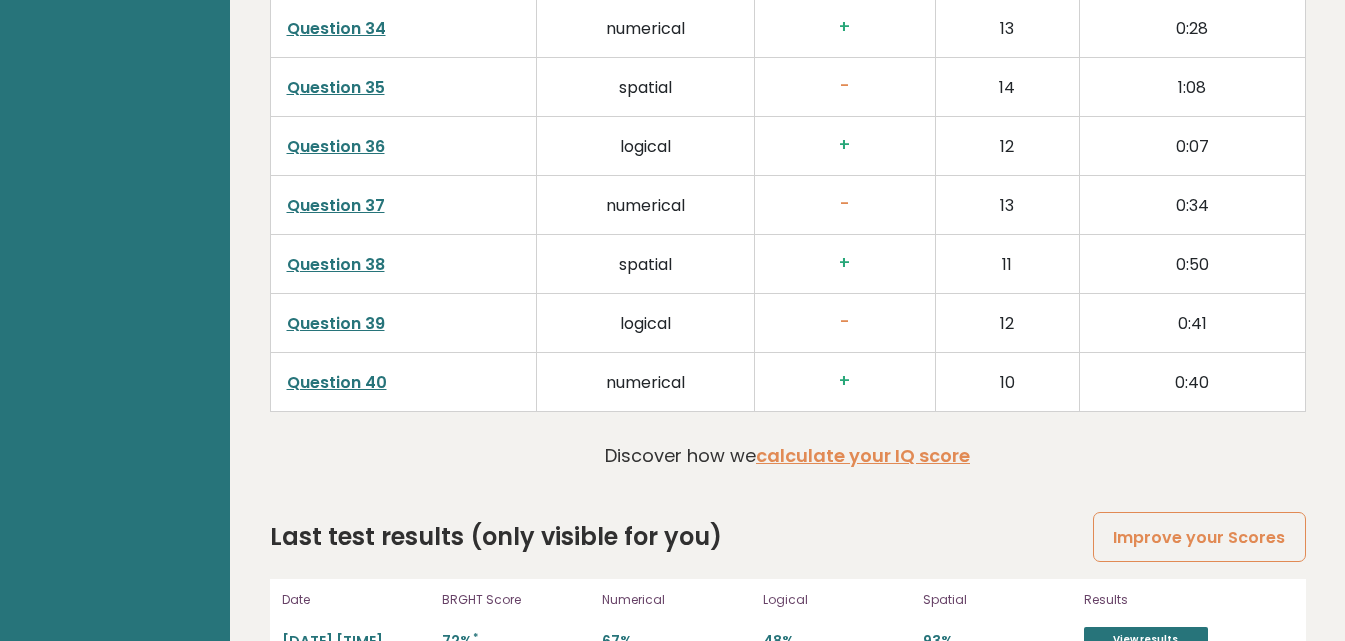 scroll, scrollTop: 5019, scrollLeft: 0, axis: vertical 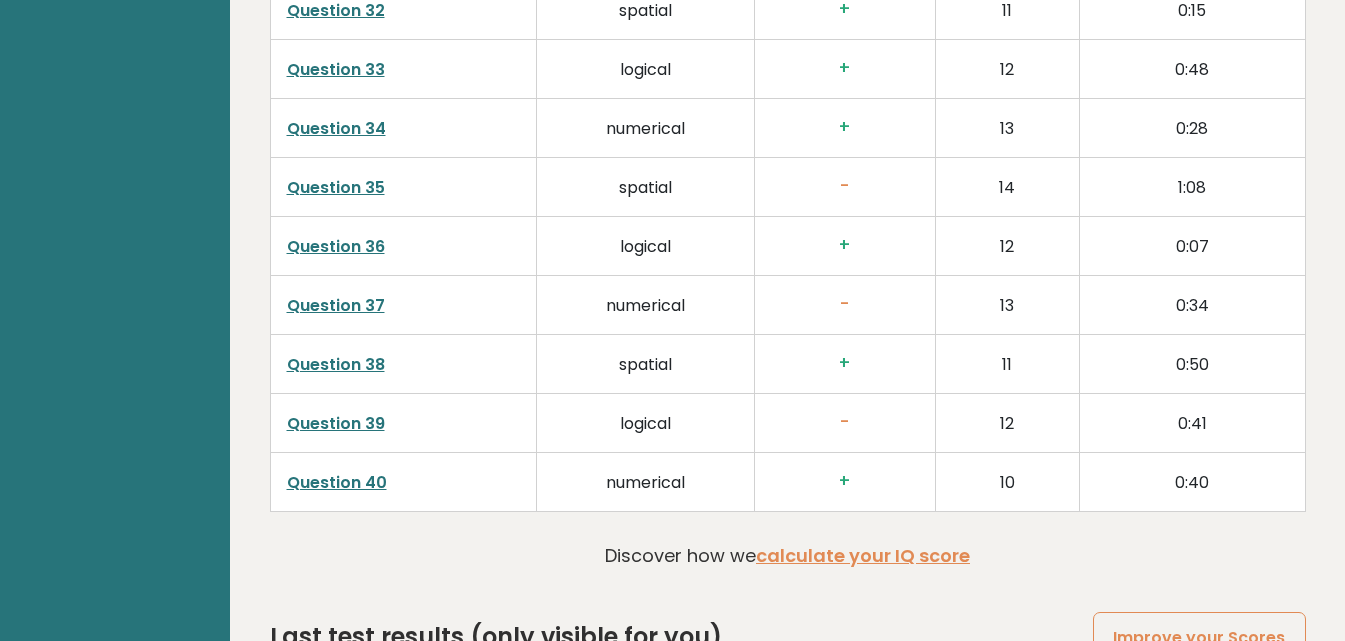 click on "Question
39" at bounding box center (336, 423) 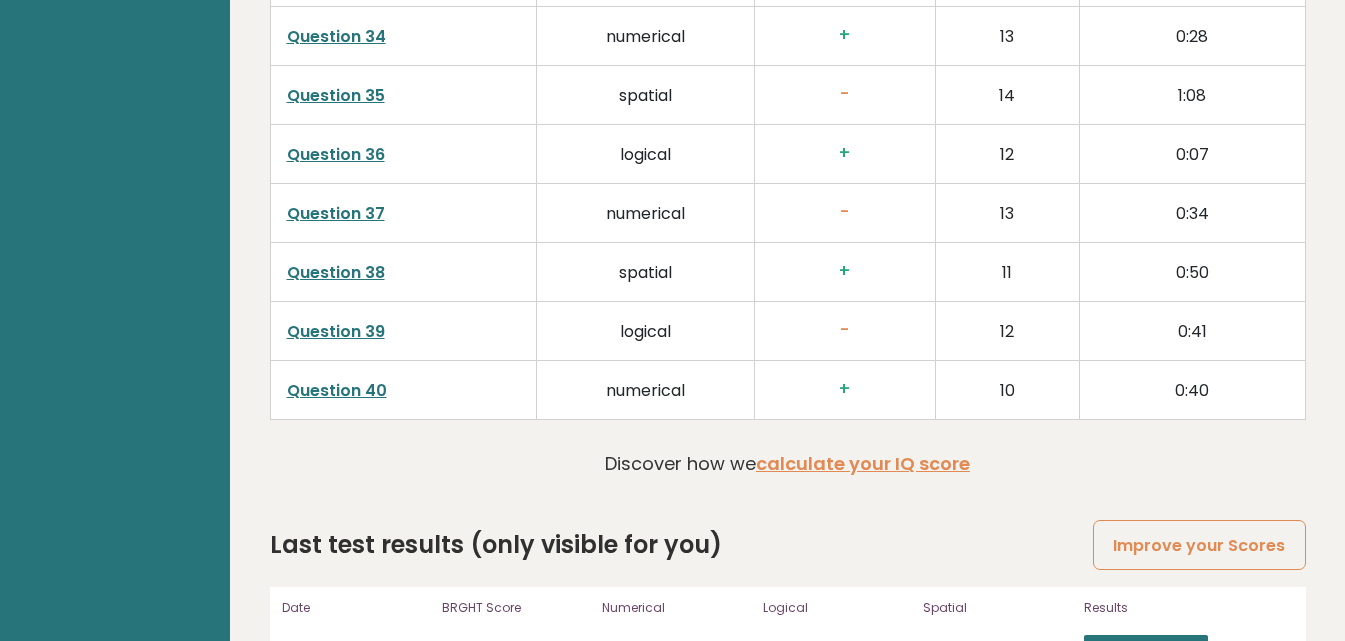 scroll, scrollTop: 5119, scrollLeft: 0, axis: vertical 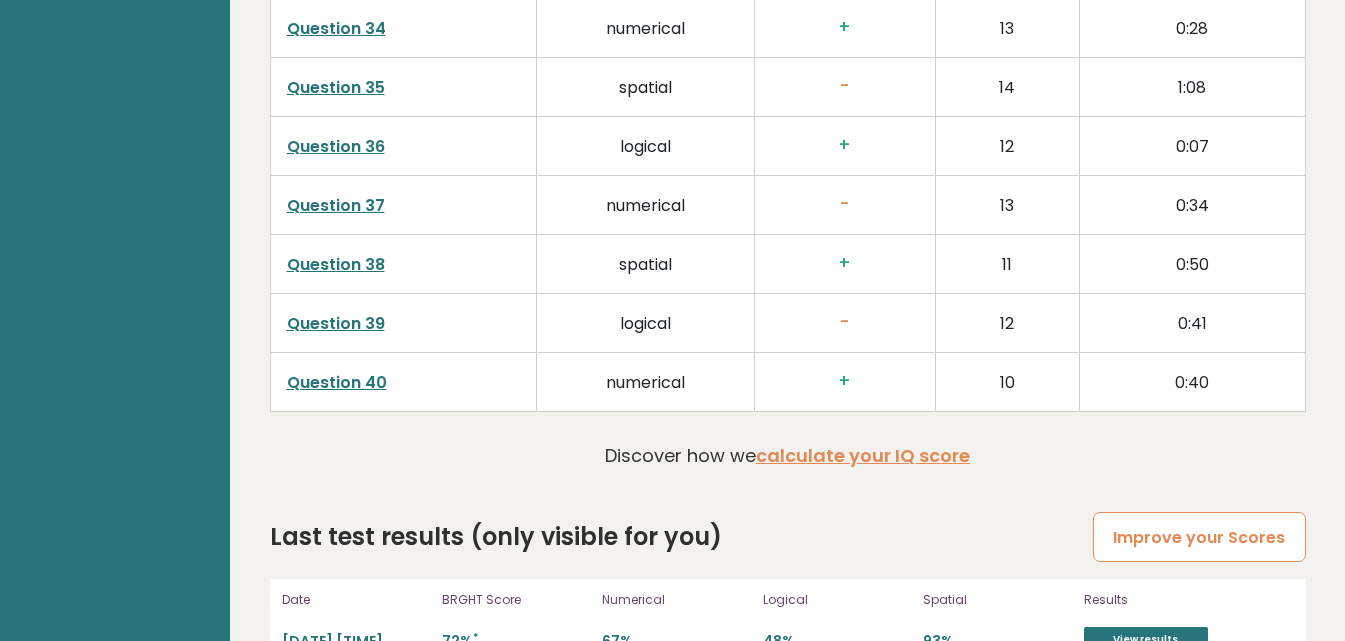 click on "Improve your Scores" at bounding box center [1199, 537] 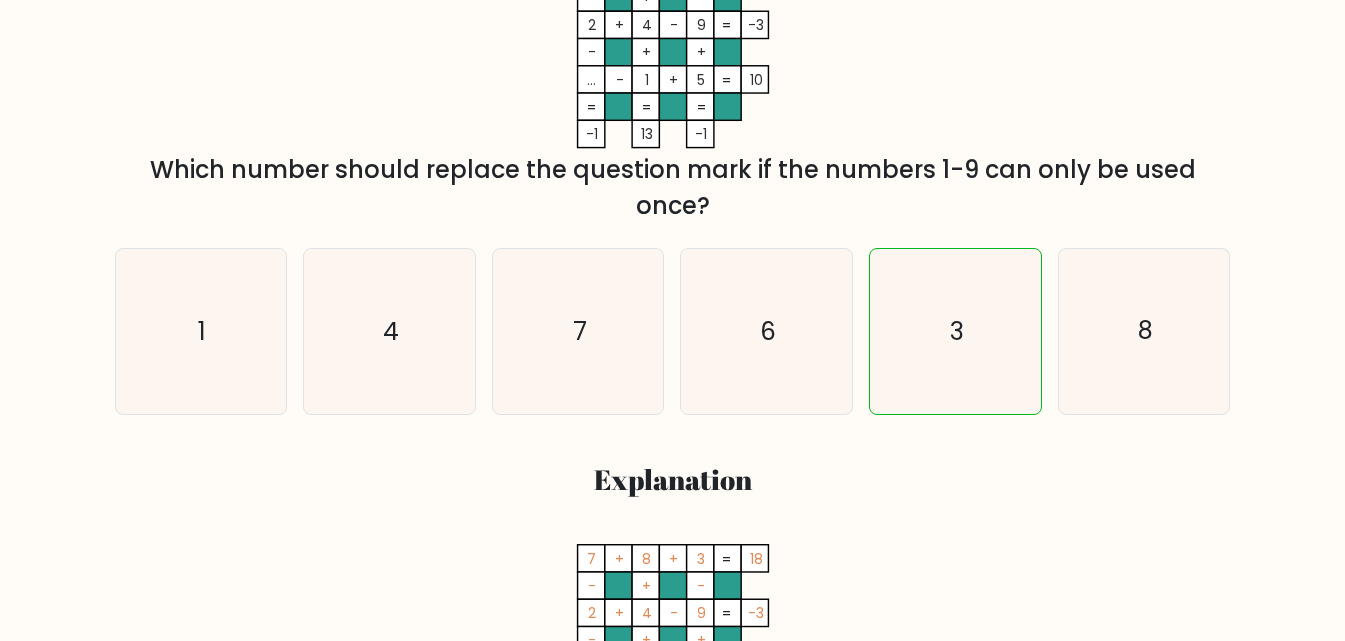 scroll, scrollTop: 400, scrollLeft: 0, axis: vertical 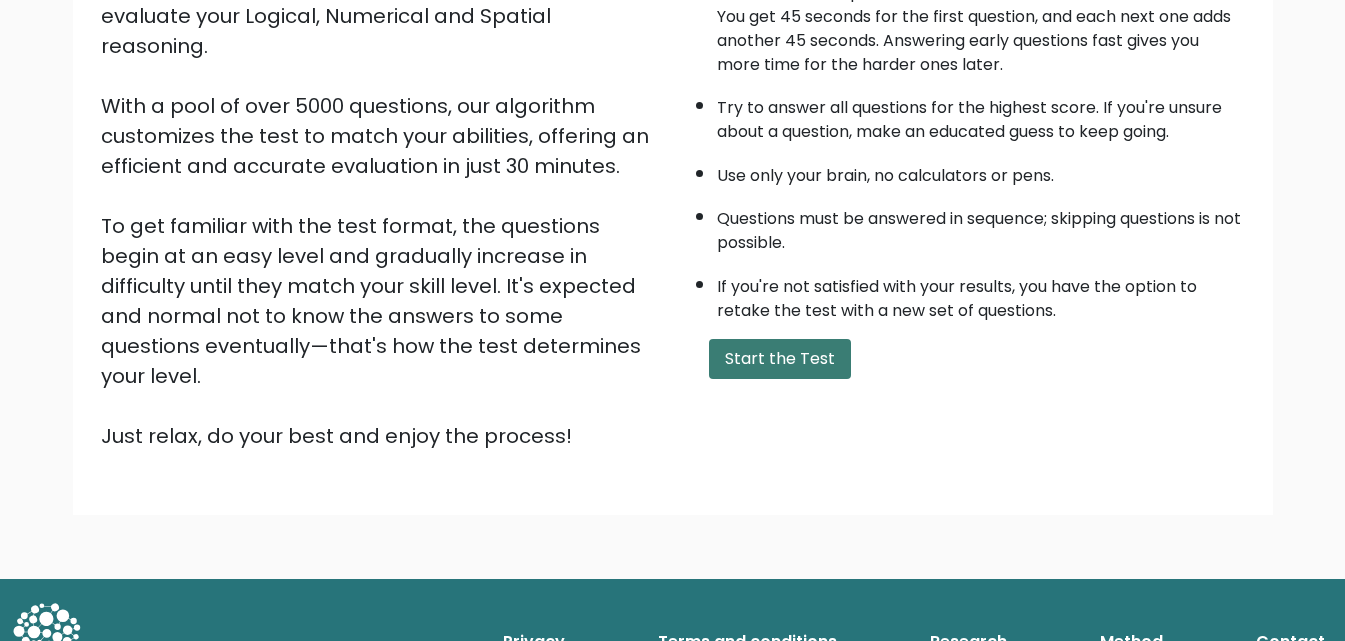 click on "Start the Test" at bounding box center (780, 359) 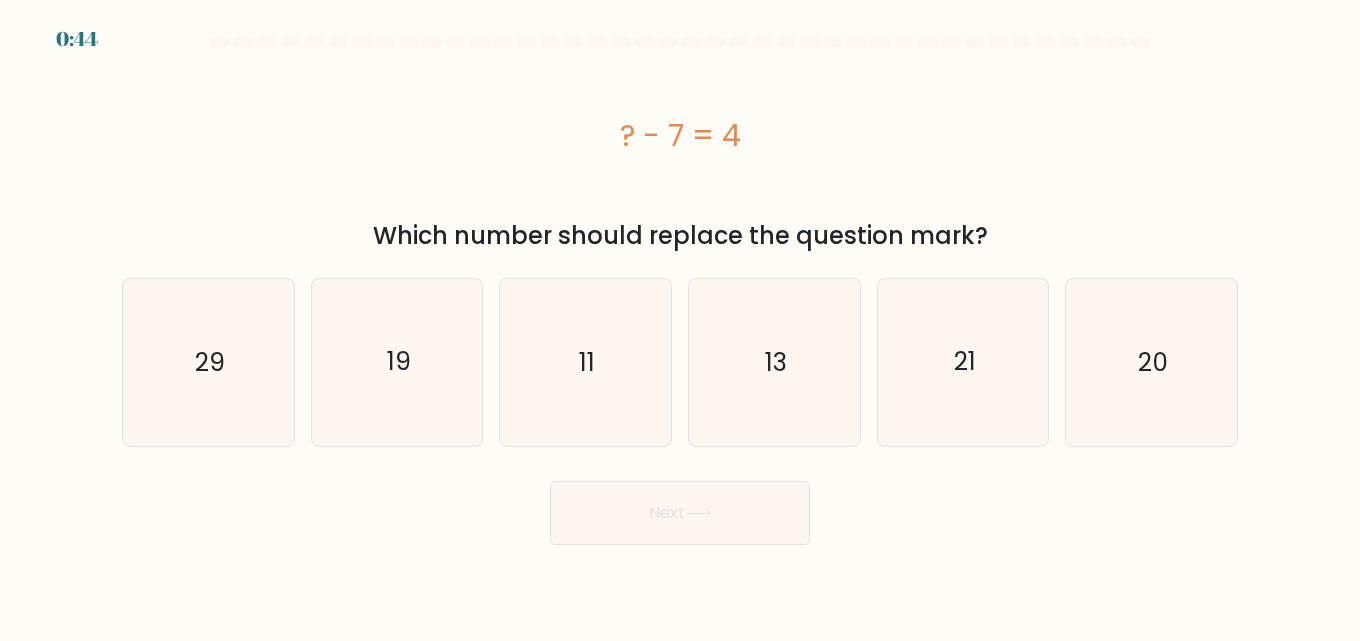 scroll, scrollTop: 0, scrollLeft: 0, axis: both 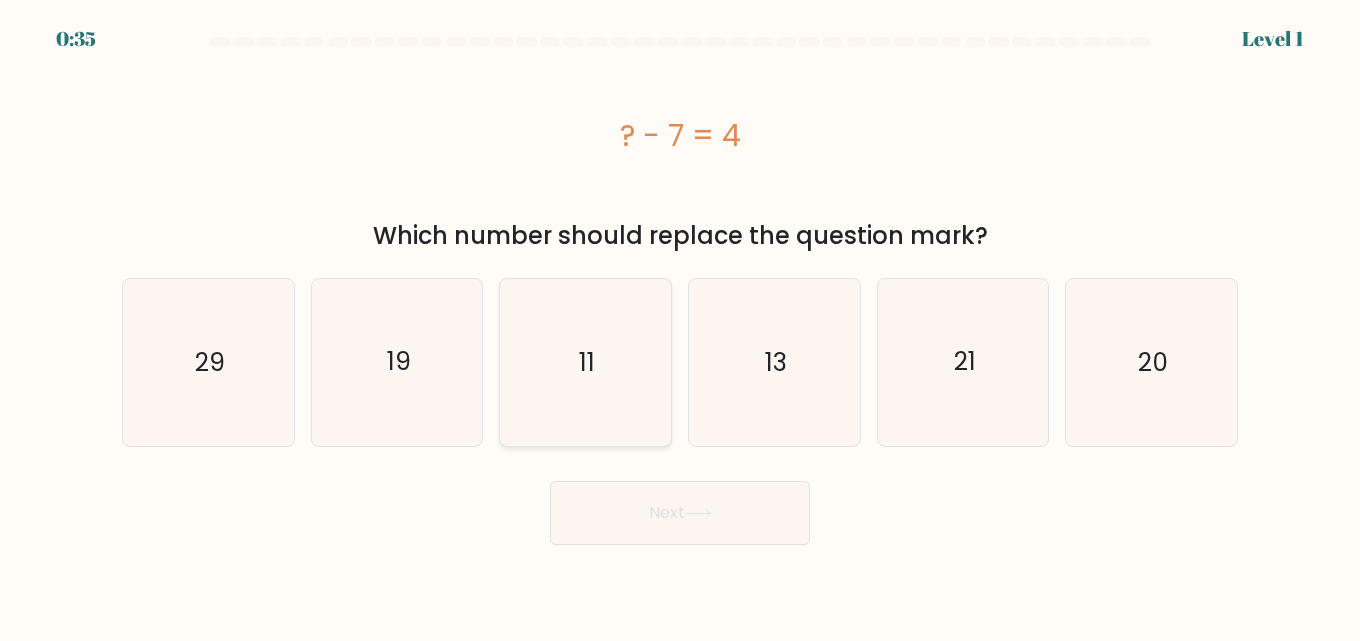 click on "11" 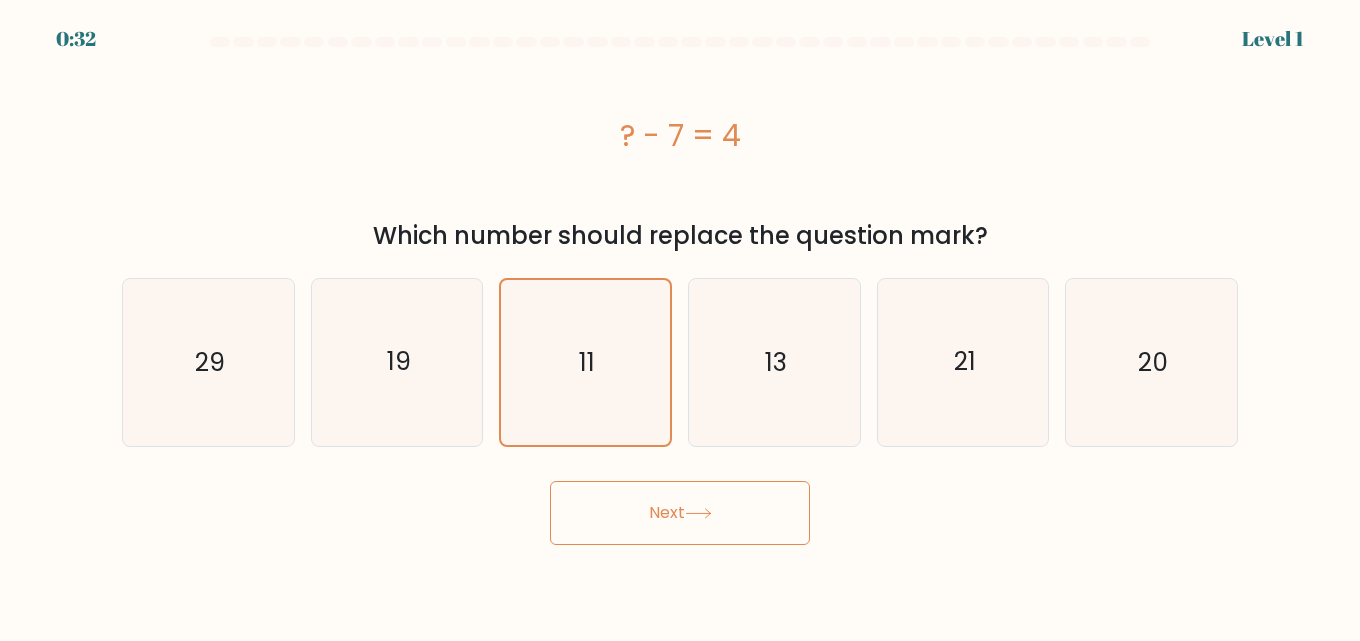 click on "Next" at bounding box center (680, 513) 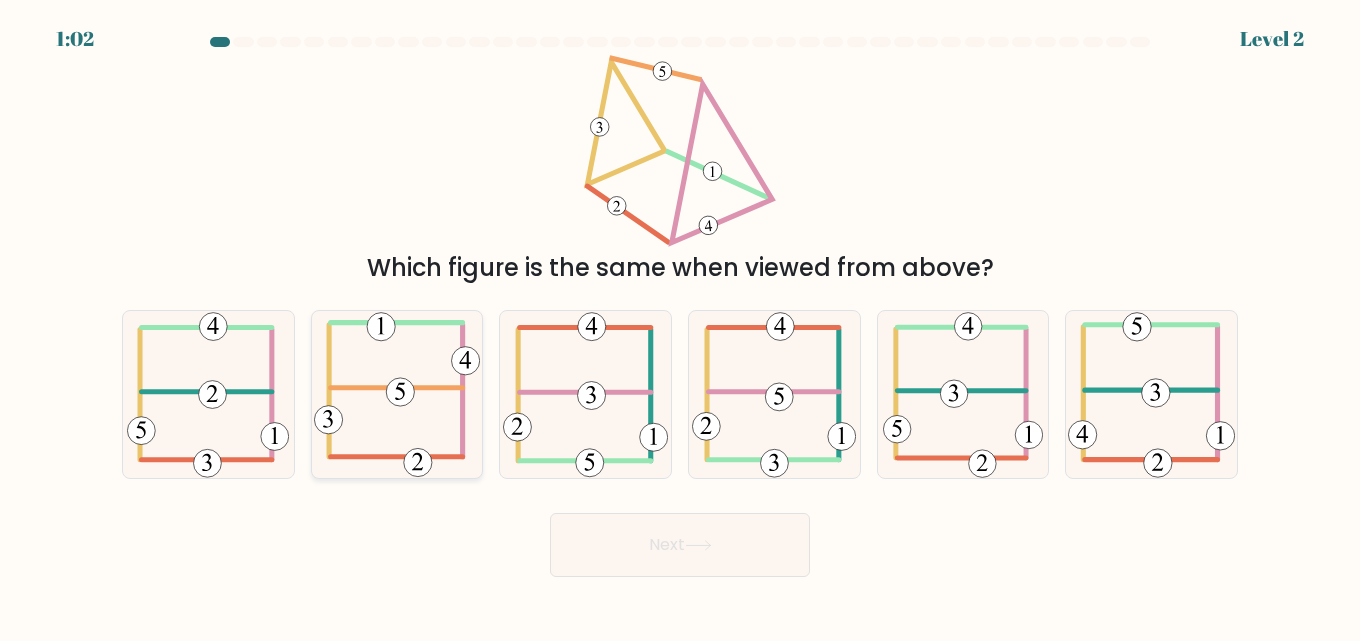click 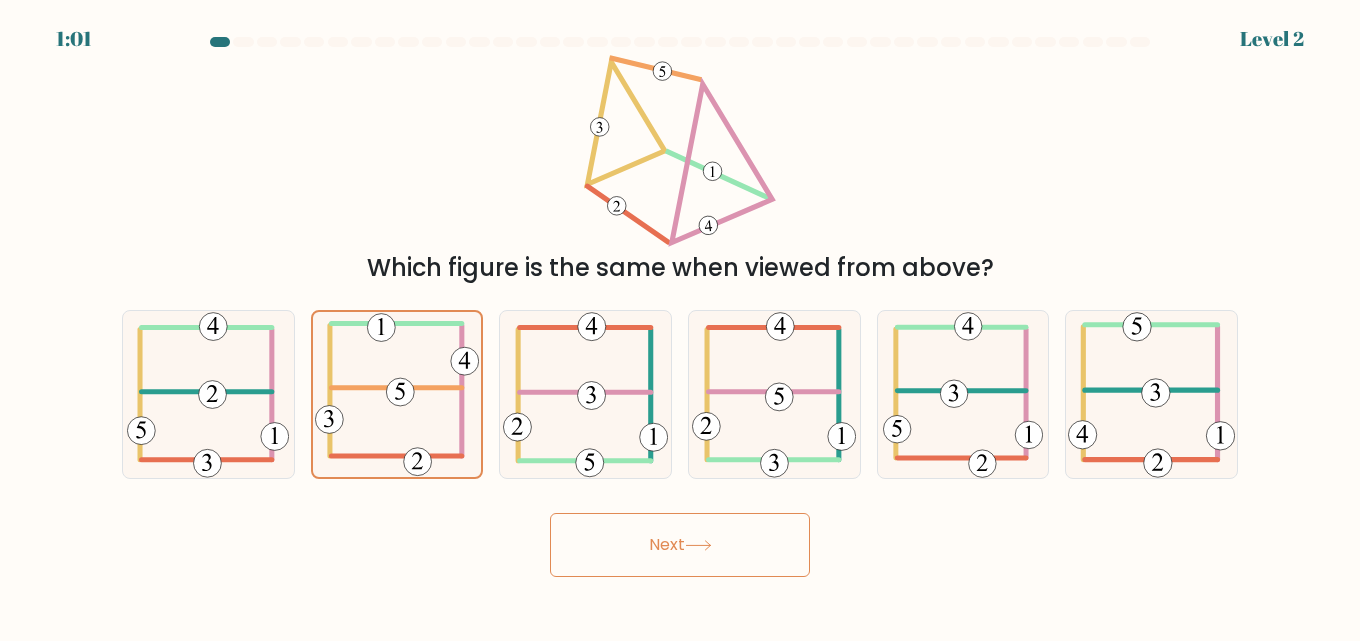 click on "Next" at bounding box center [680, 545] 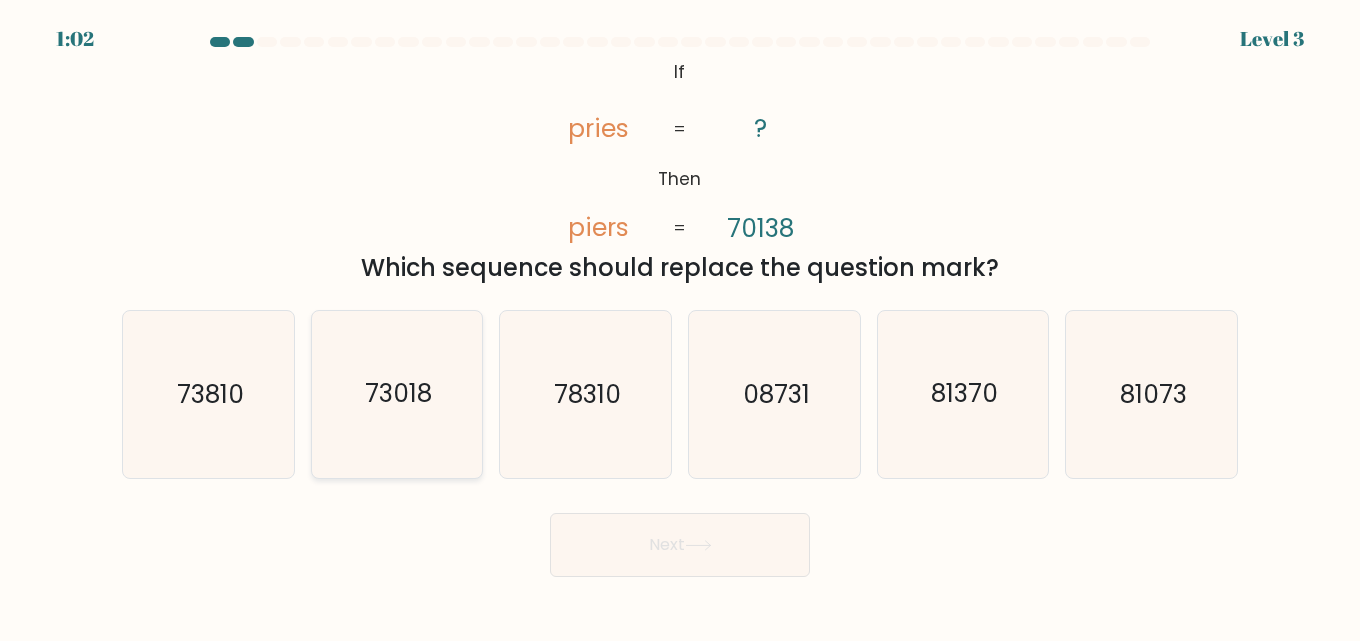 click on "73018" 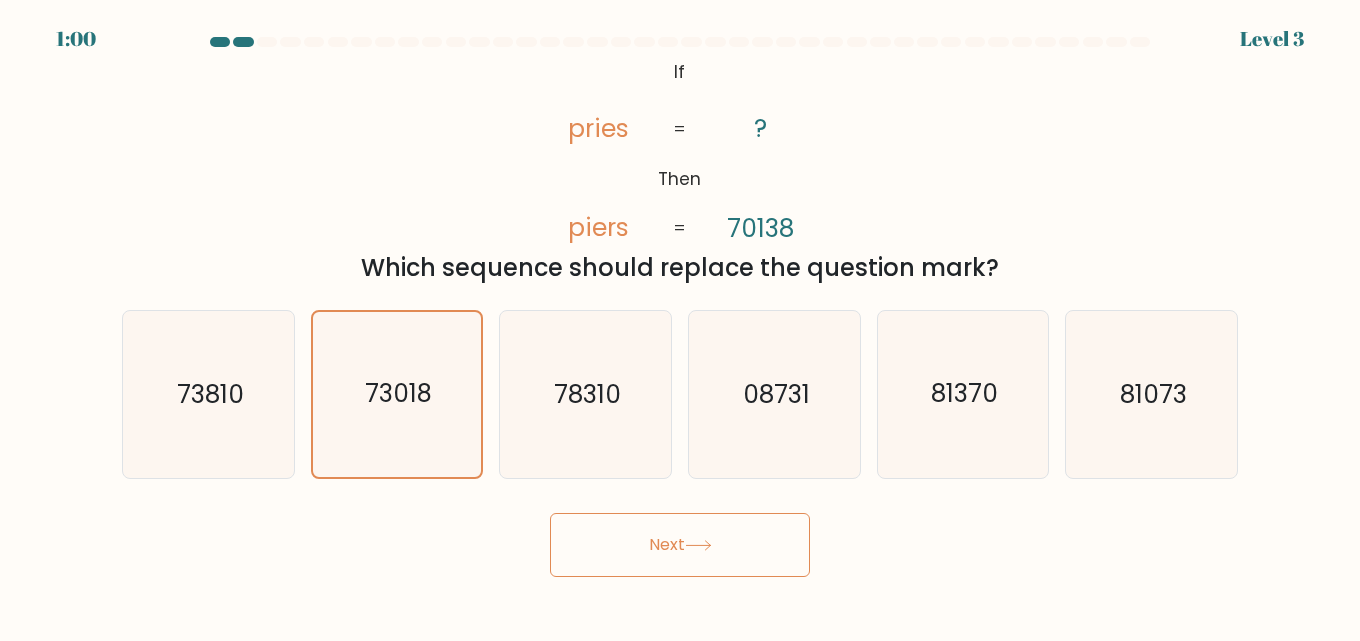 click on "Next" at bounding box center [680, 545] 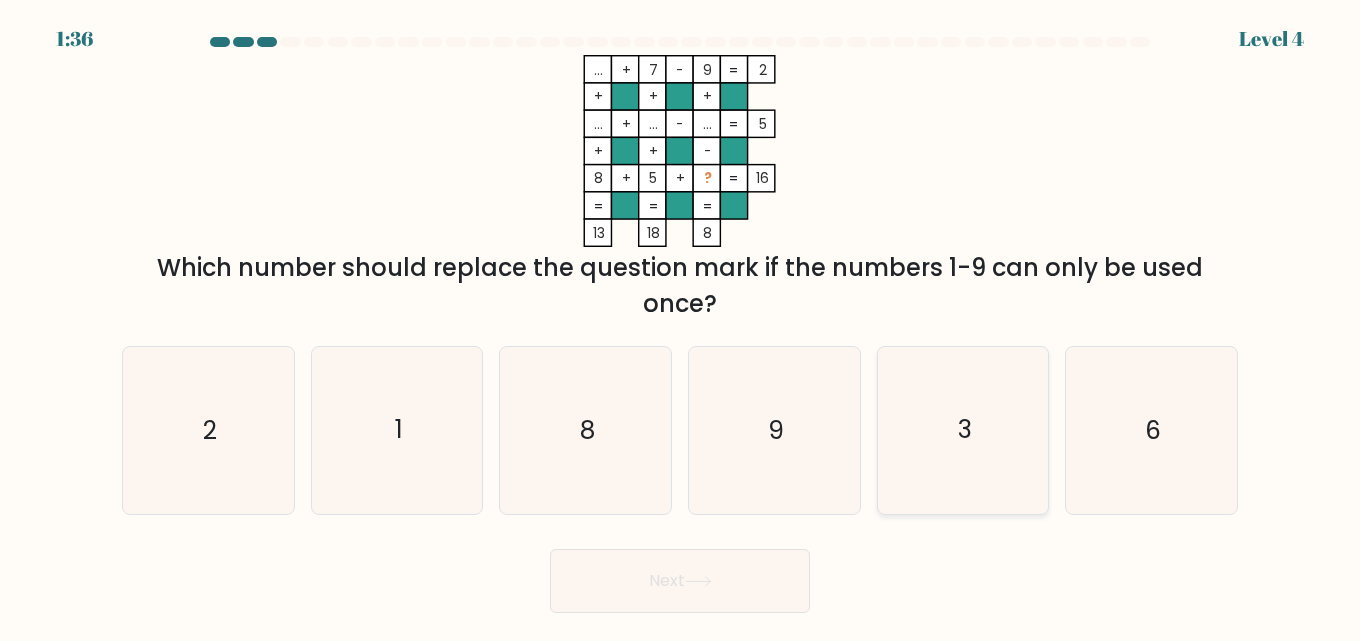 click on "3" 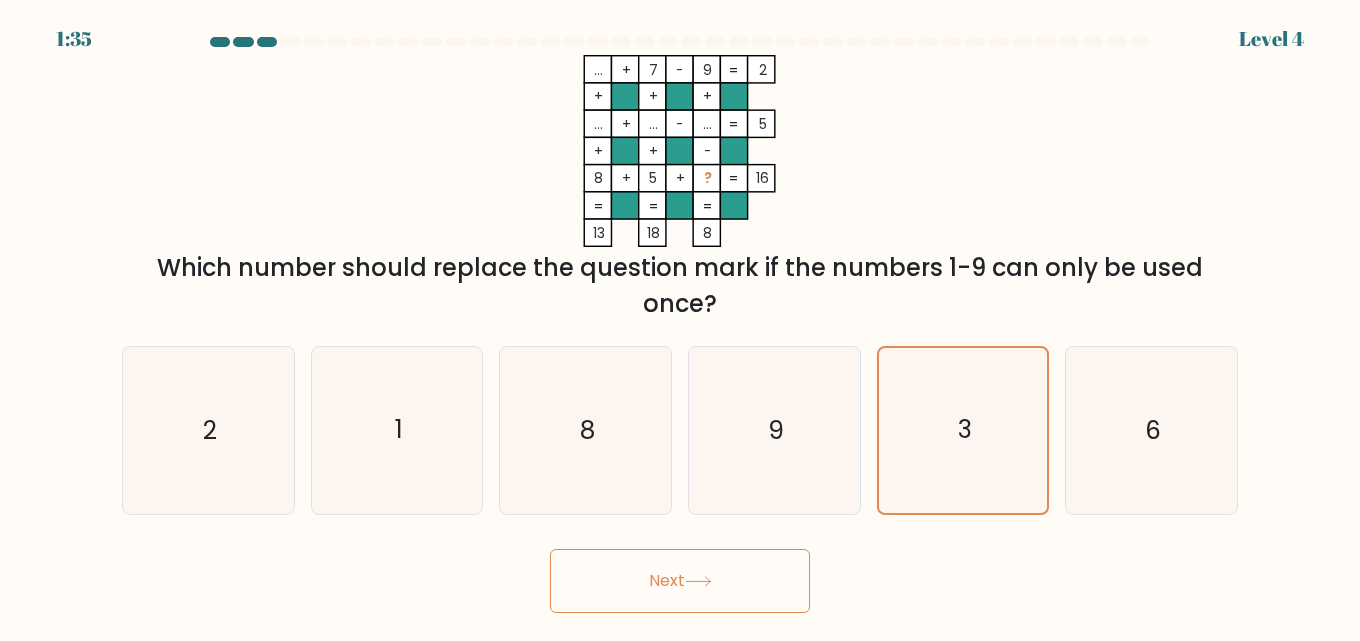 click on "Next" at bounding box center [680, 581] 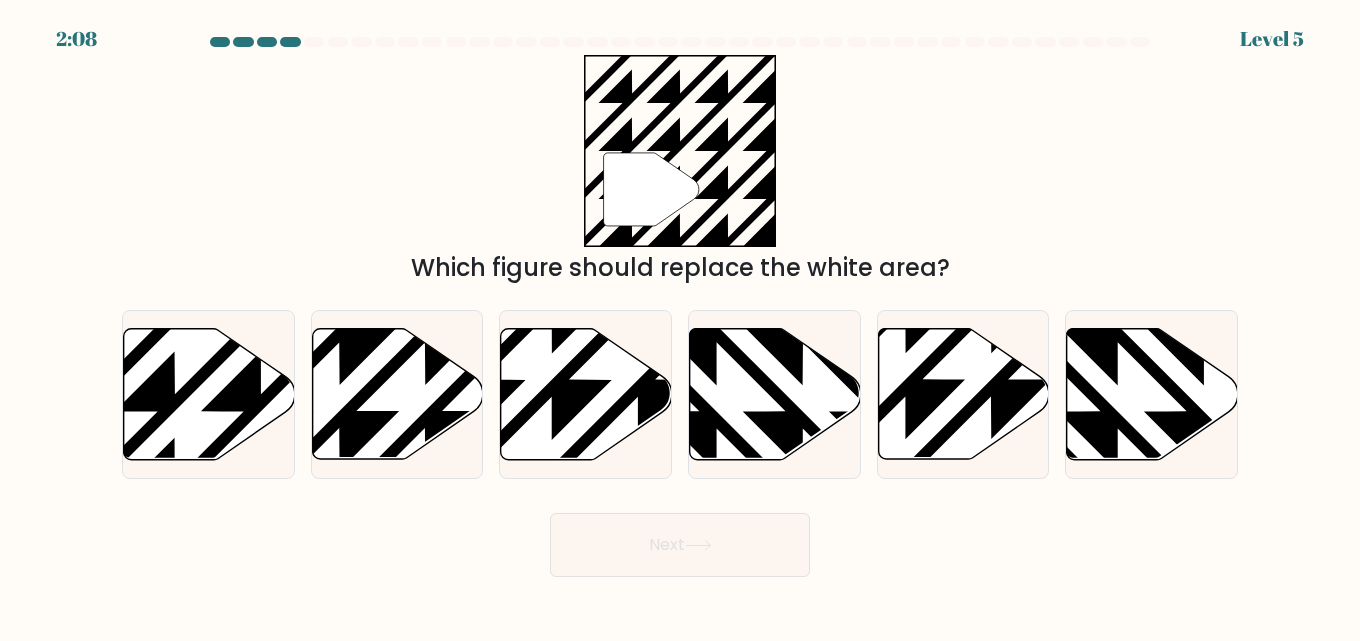 scroll, scrollTop: 0, scrollLeft: 0, axis: both 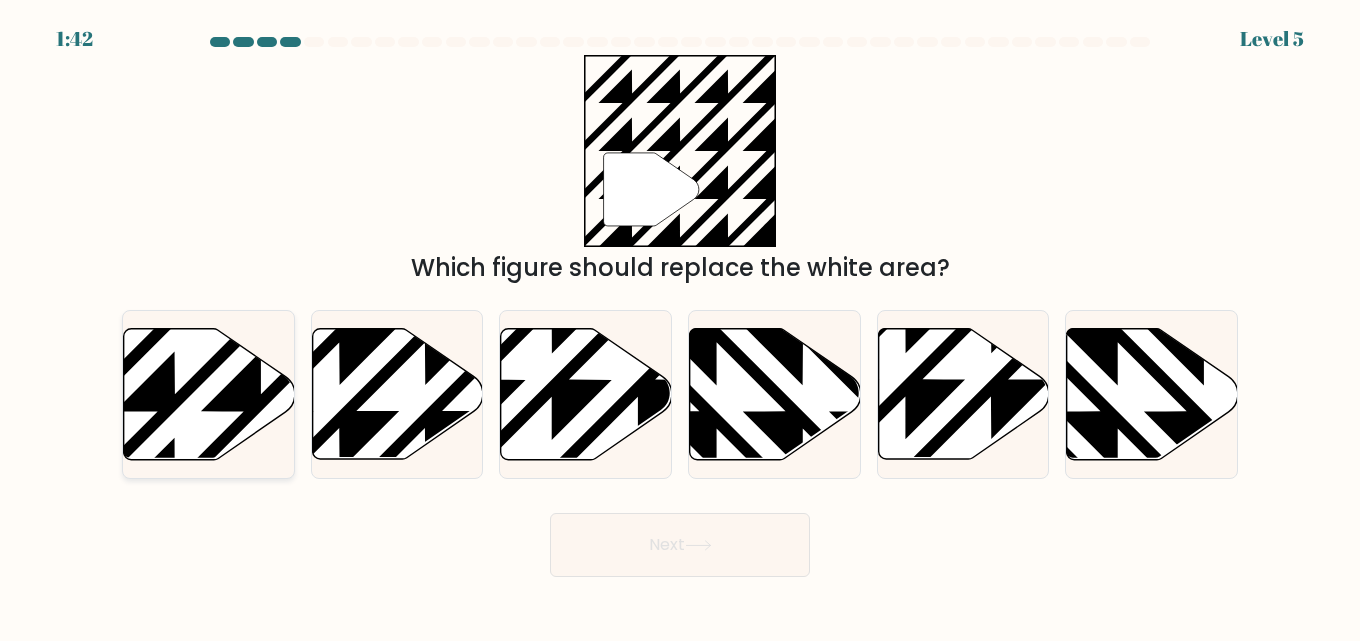 click 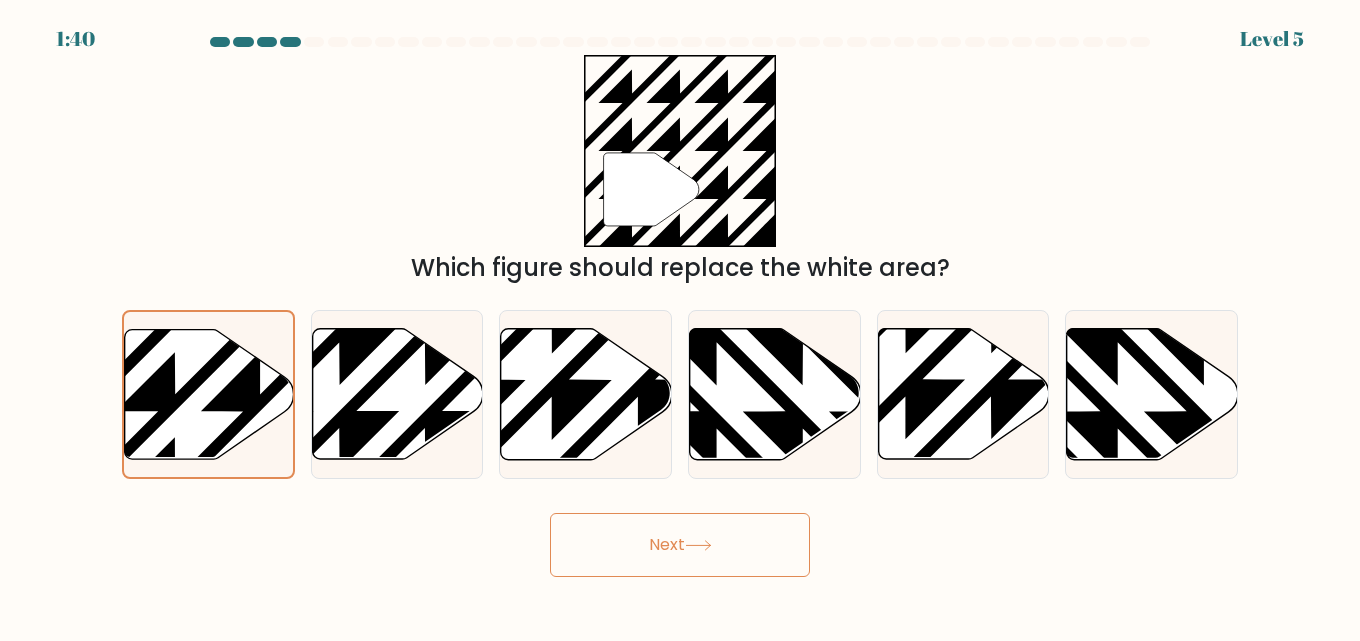 click on "Next" at bounding box center (680, 545) 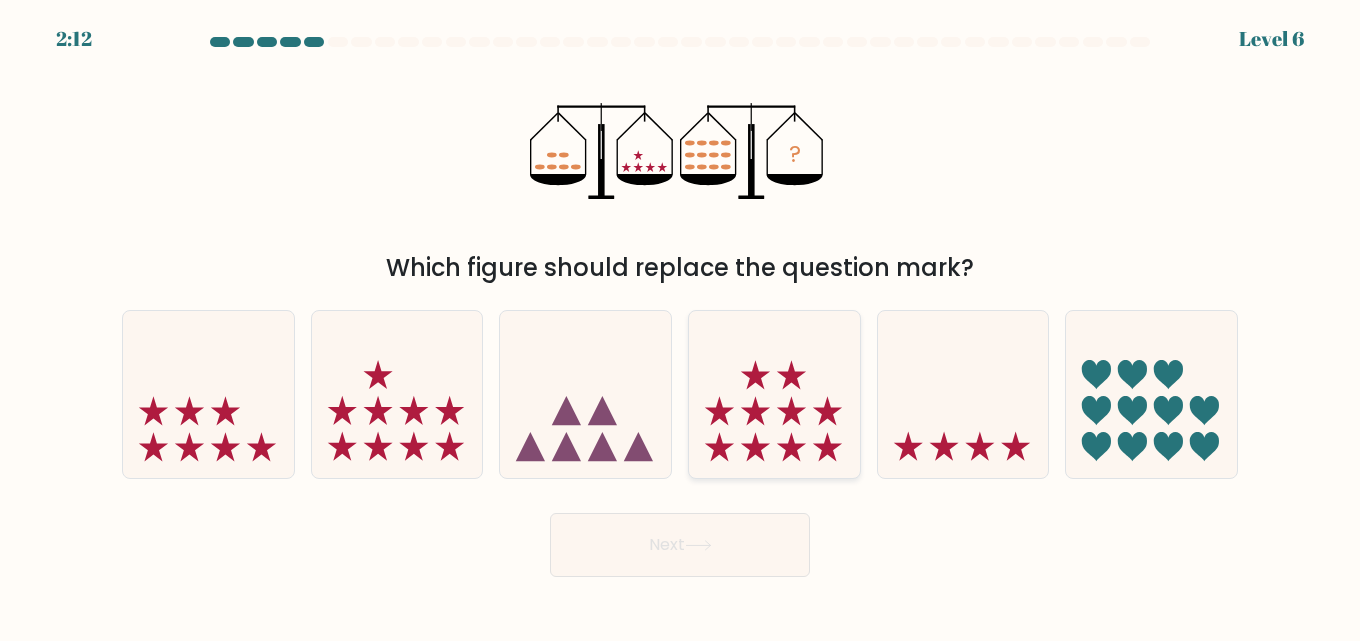 click 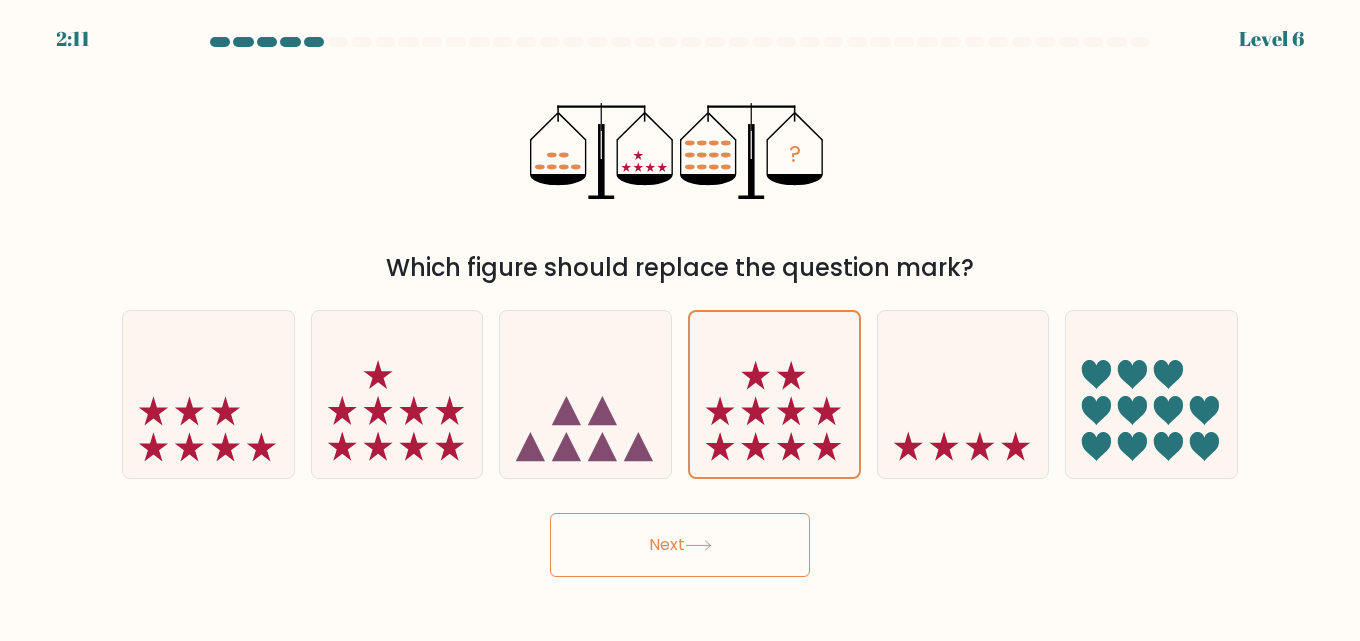 click 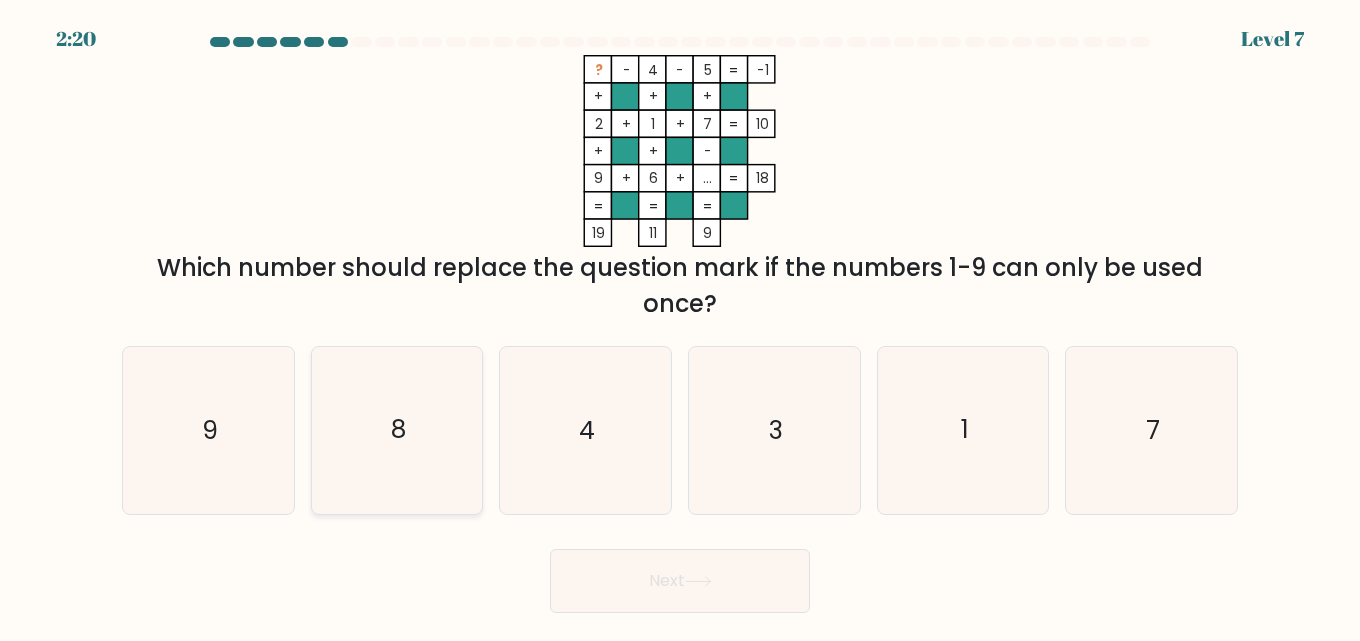 click on "8" 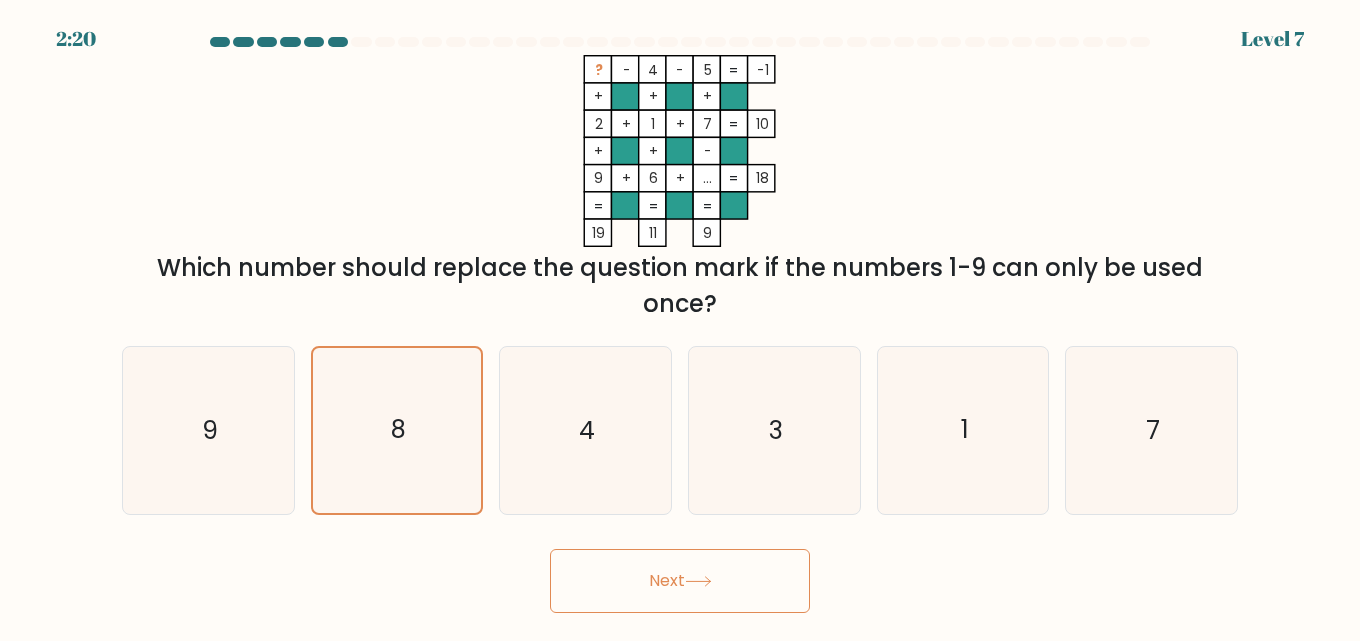 click on "Next" at bounding box center [680, 581] 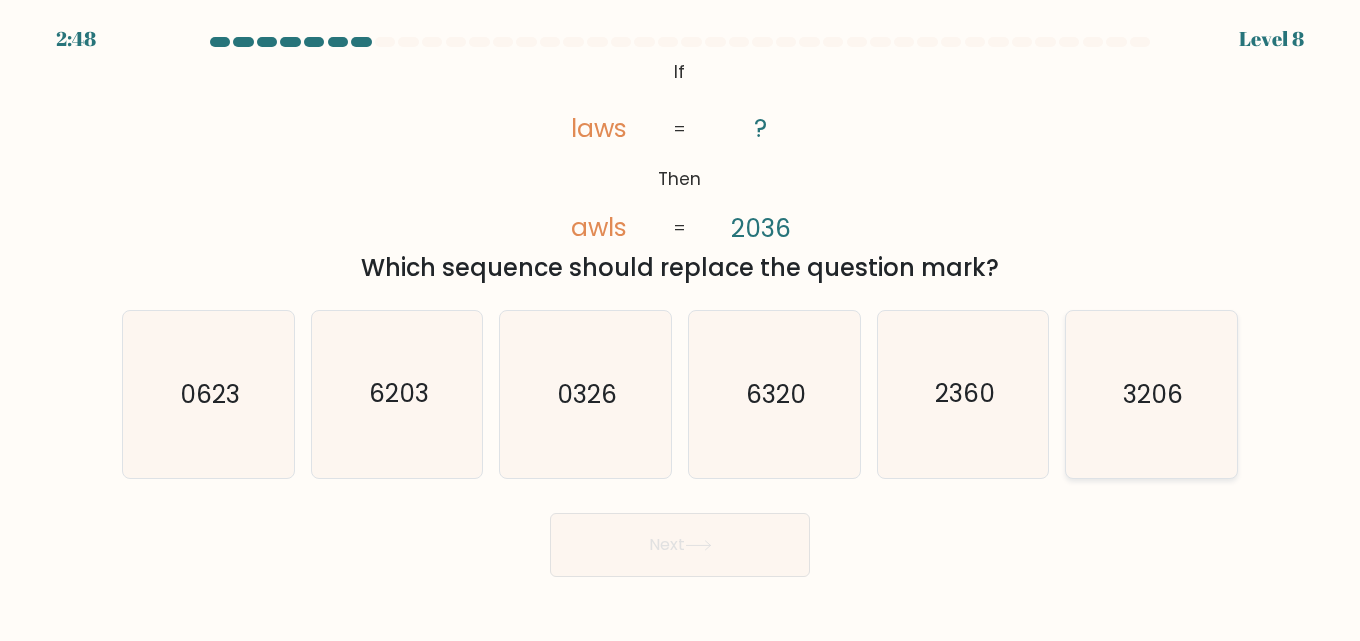 click on "3206" 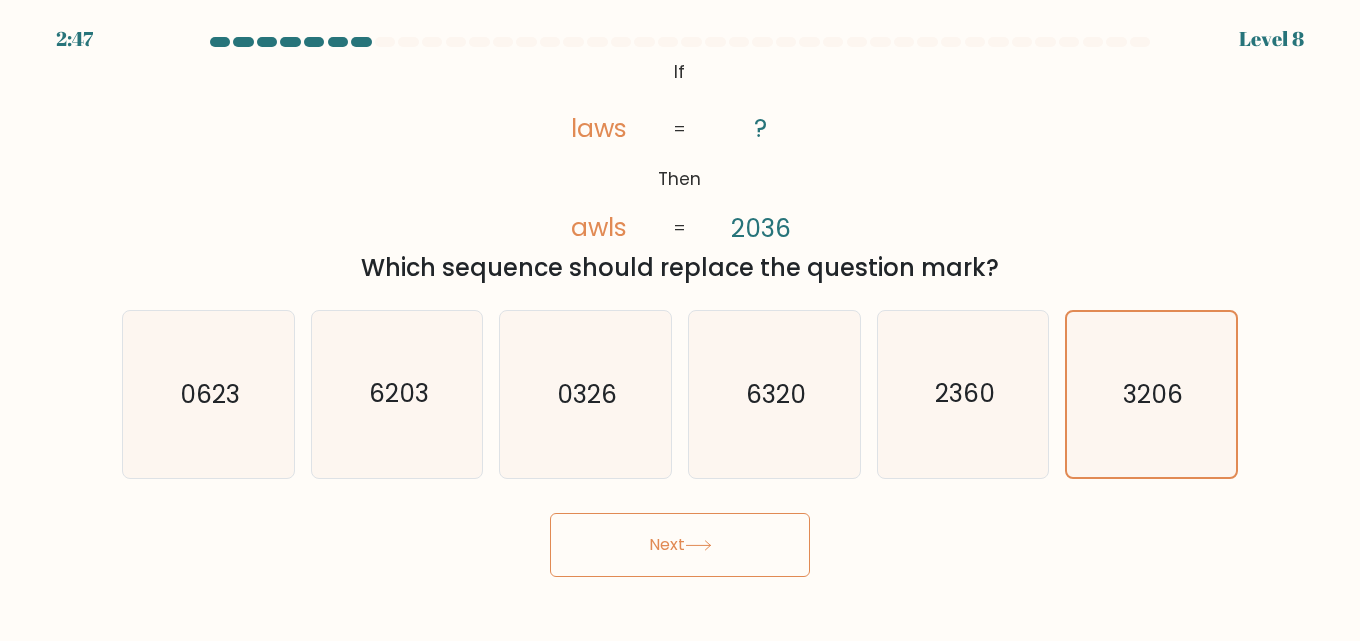click on "Next" at bounding box center [680, 545] 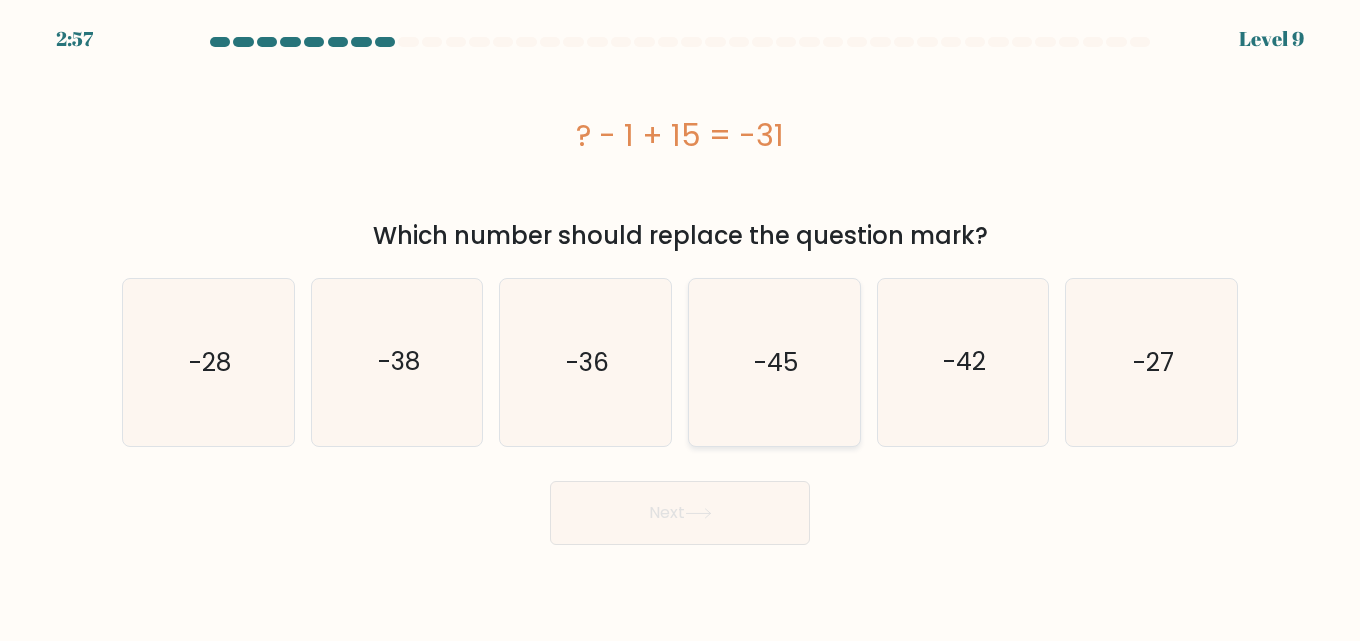 click on "-45" 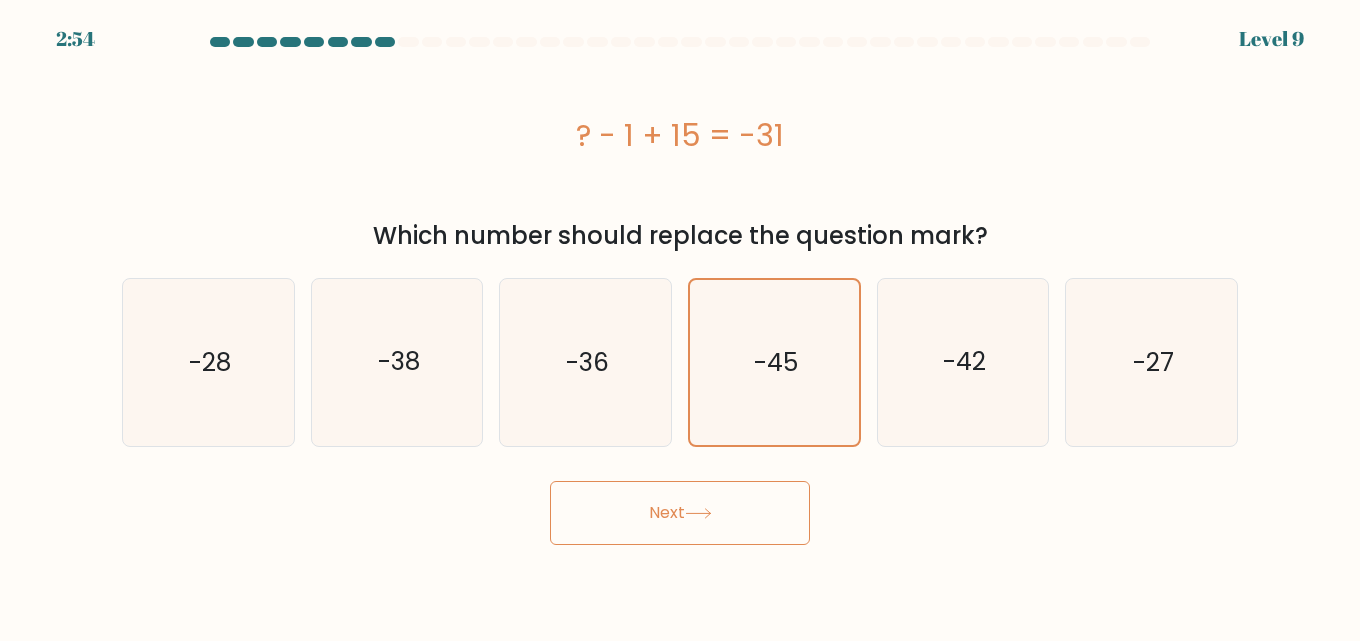 click on "Next" at bounding box center (680, 513) 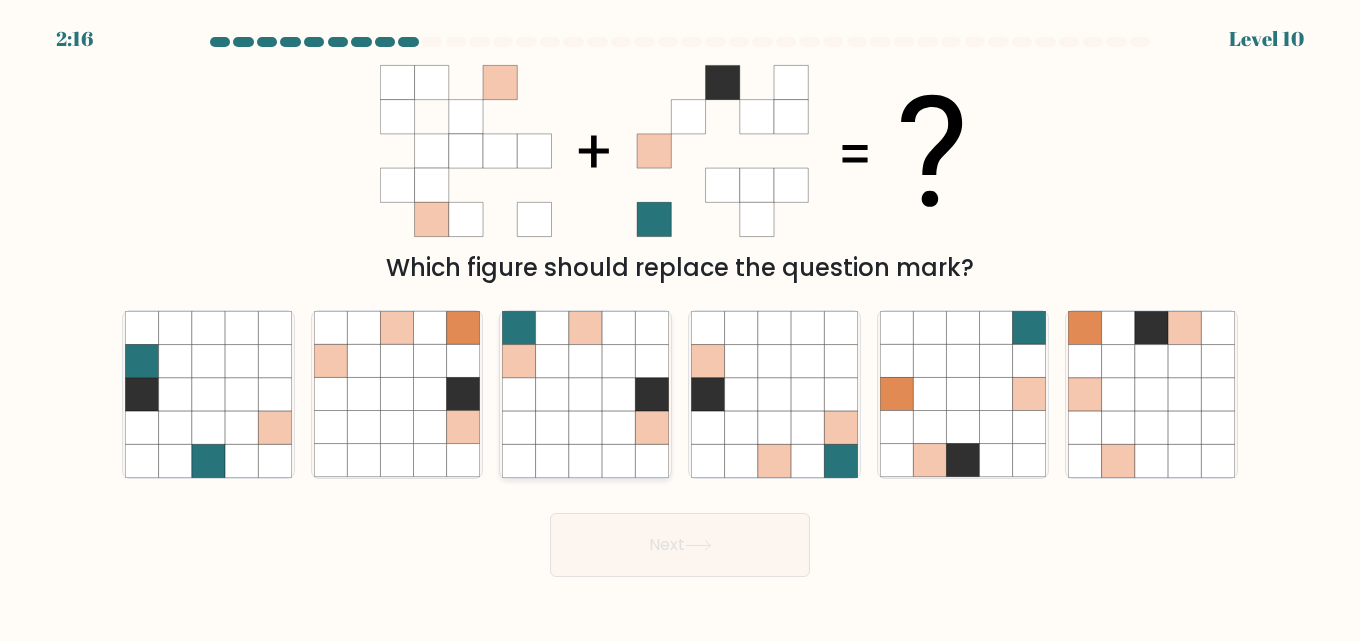 click 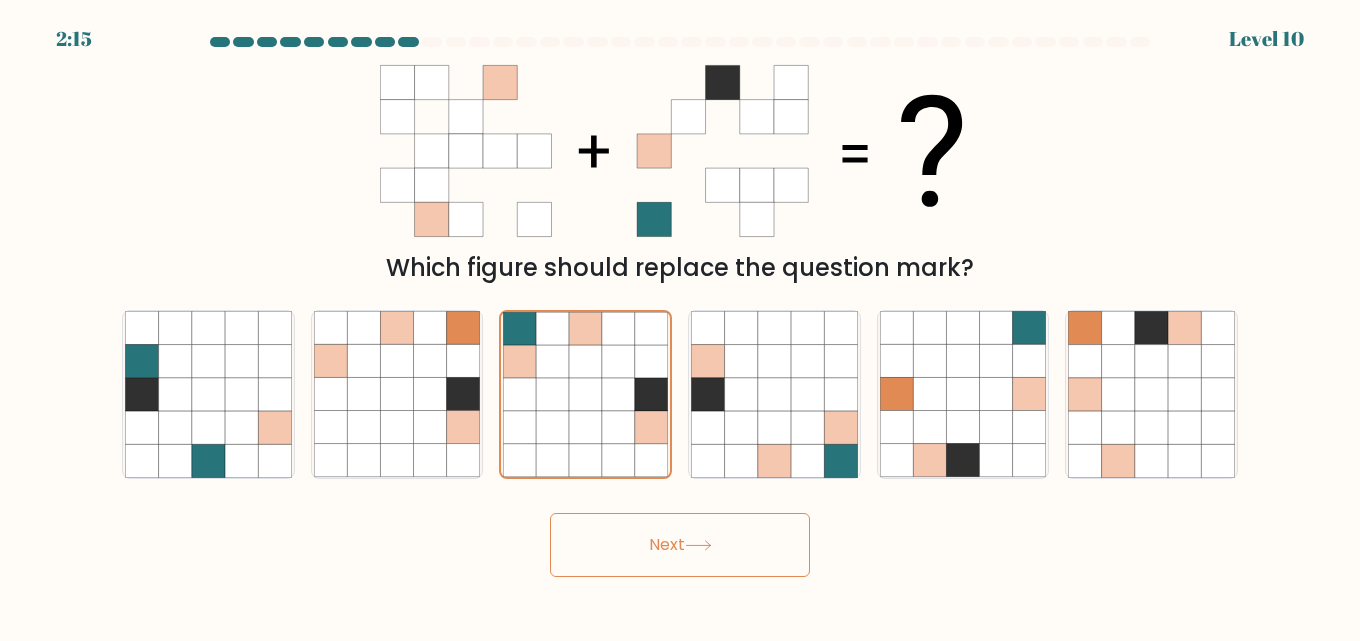 click on "Next" at bounding box center (680, 545) 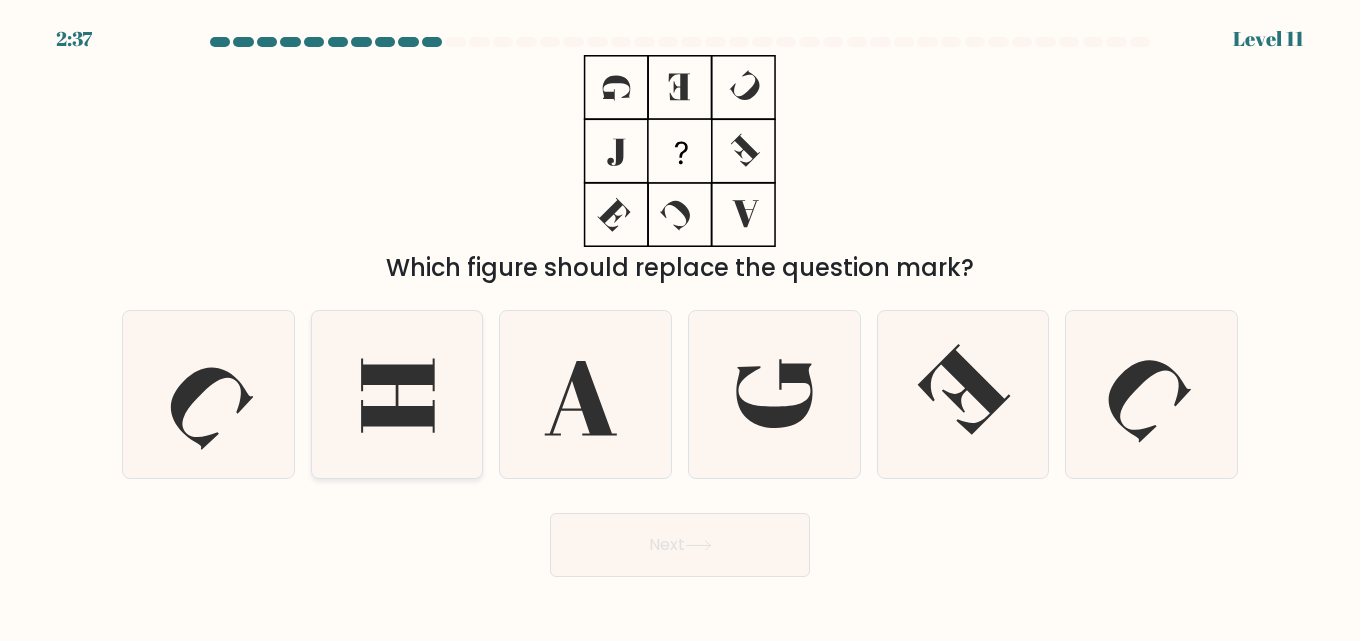 click 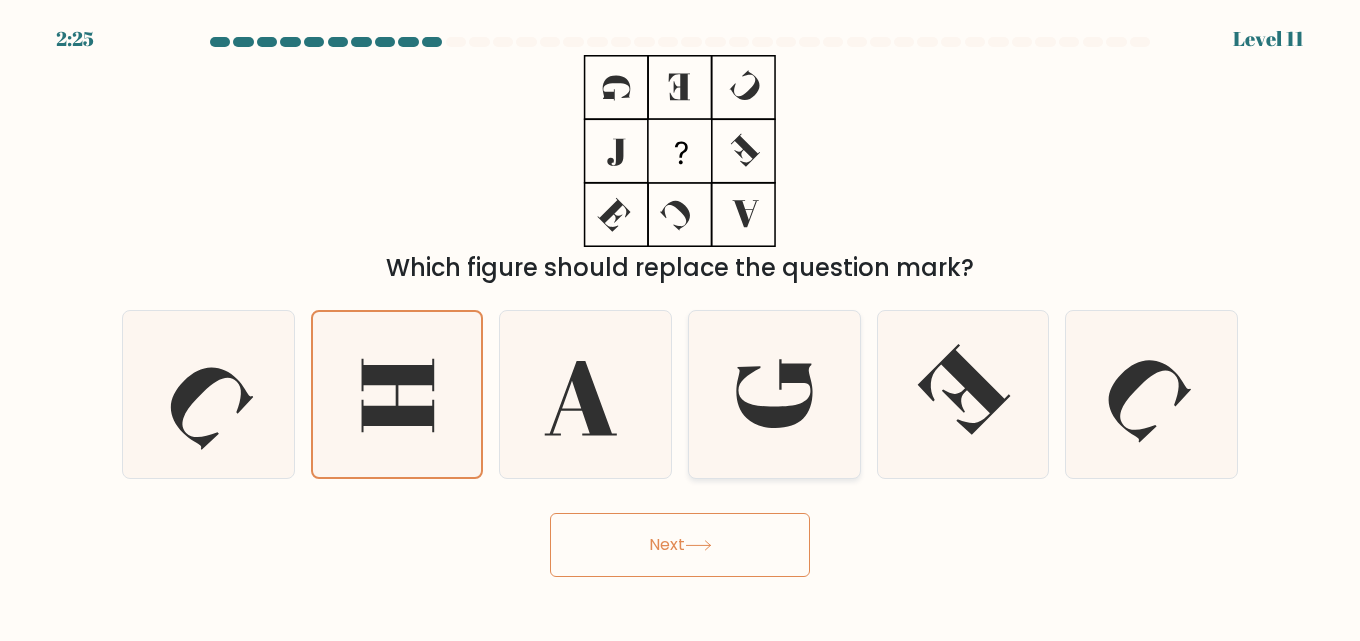 click 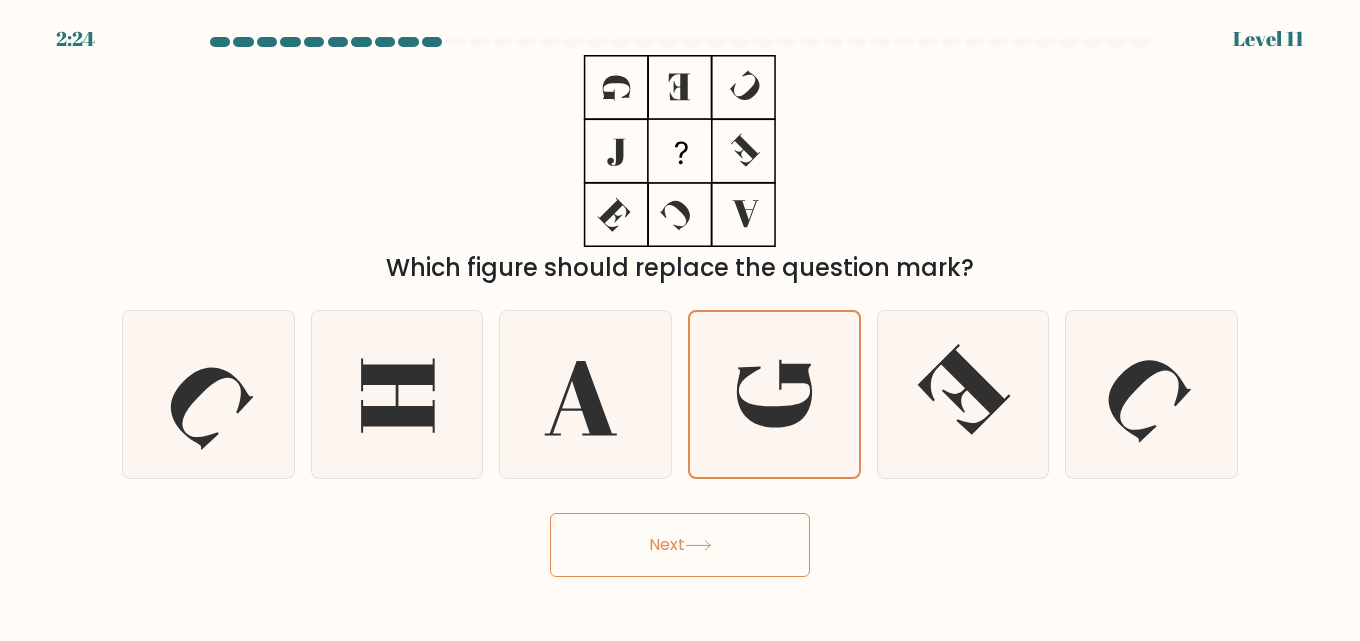 click on "Next" at bounding box center (680, 545) 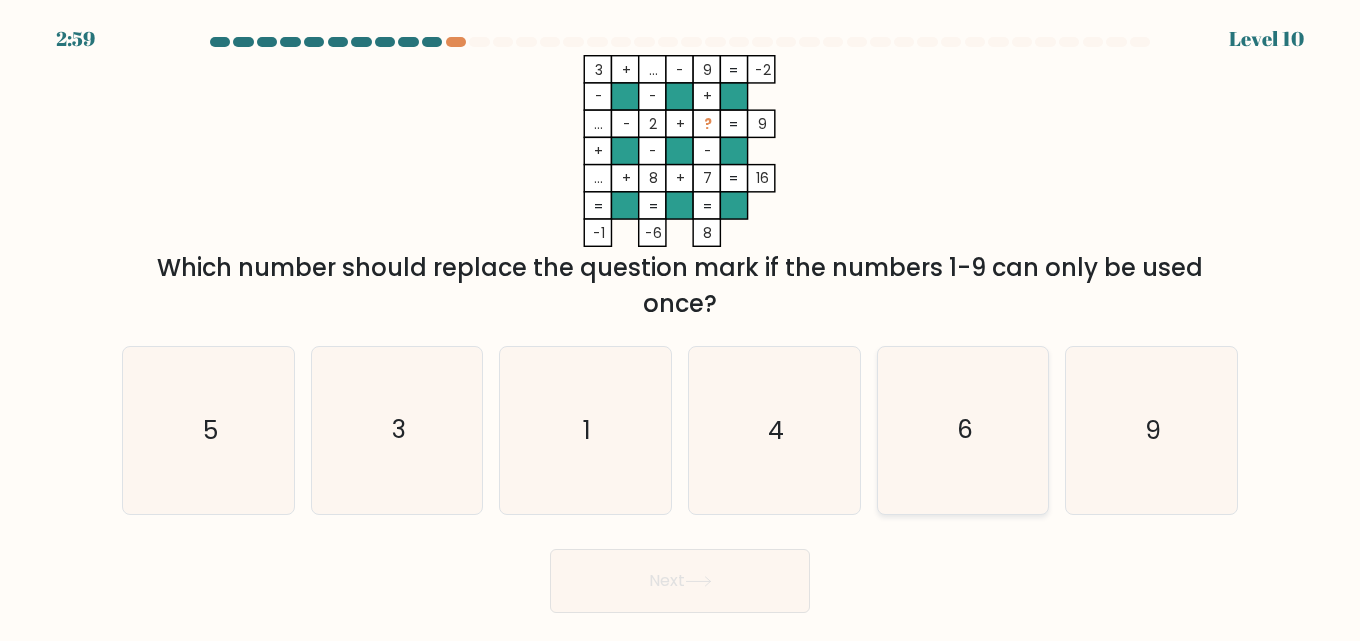 click on "6" 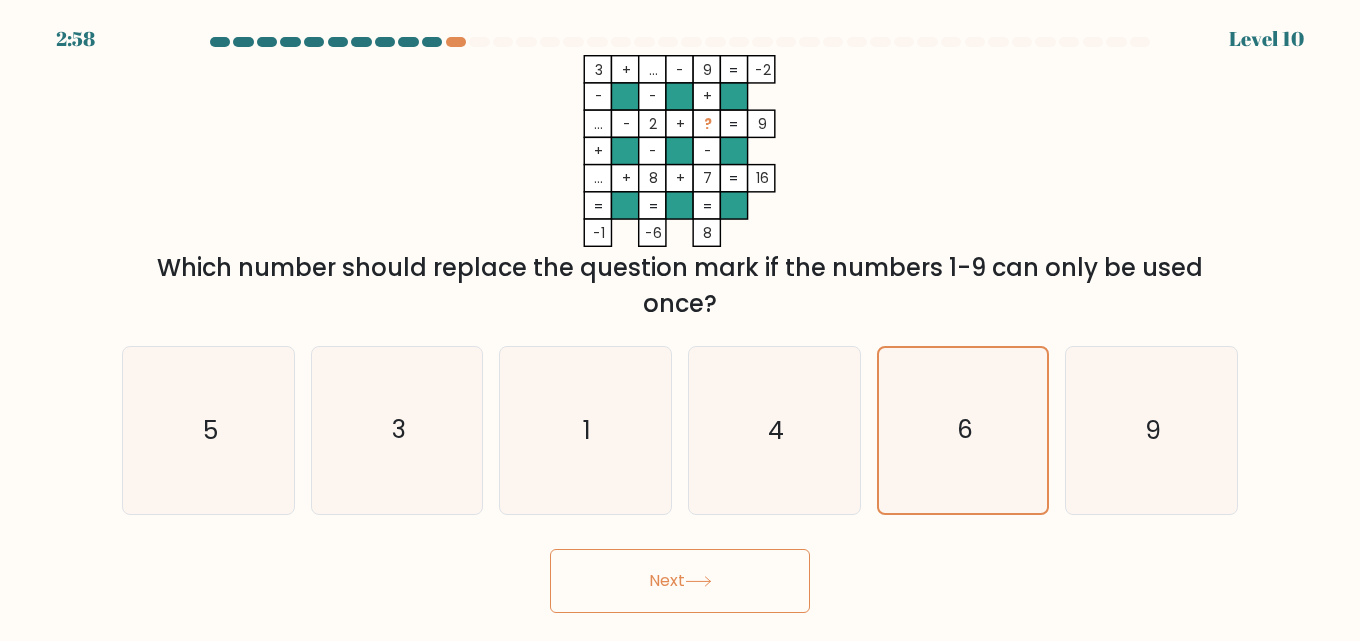 click 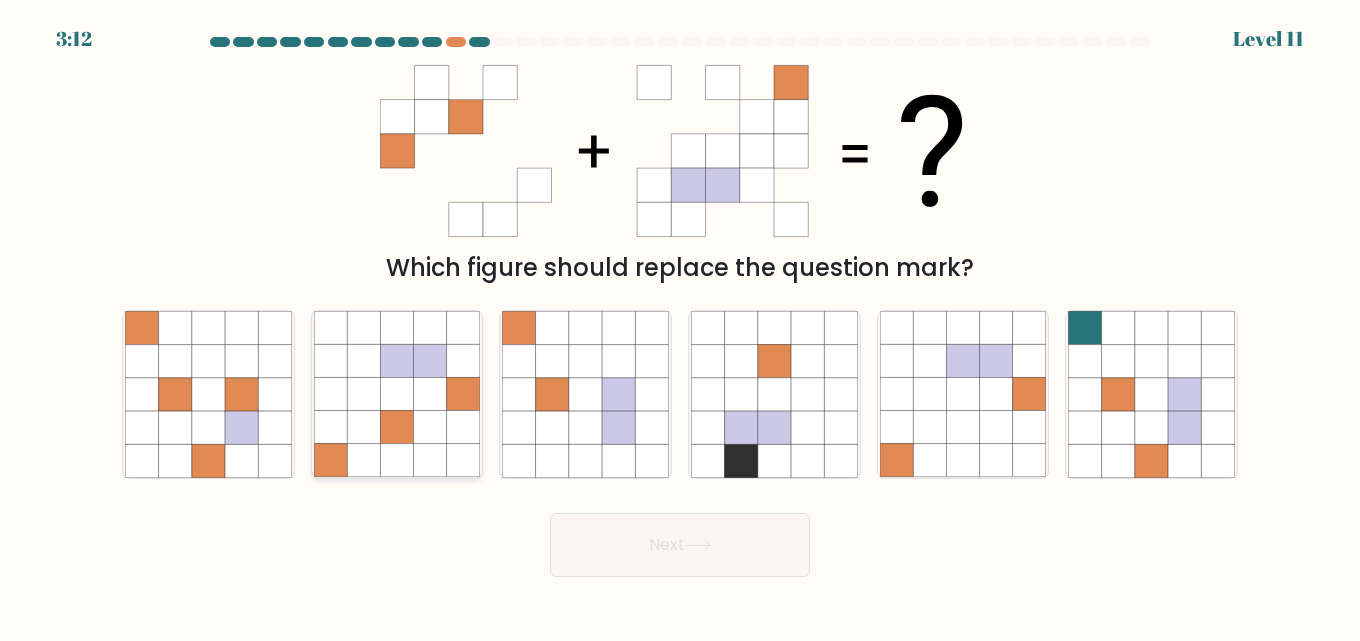 click 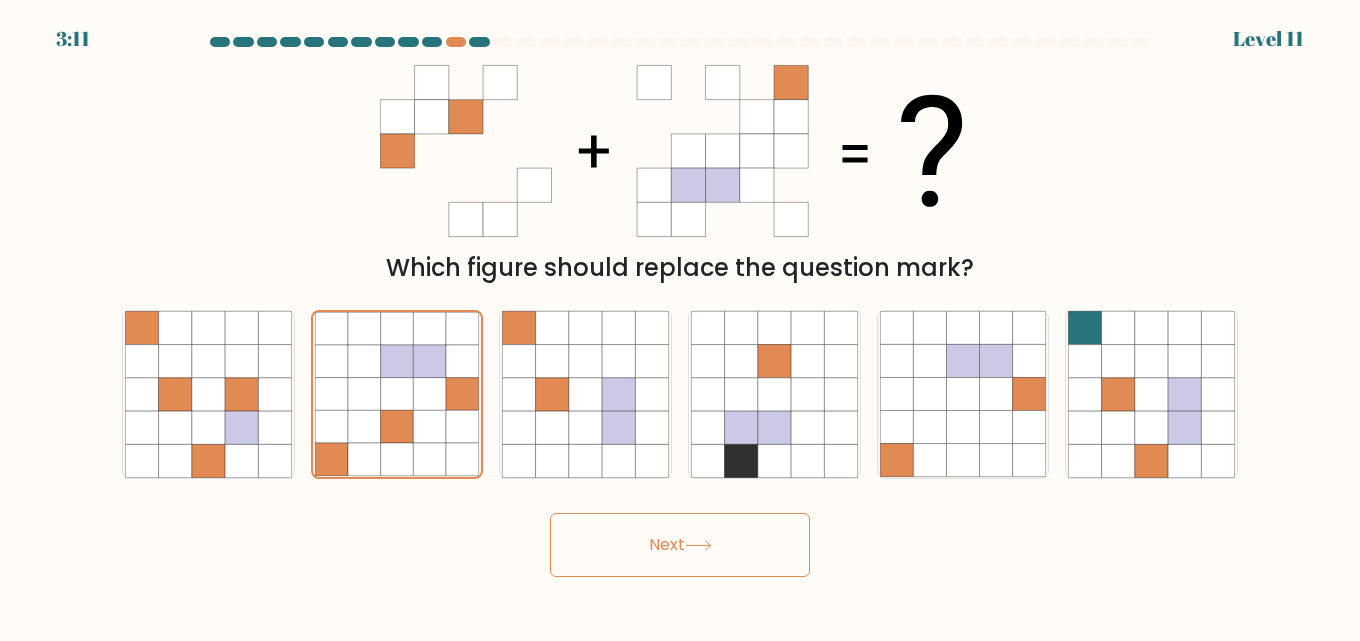 click on "Next" at bounding box center [680, 545] 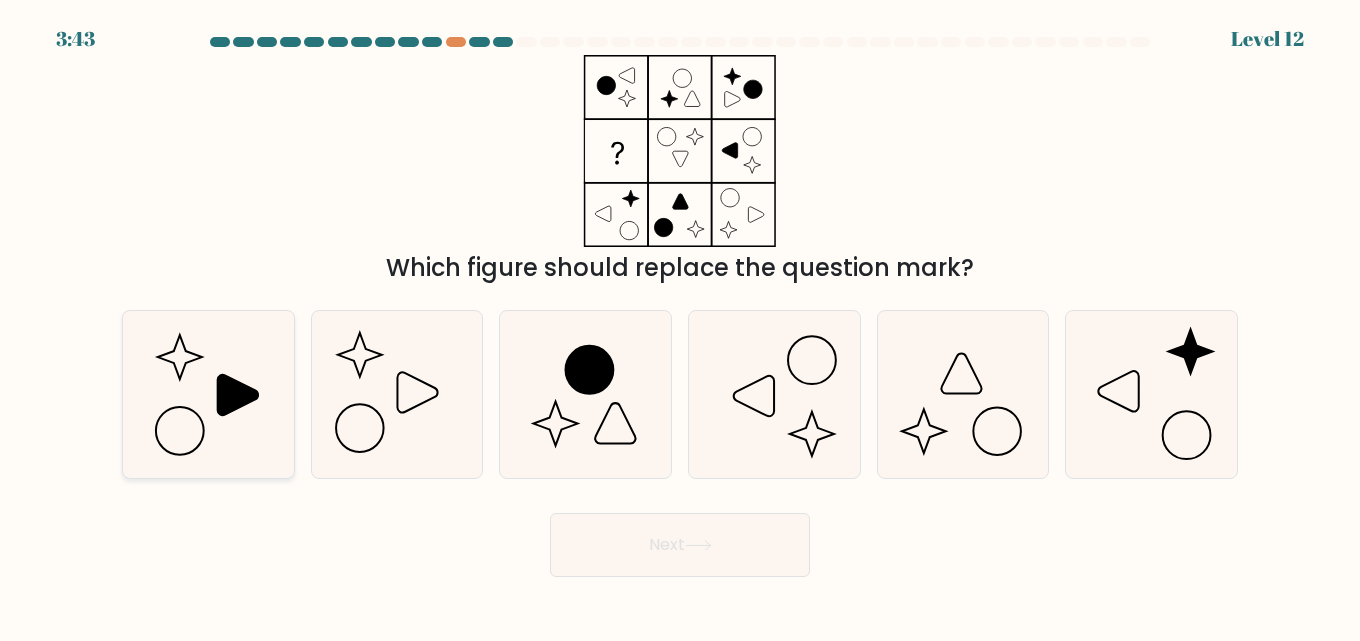 click 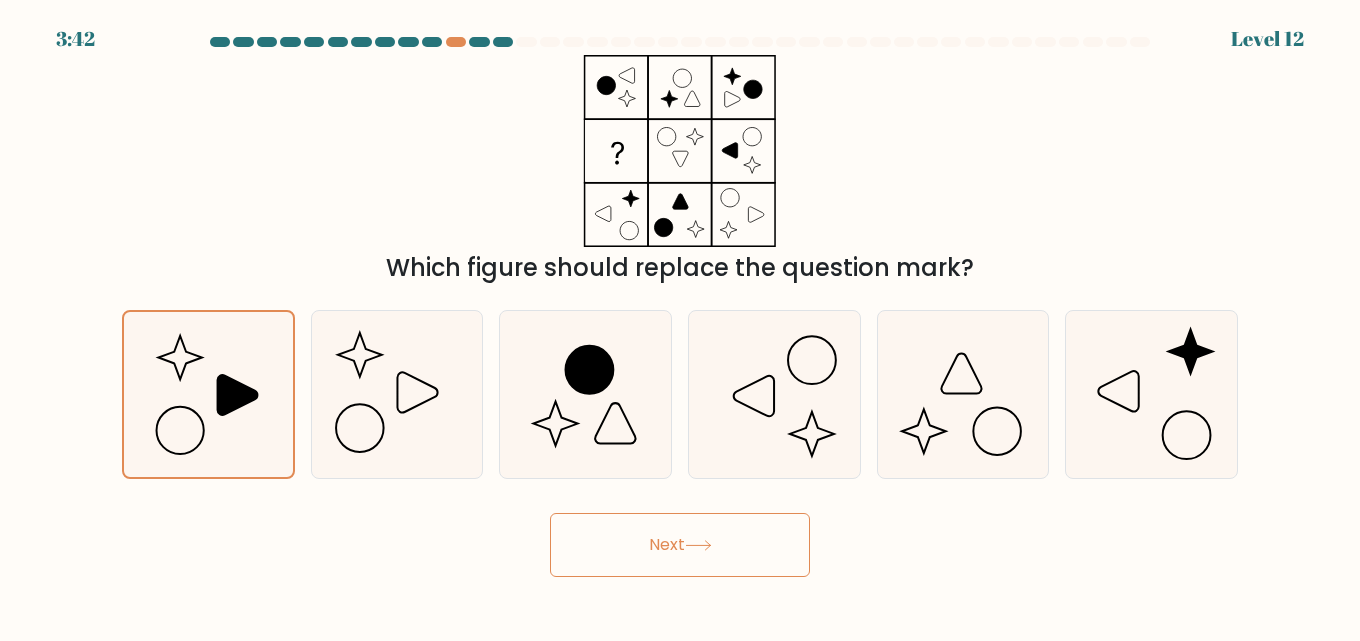 click on "Next" at bounding box center [680, 545] 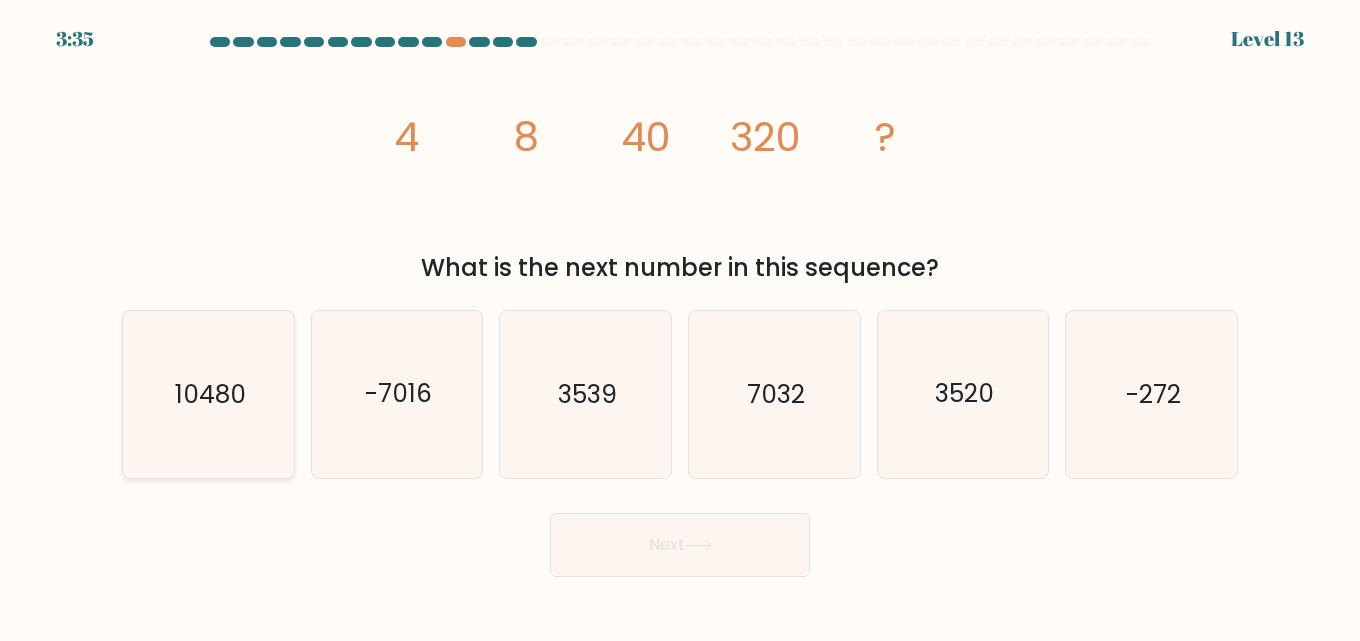 click on "10480" 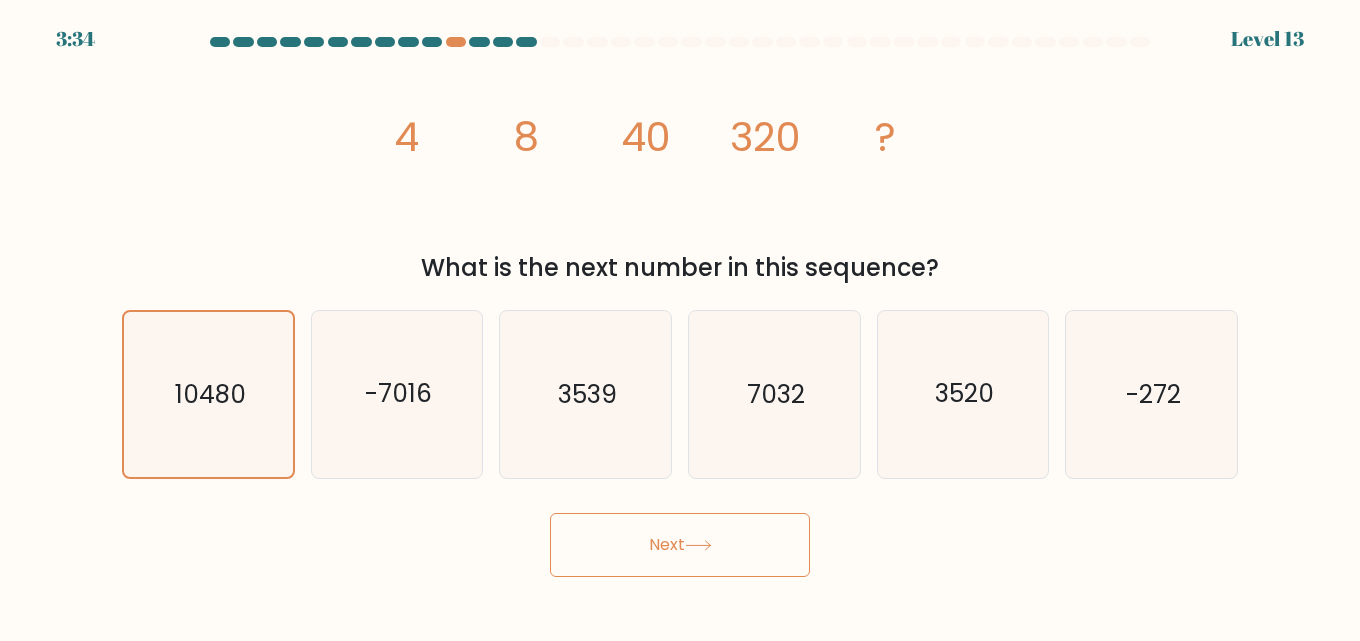 click on "Next" at bounding box center (680, 545) 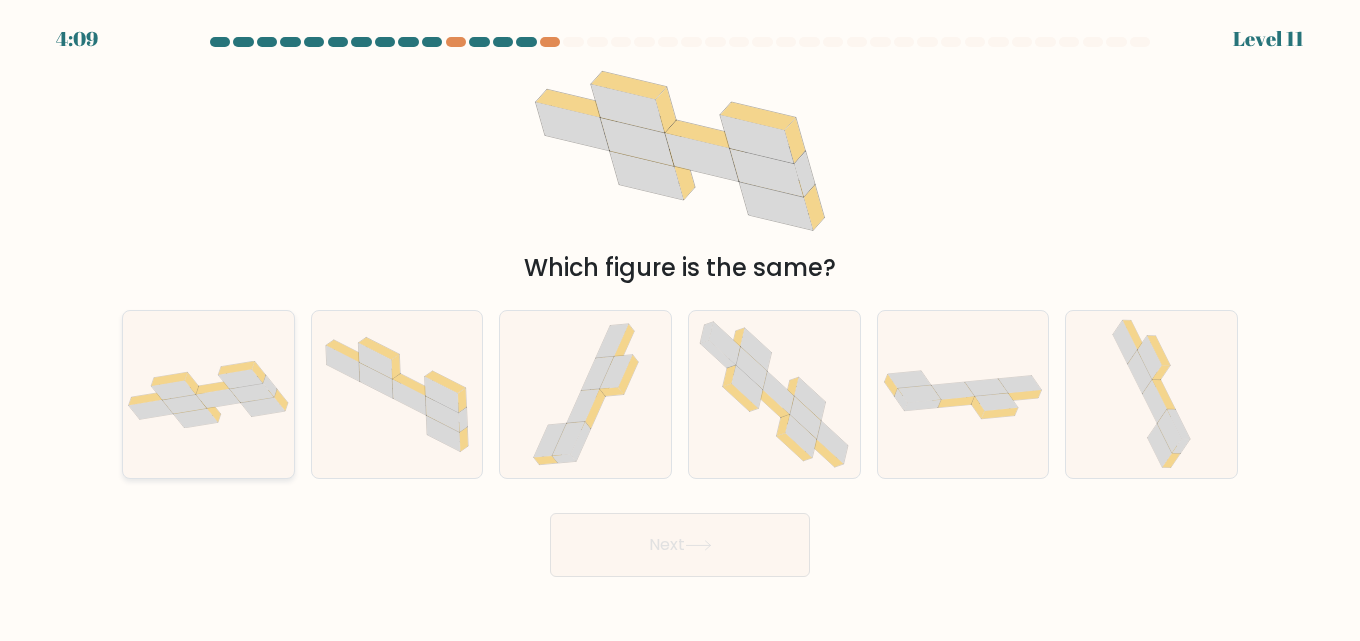 click 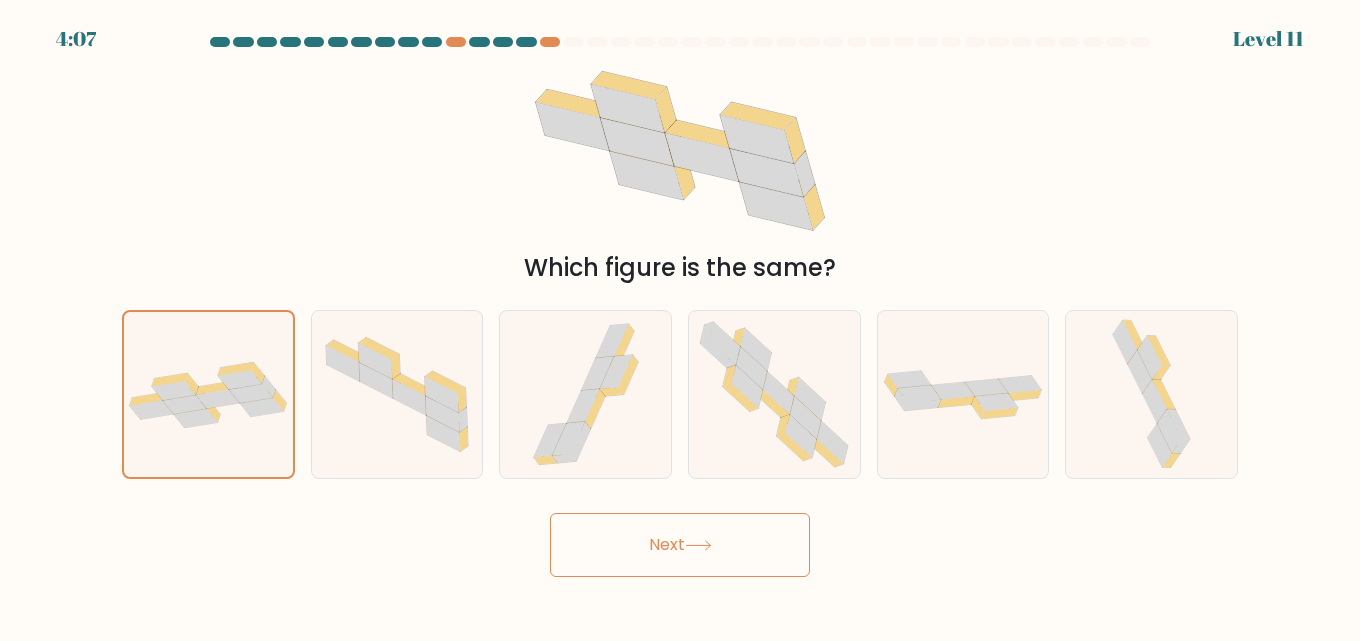 click on "Next" at bounding box center [680, 545] 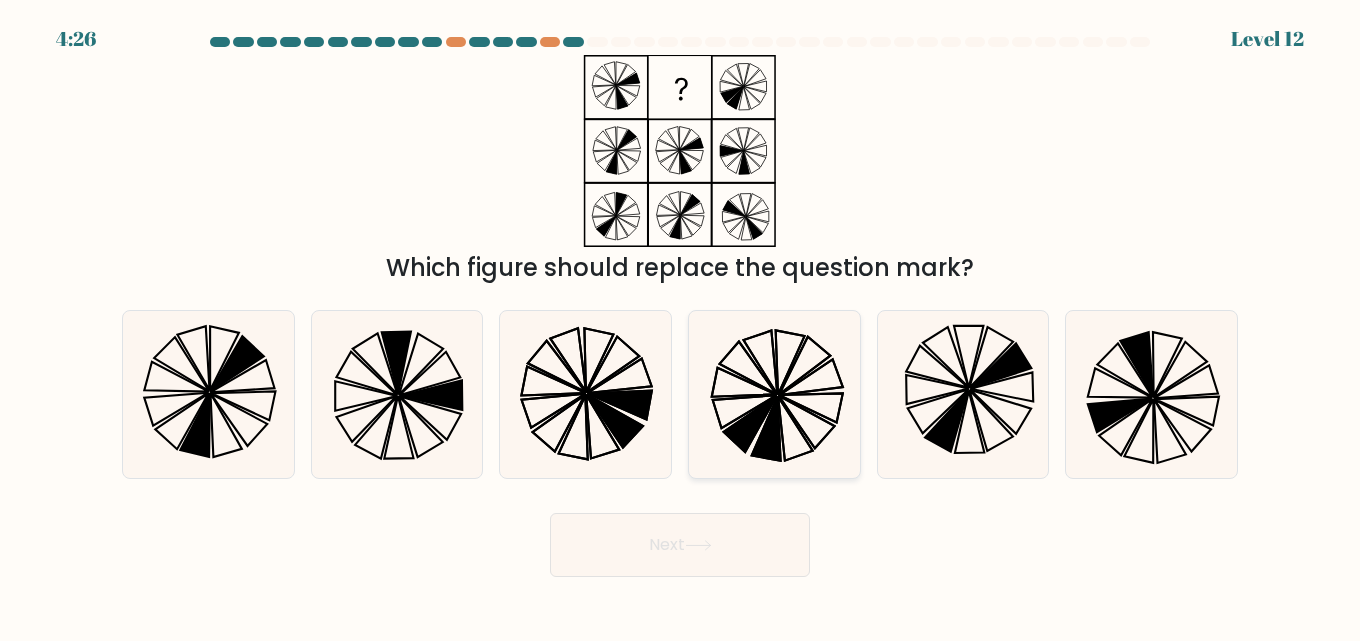 click 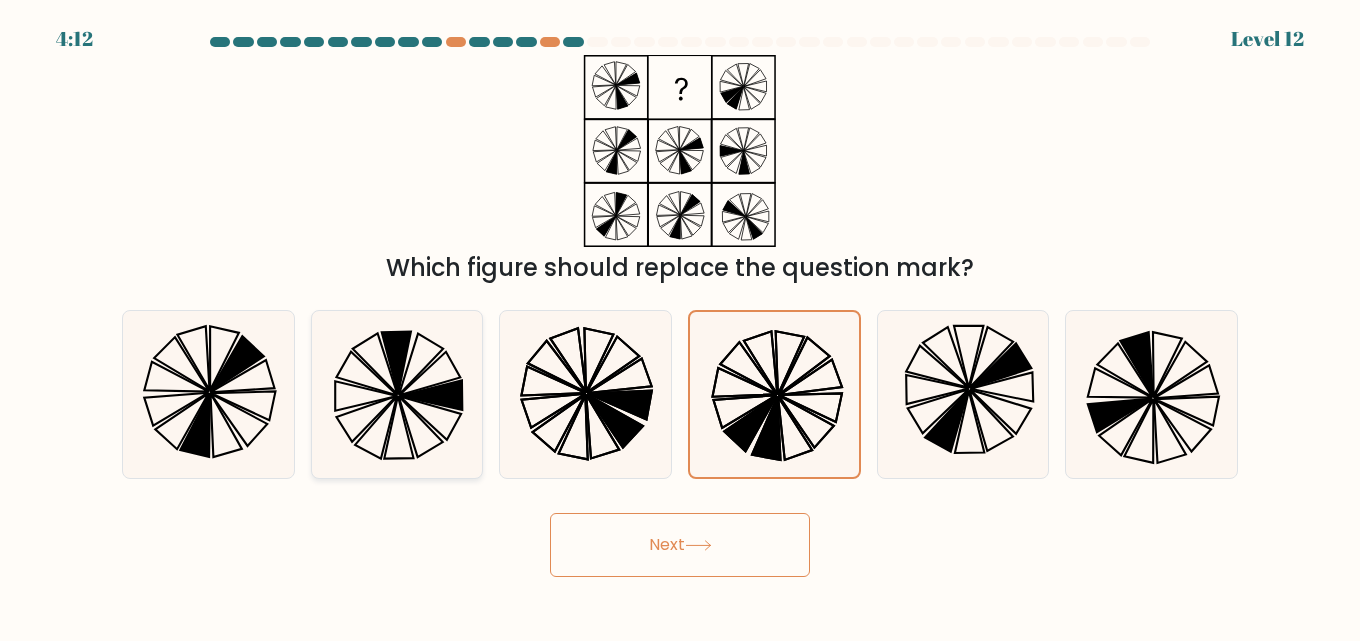 click 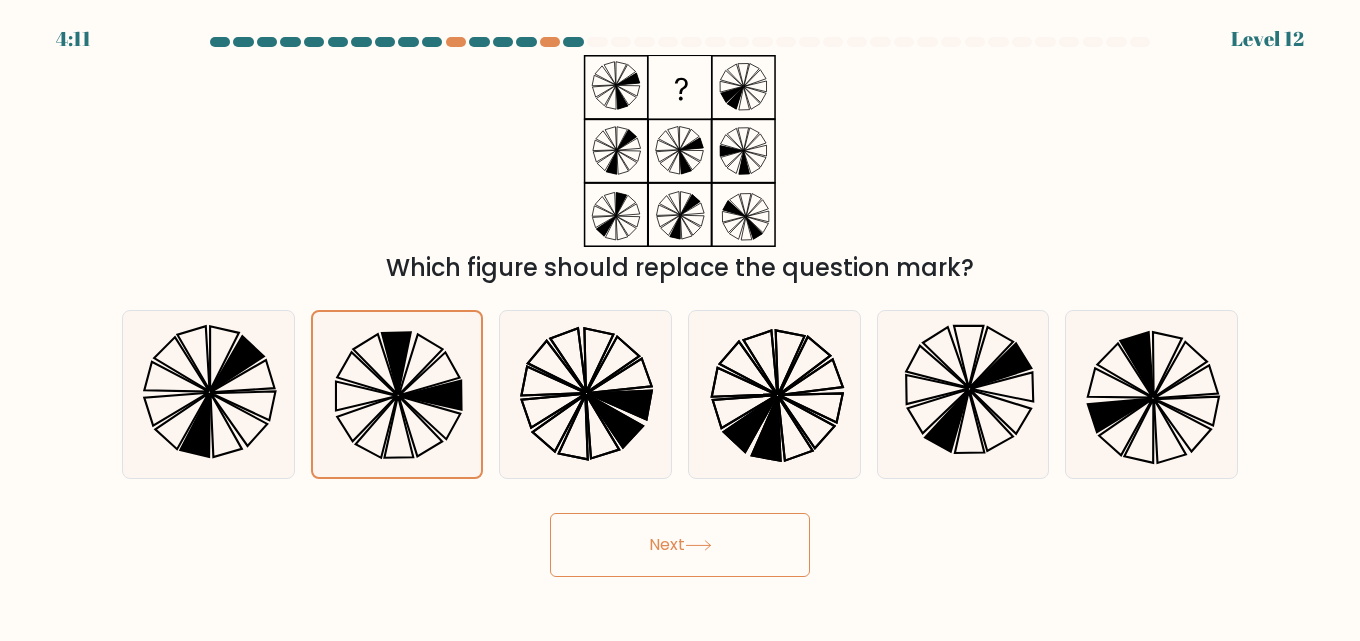 click on "Next" at bounding box center (680, 545) 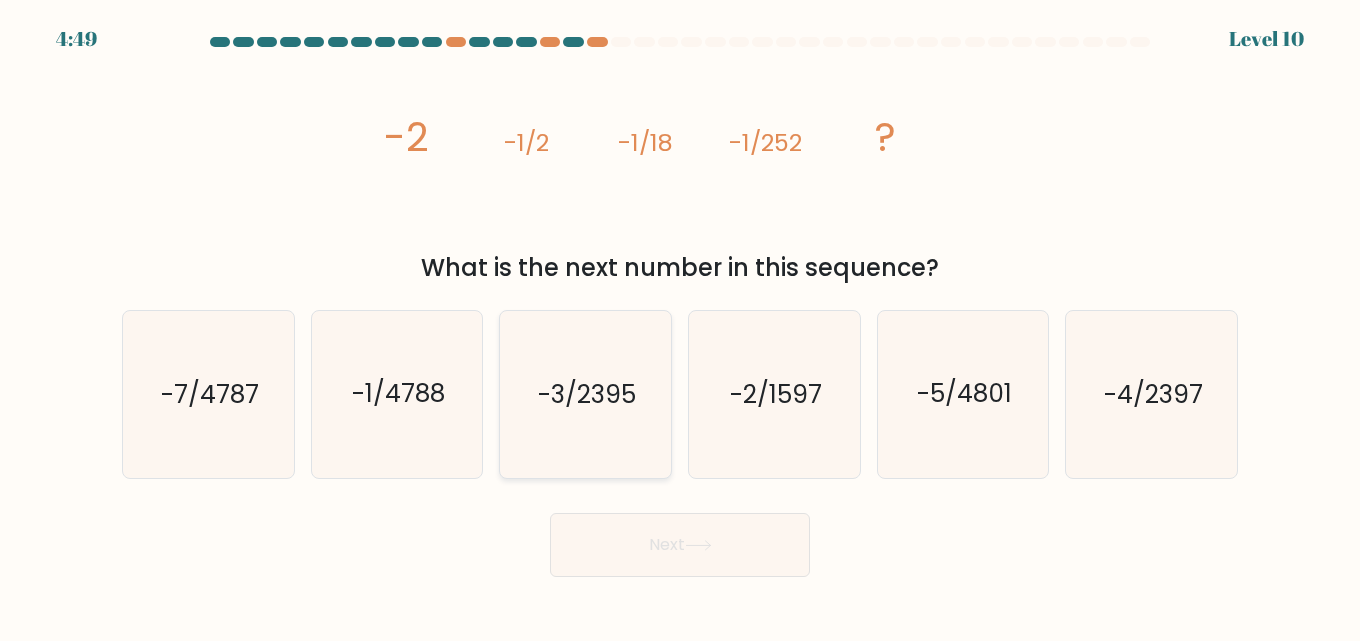 click on "-3/2395" 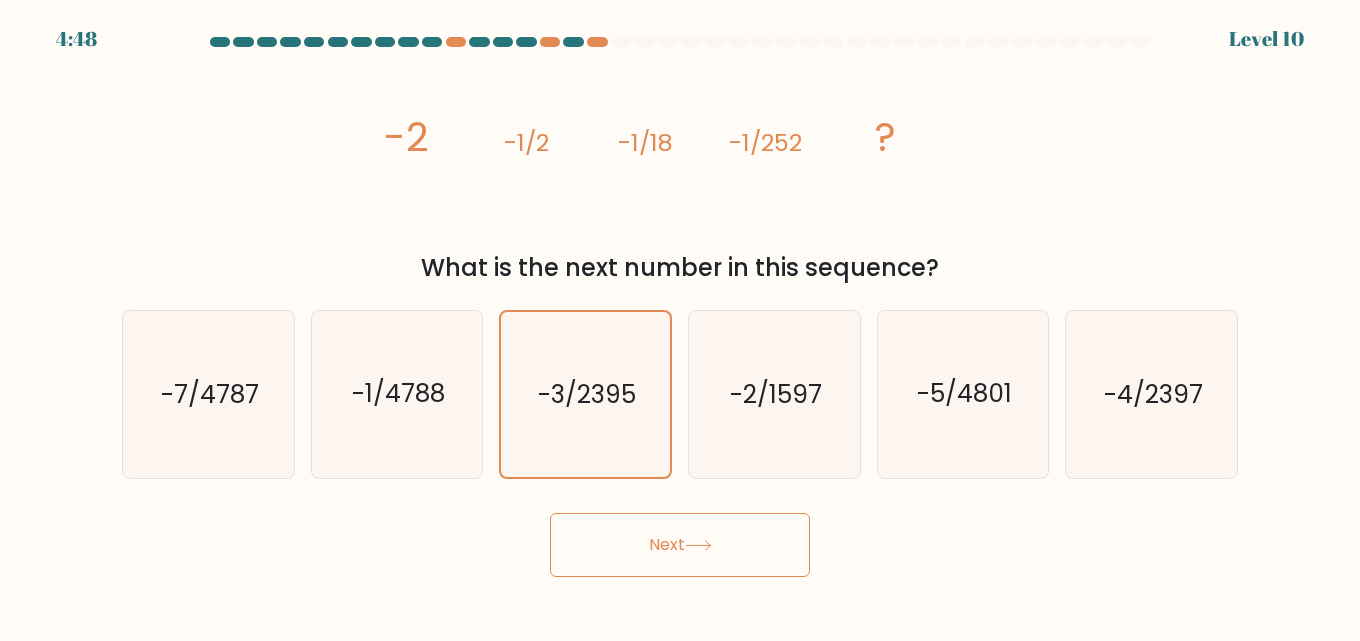 click on "Next" at bounding box center [680, 545] 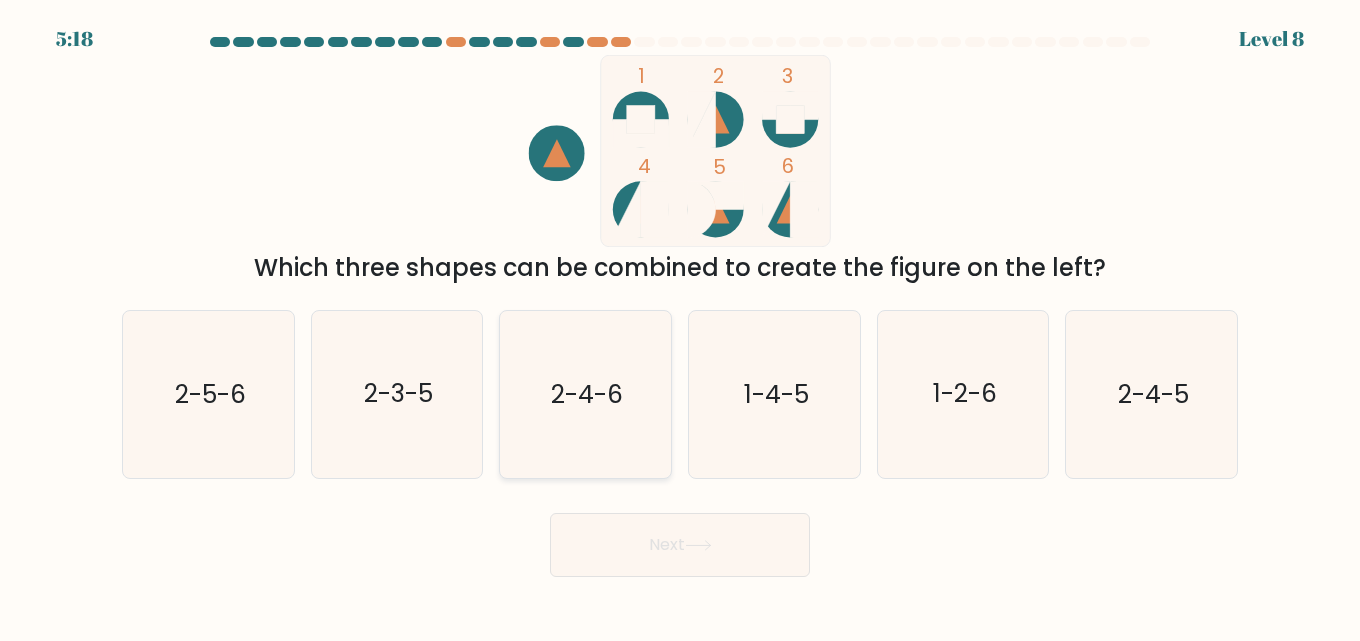 click on "2-4-6" 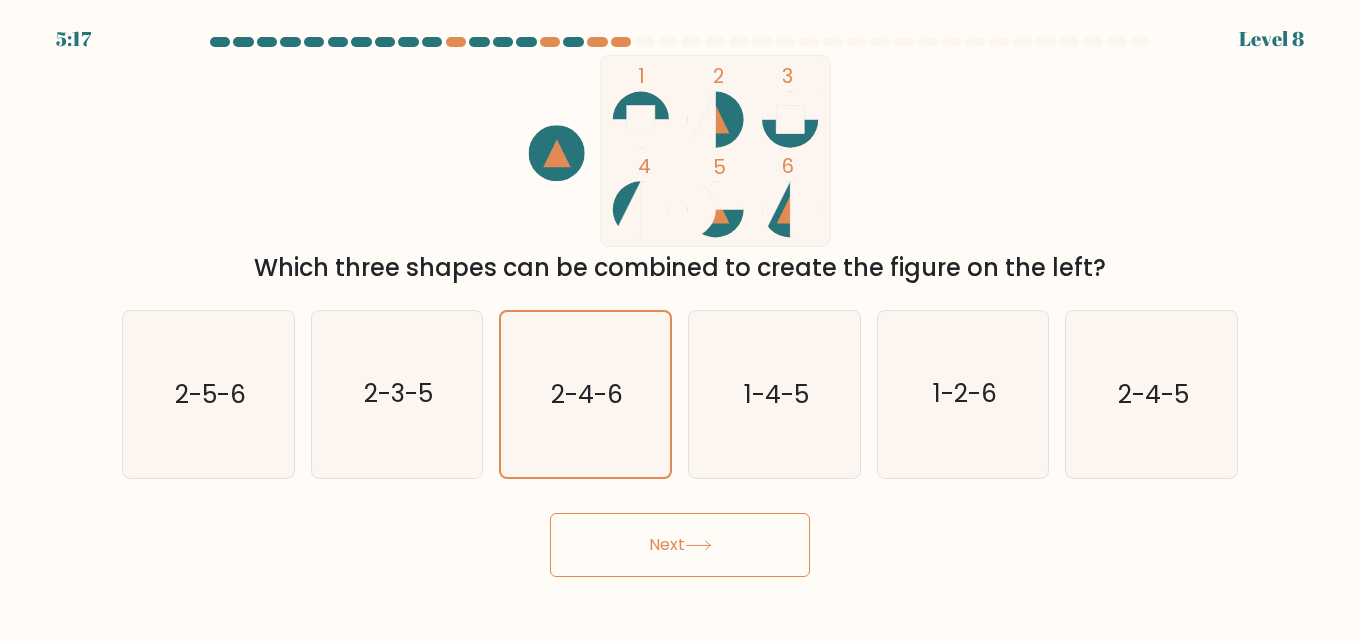 click on "Next" at bounding box center [680, 545] 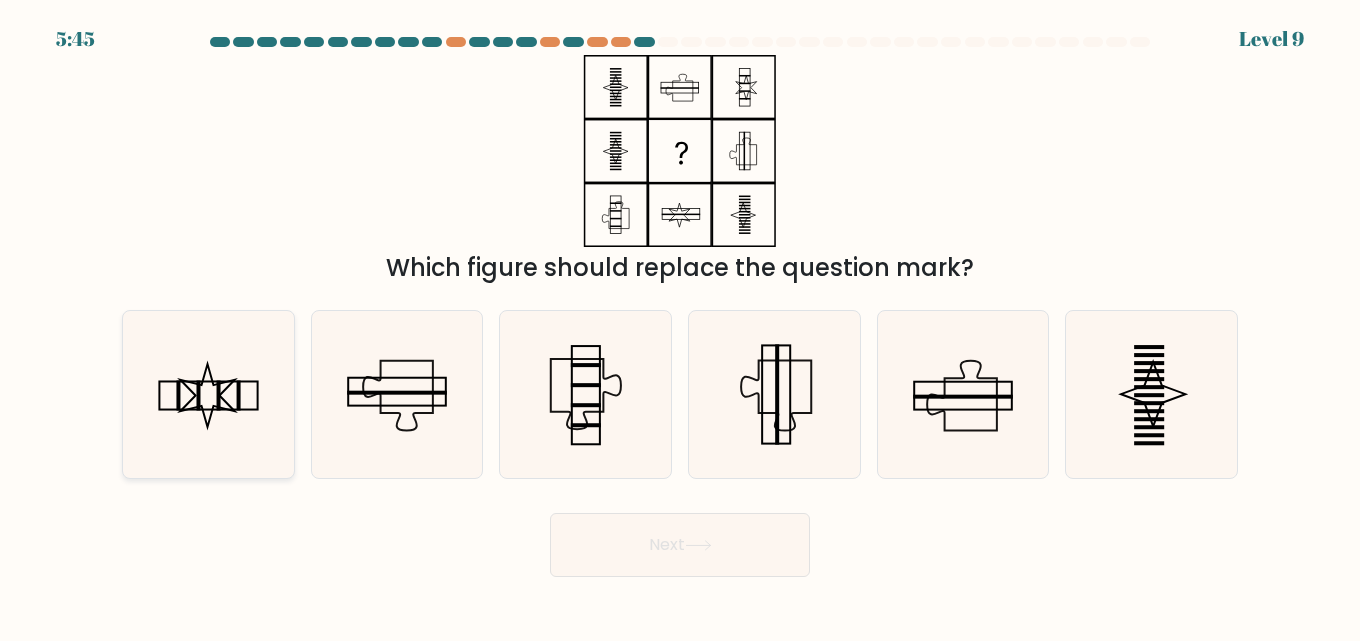 click 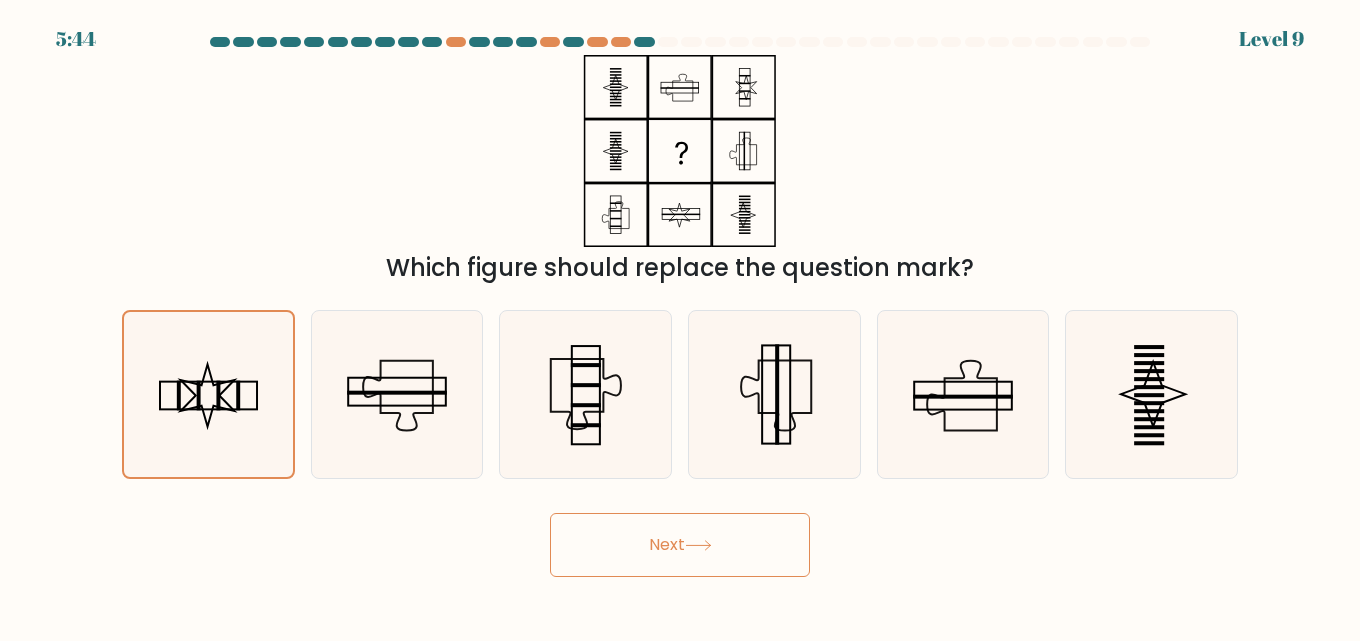 click on "Next" at bounding box center (680, 545) 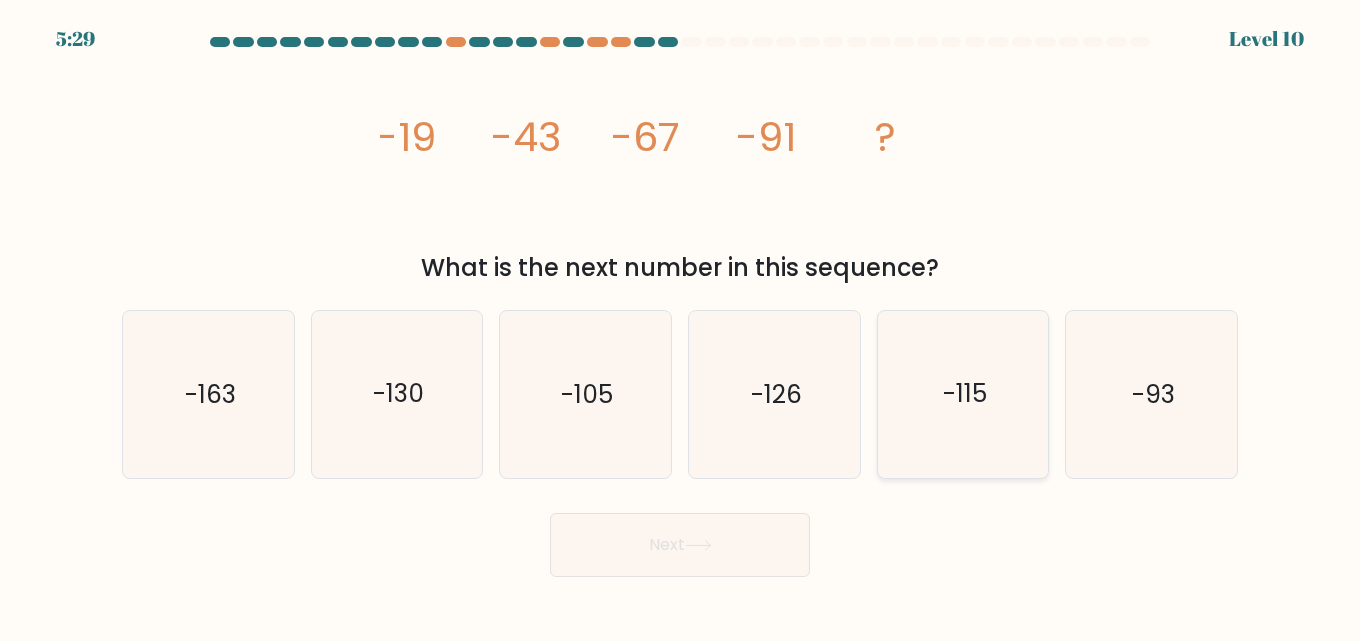 click on "-115" 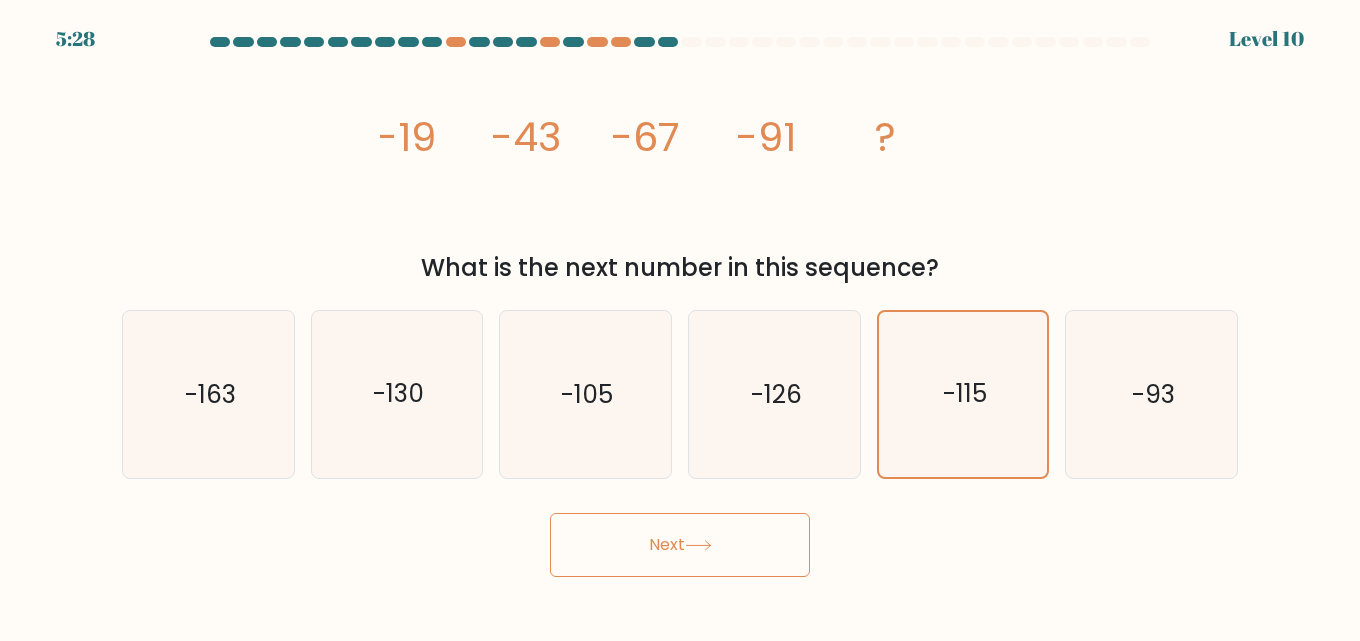 click on "Next" at bounding box center [680, 545] 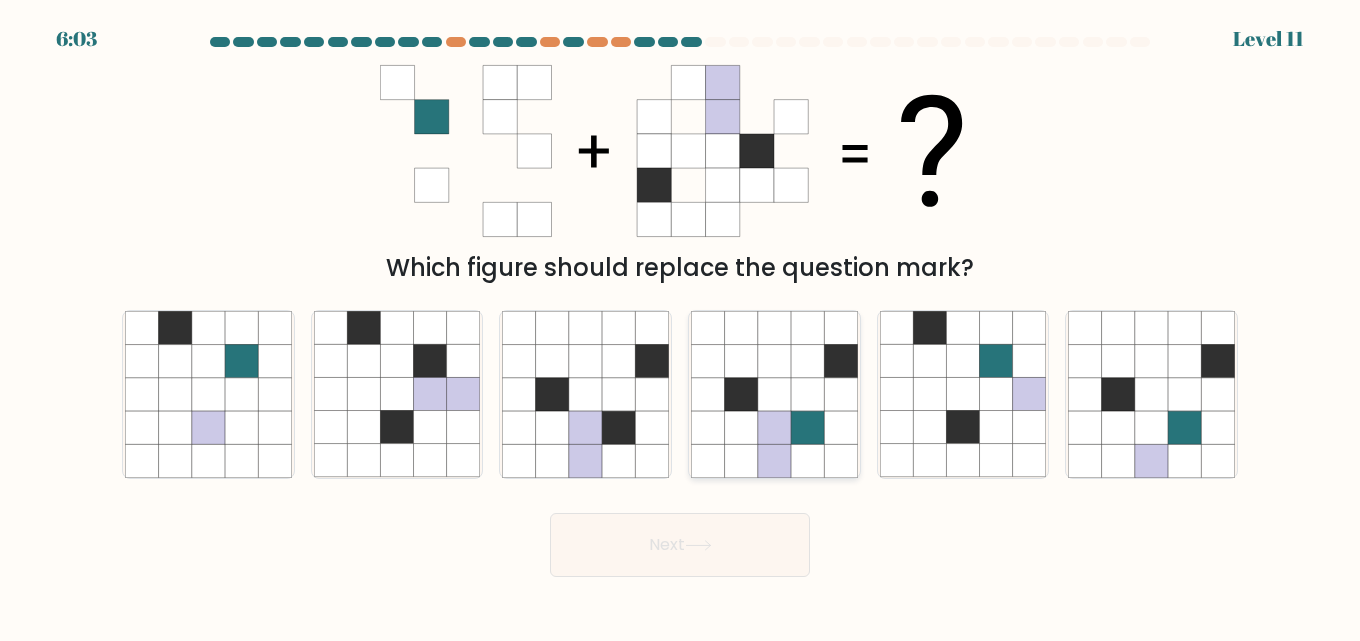 click 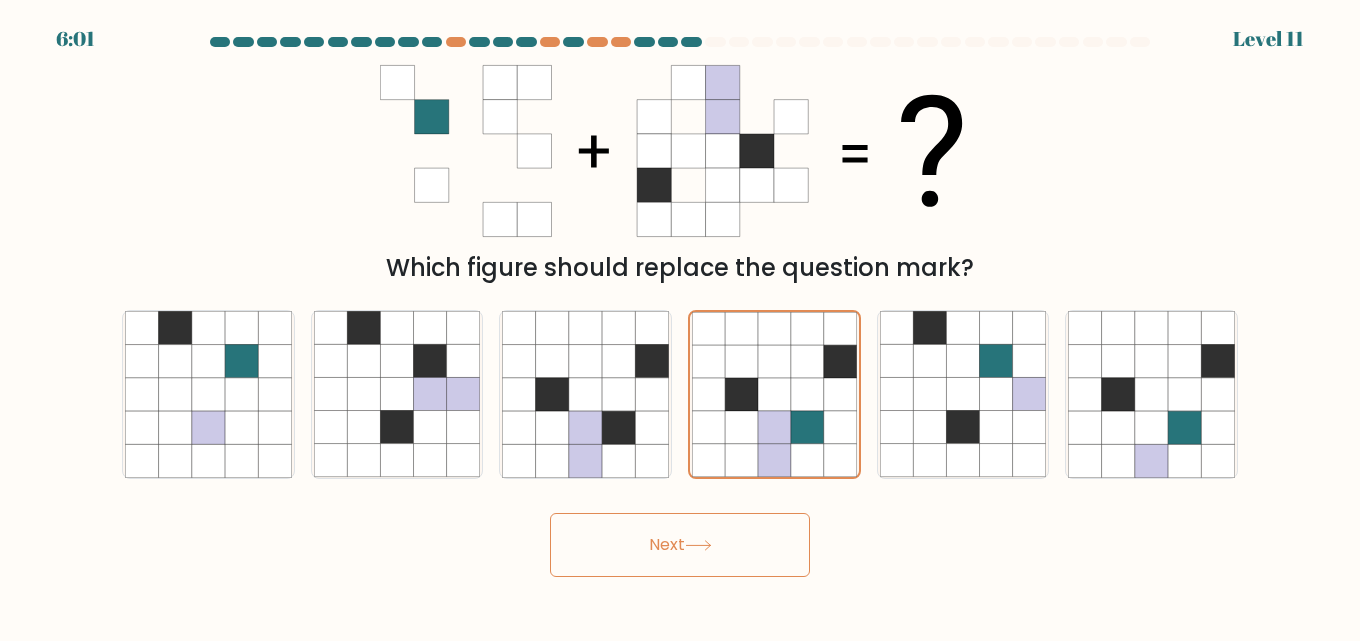 click on "Next" at bounding box center [680, 545] 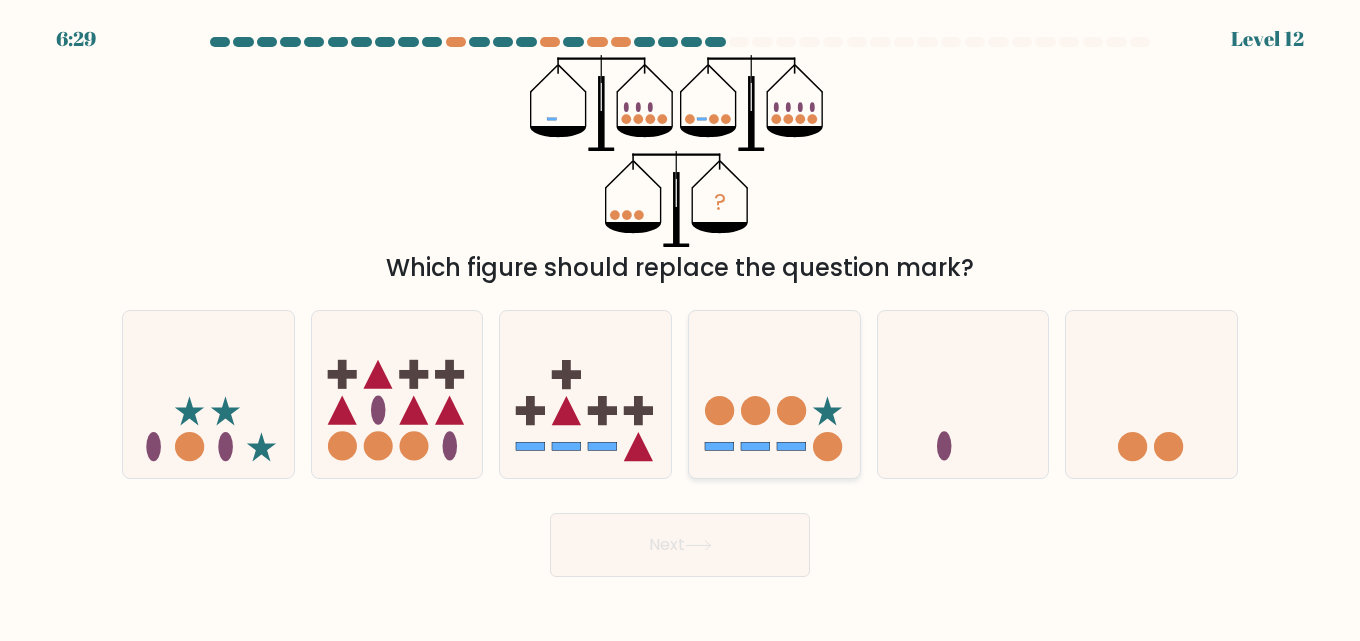 click at bounding box center (774, 394) 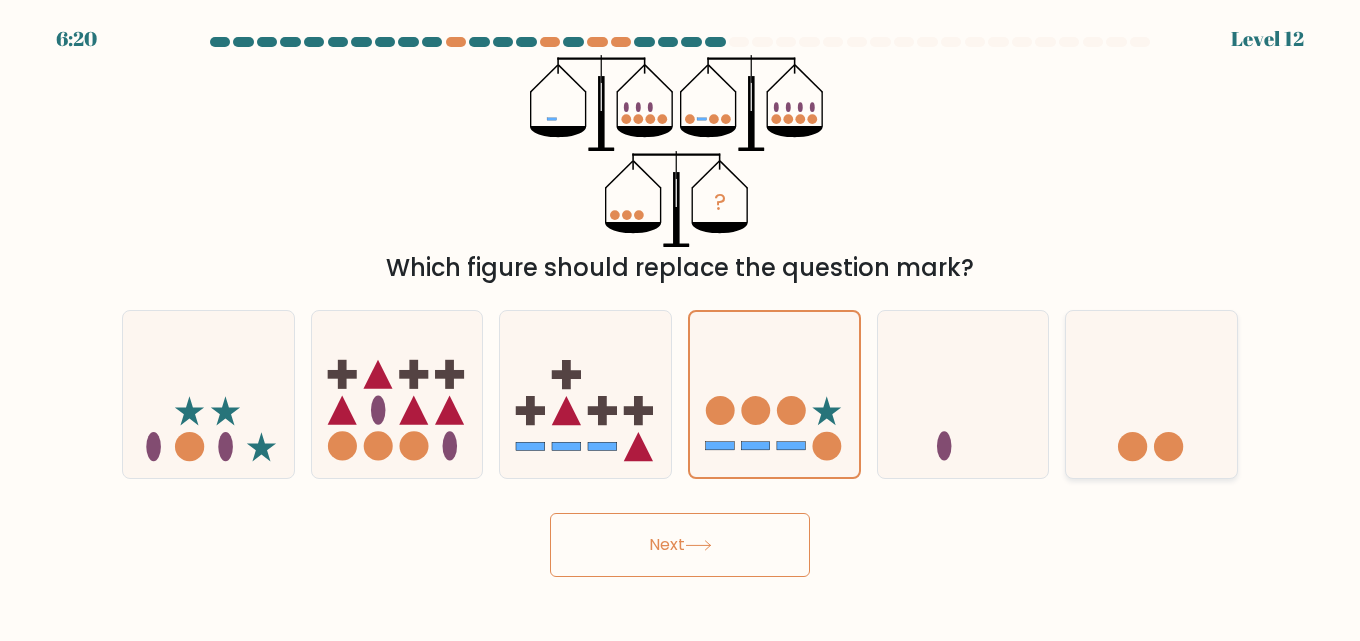 click 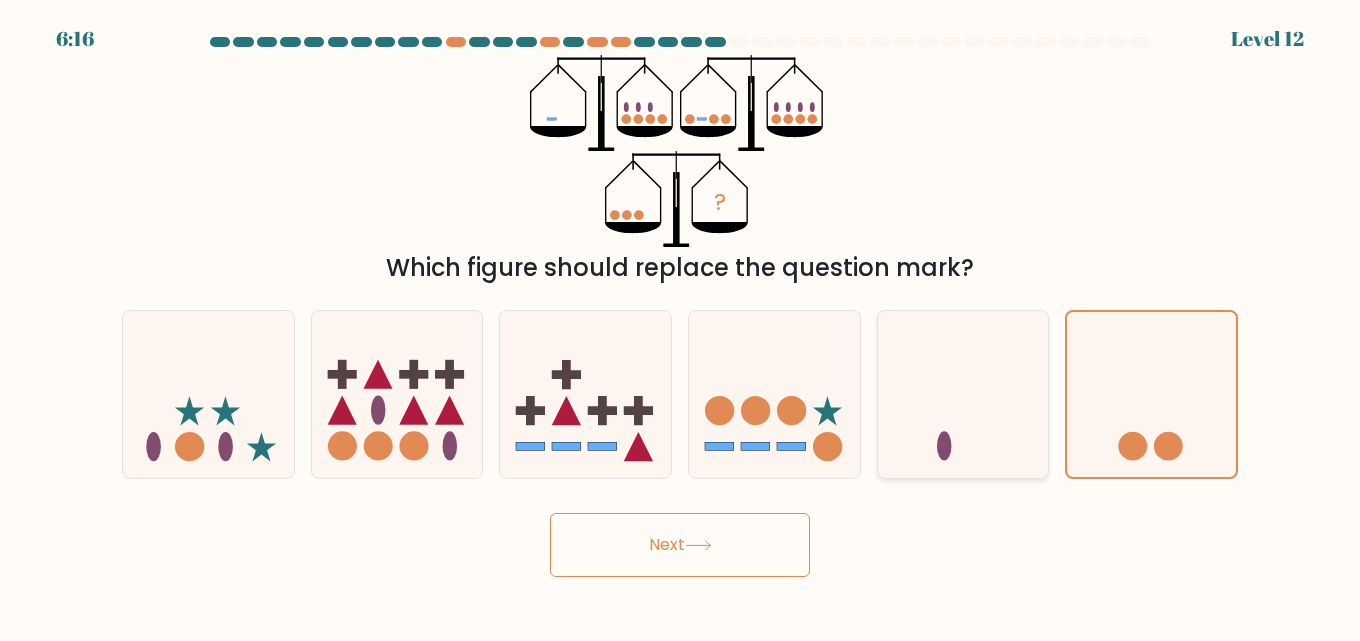 click 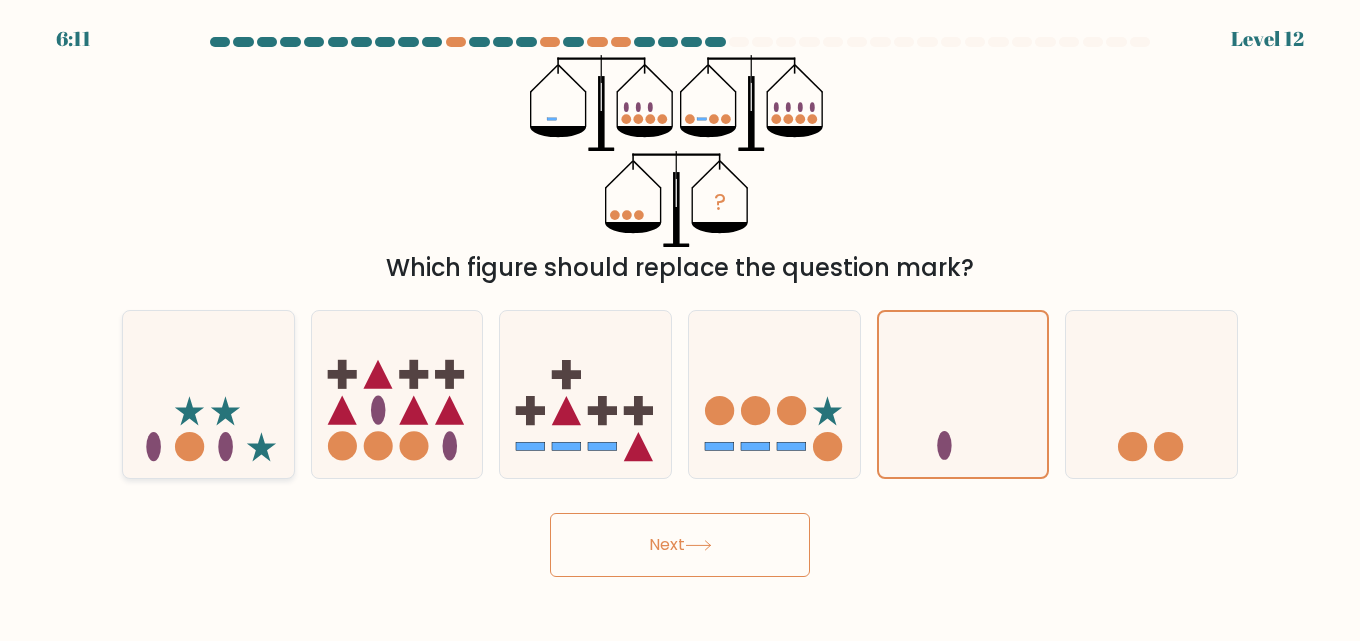 click 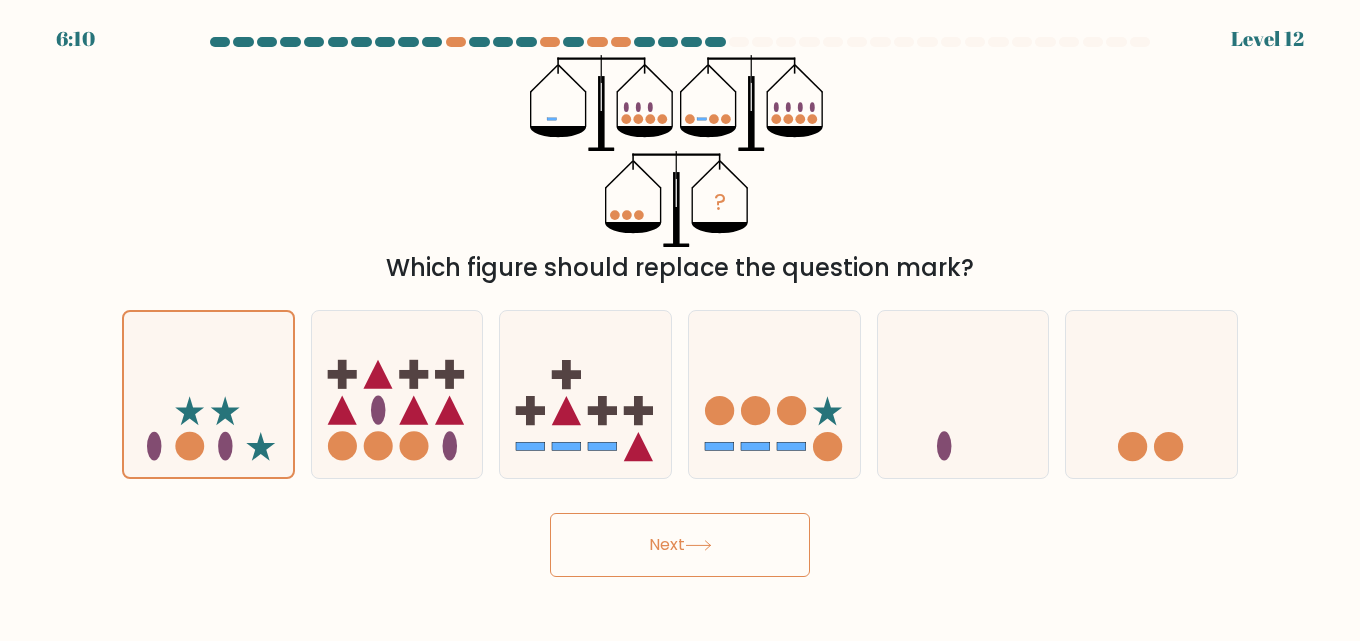 click on "Next" at bounding box center (680, 545) 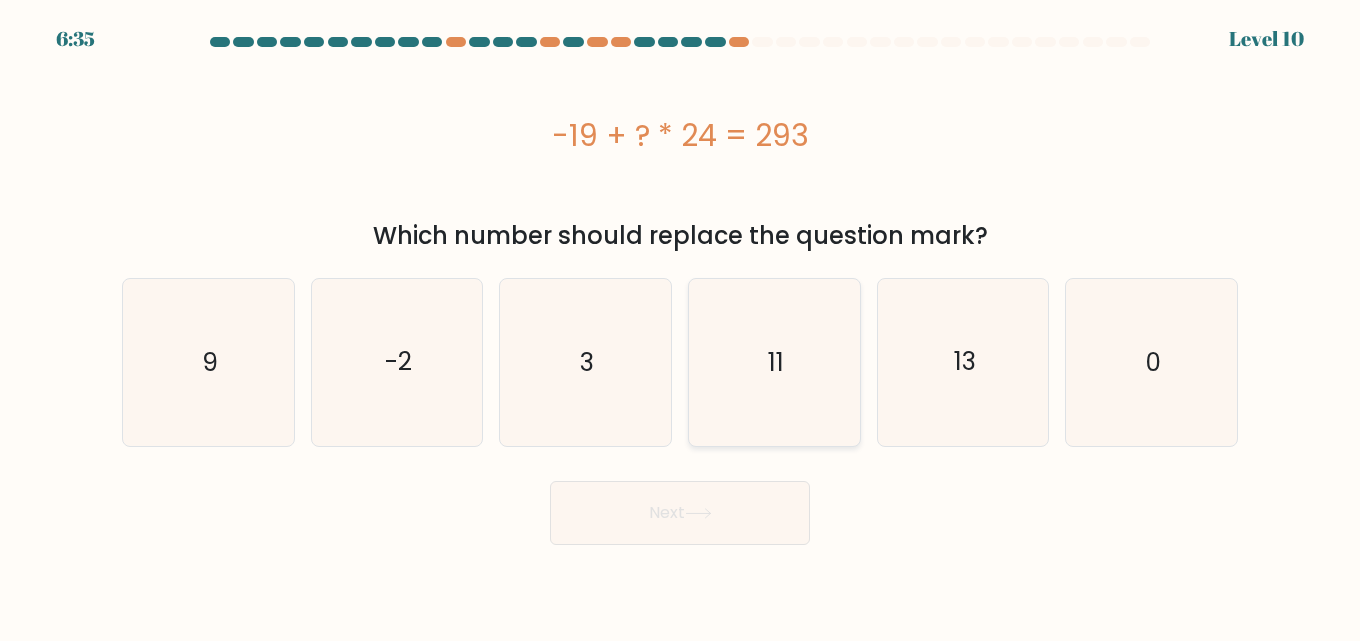 click on "11" 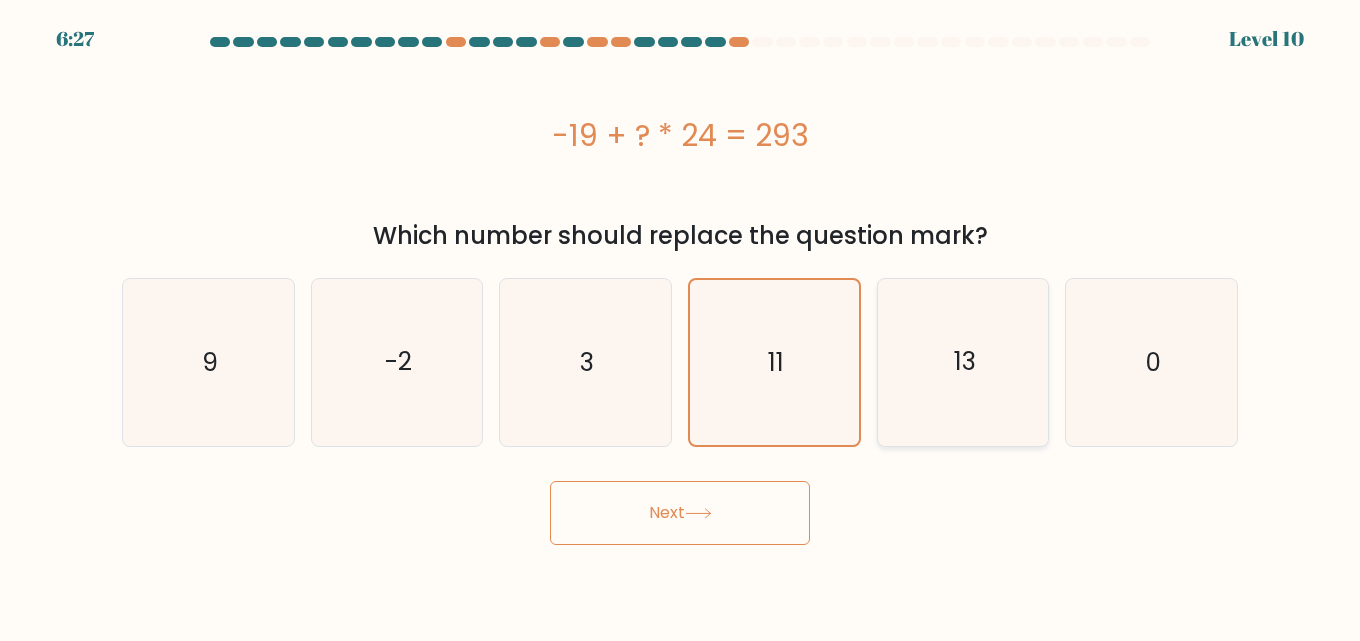 click on "13" 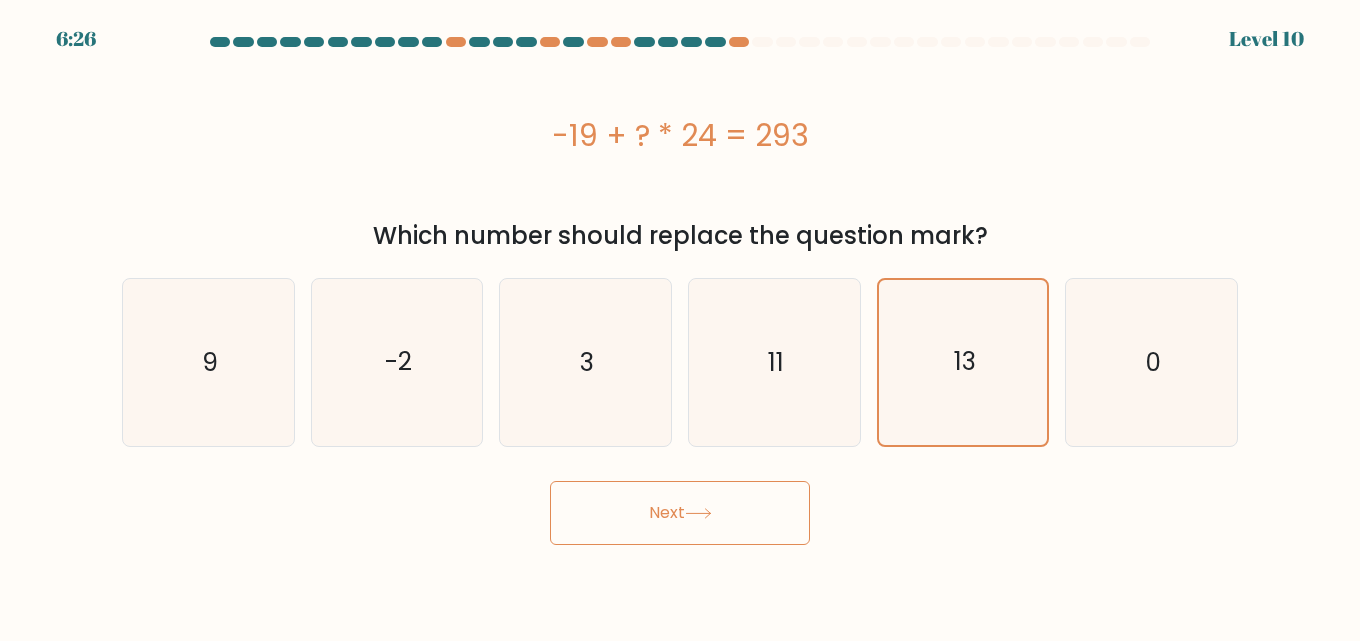 click on "Next" at bounding box center [680, 513] 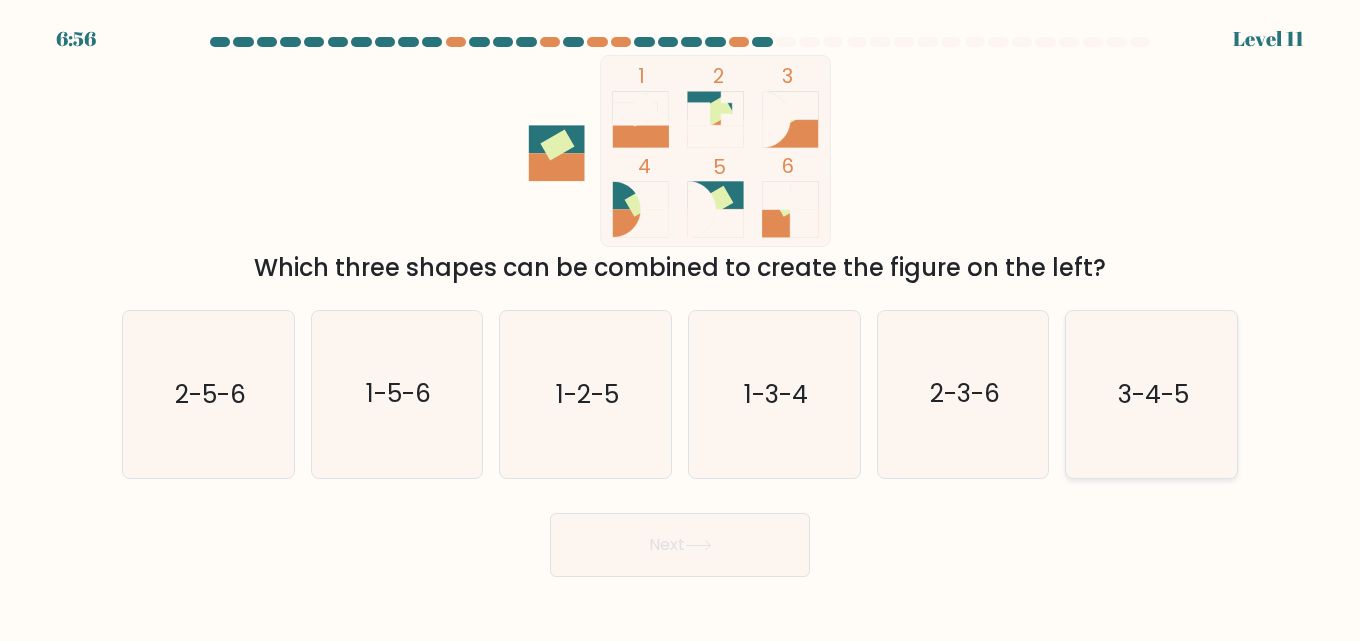 click on "3-4-5" 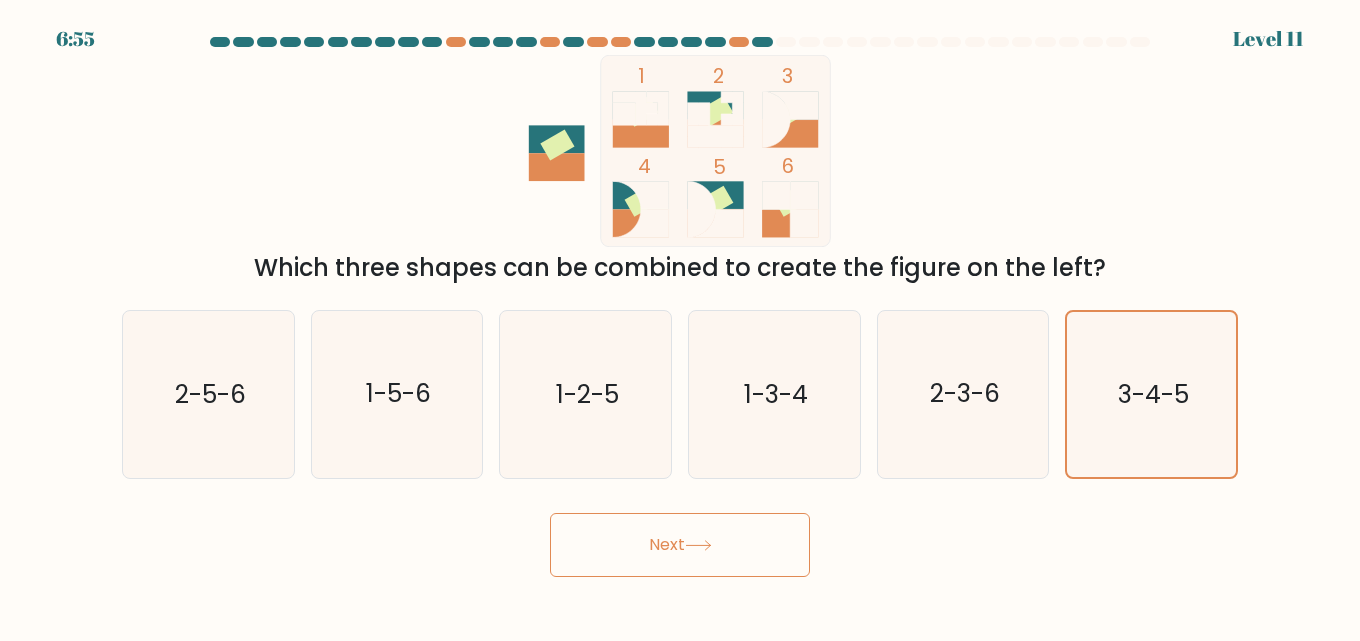 click on "Next" at bounding box center [680, 545] 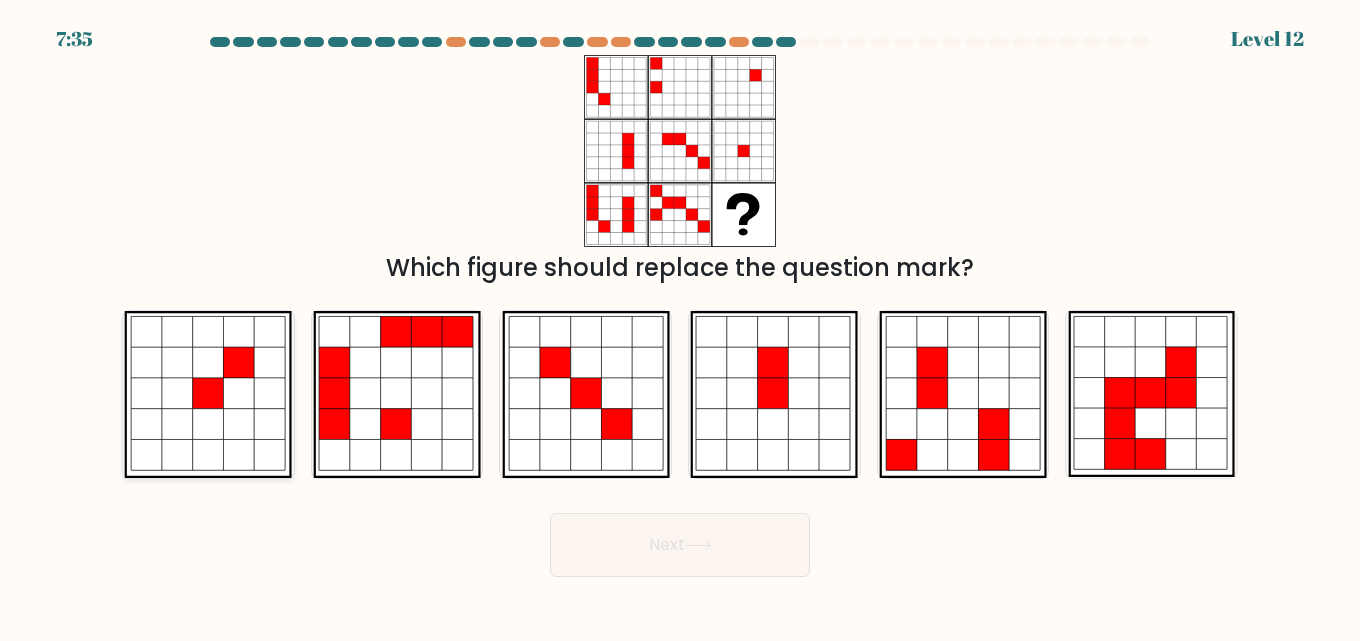 click 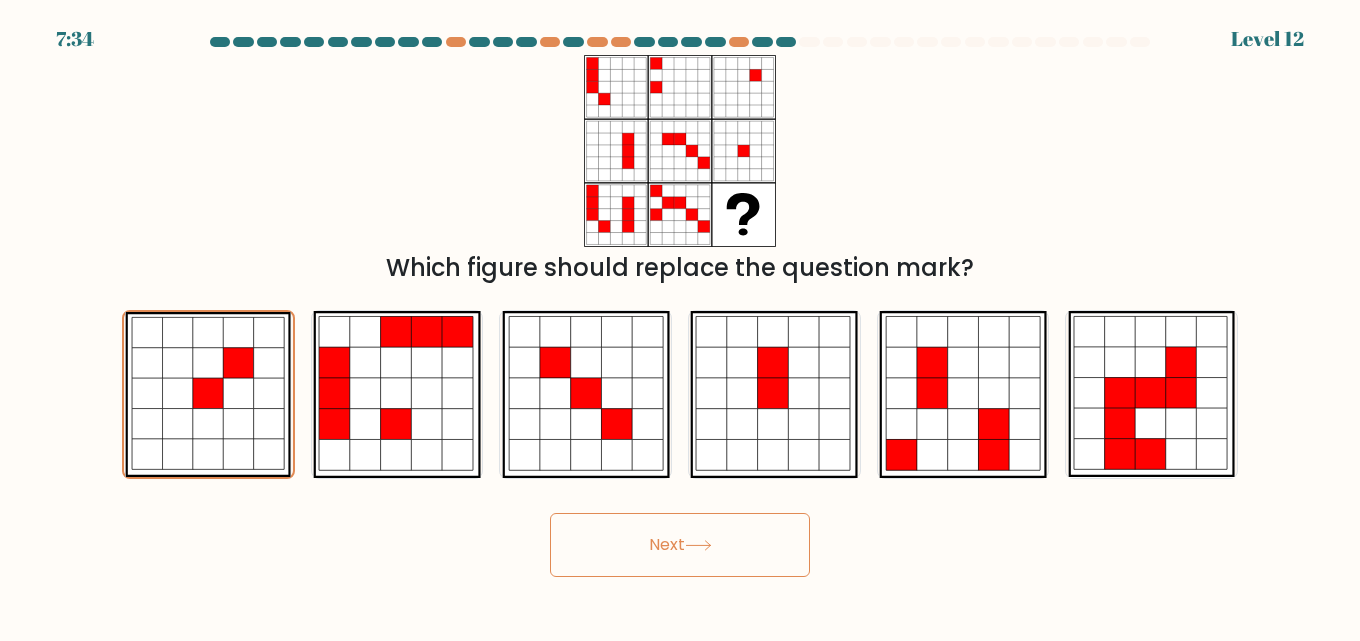 click on "Next" at bounding box center [680, 545] 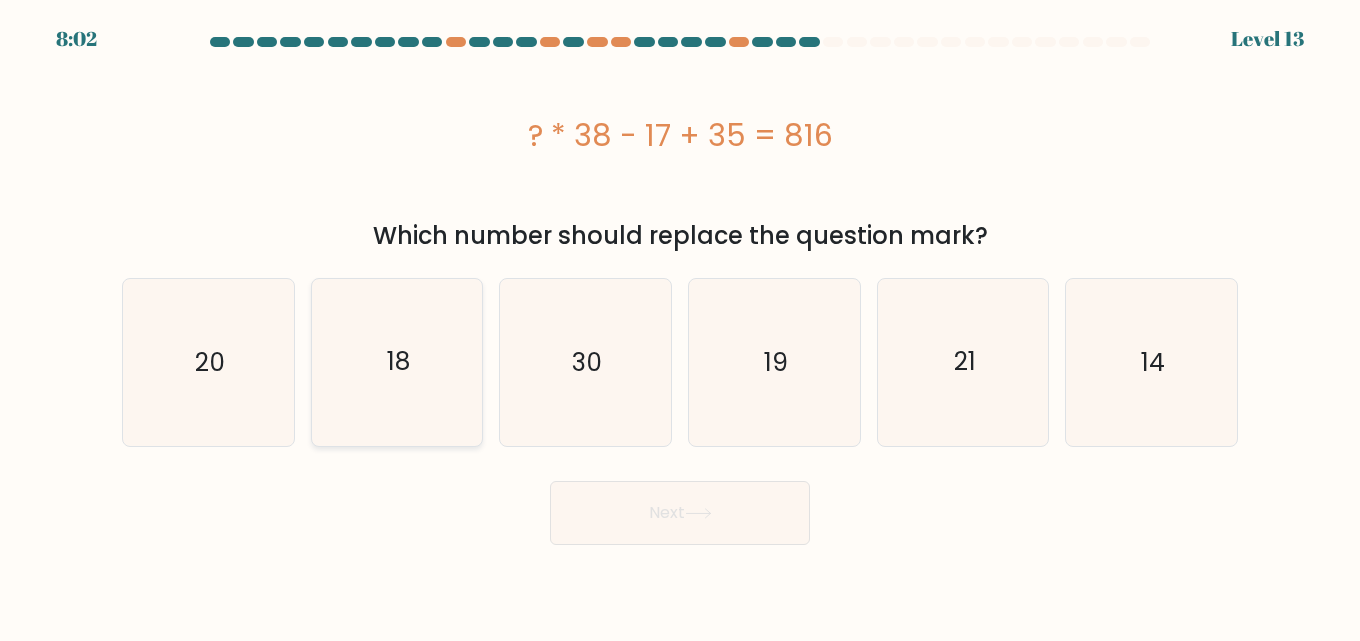 click on "18" 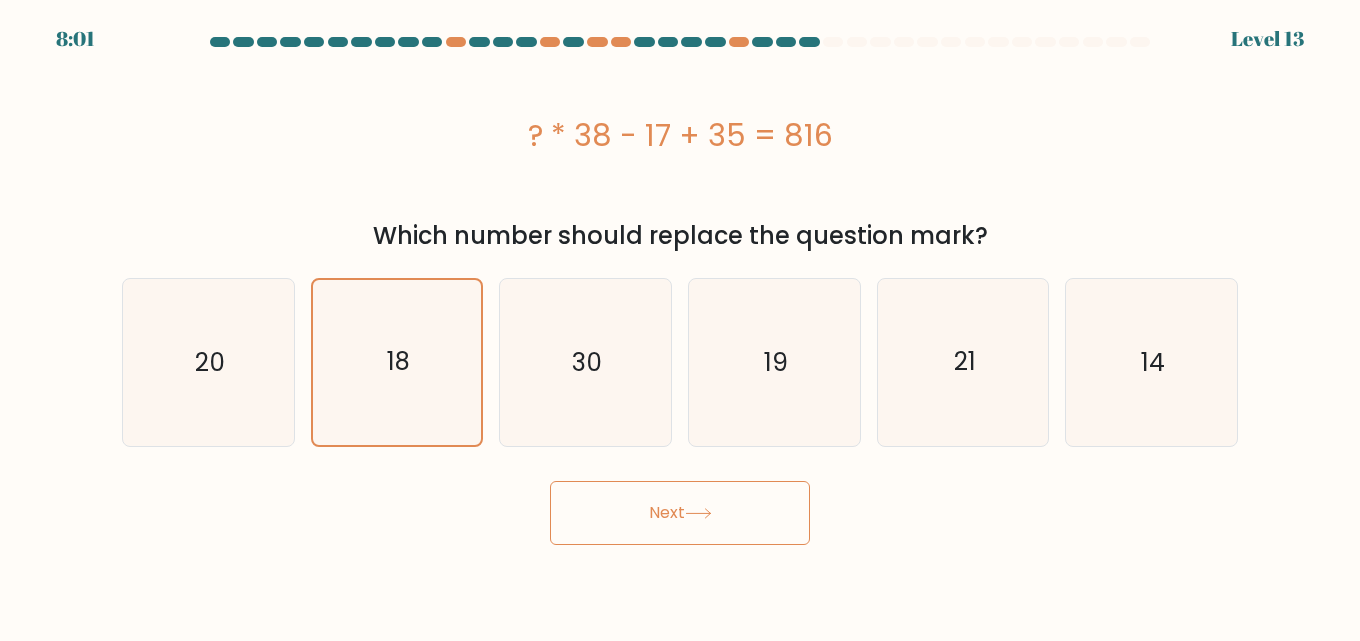 click on "Next" at bounding box center [680, 513] 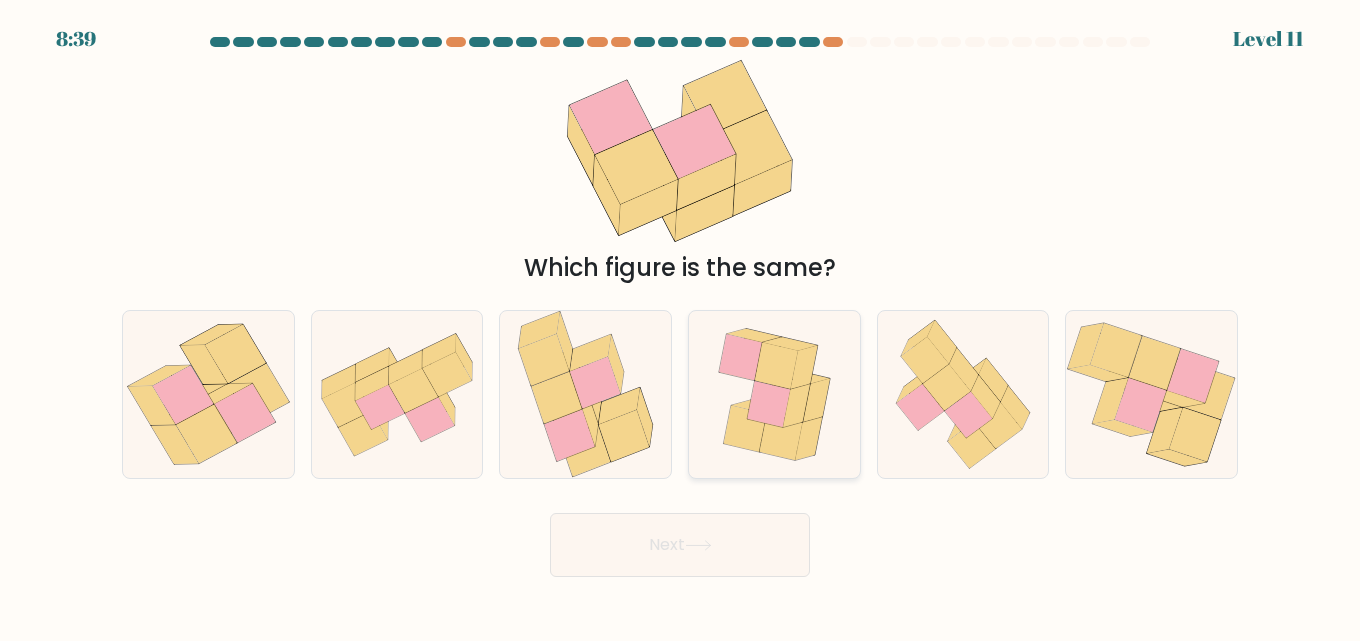 click 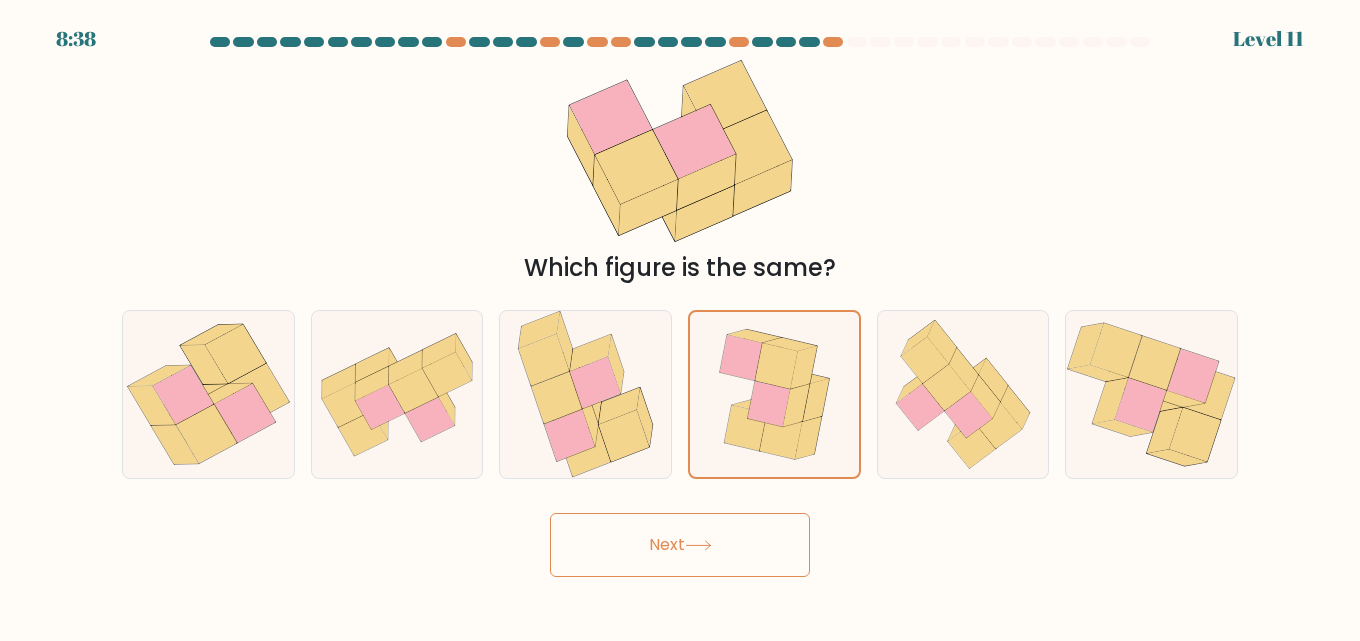 click on "Next" at bounding box center [680, 545] 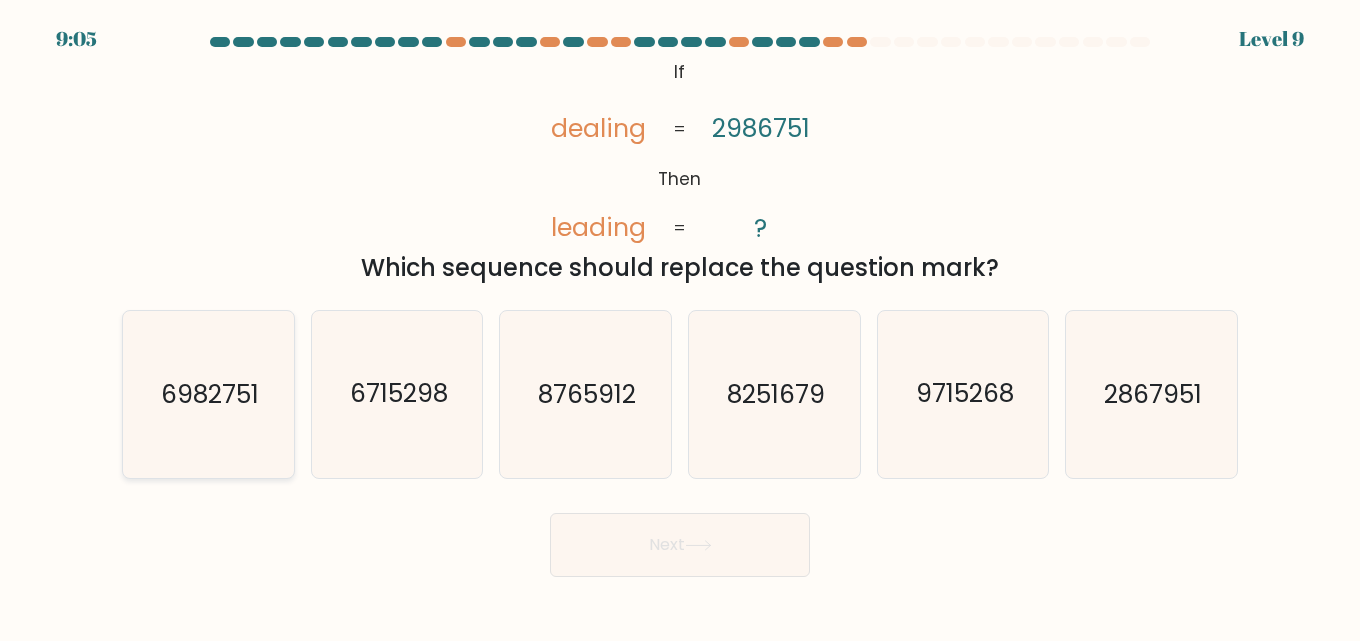click on "6982751" 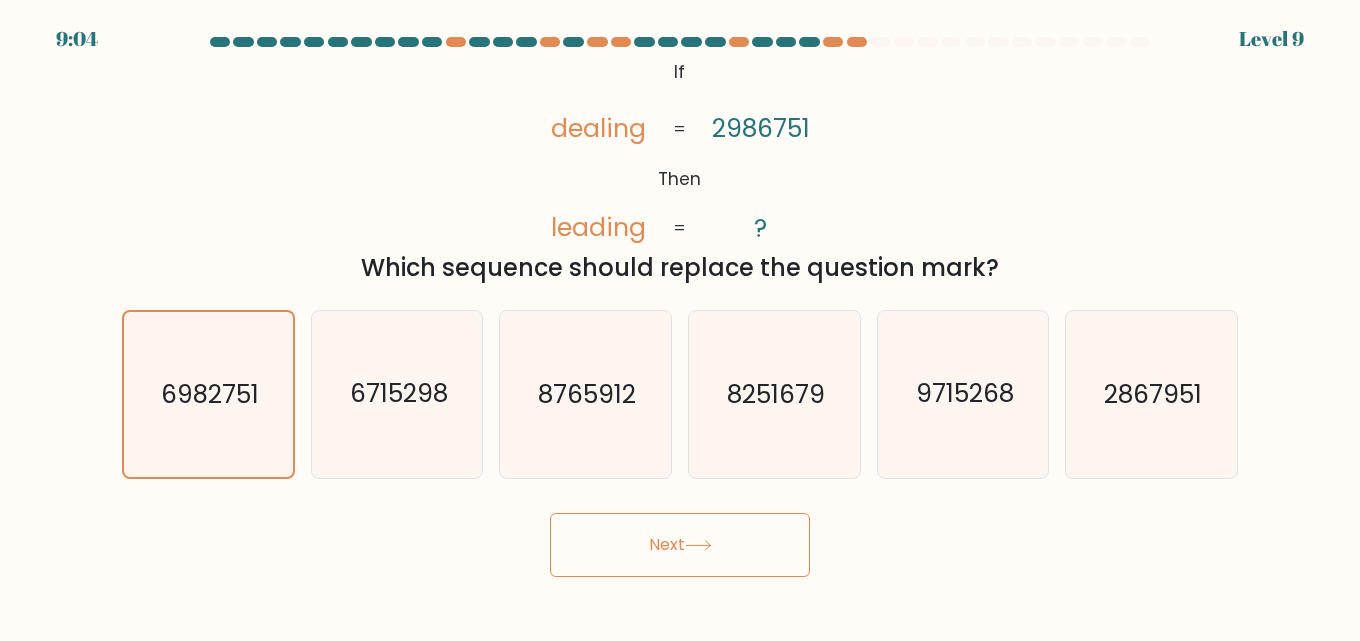 click on "Next" at bounding box center (680, 545) 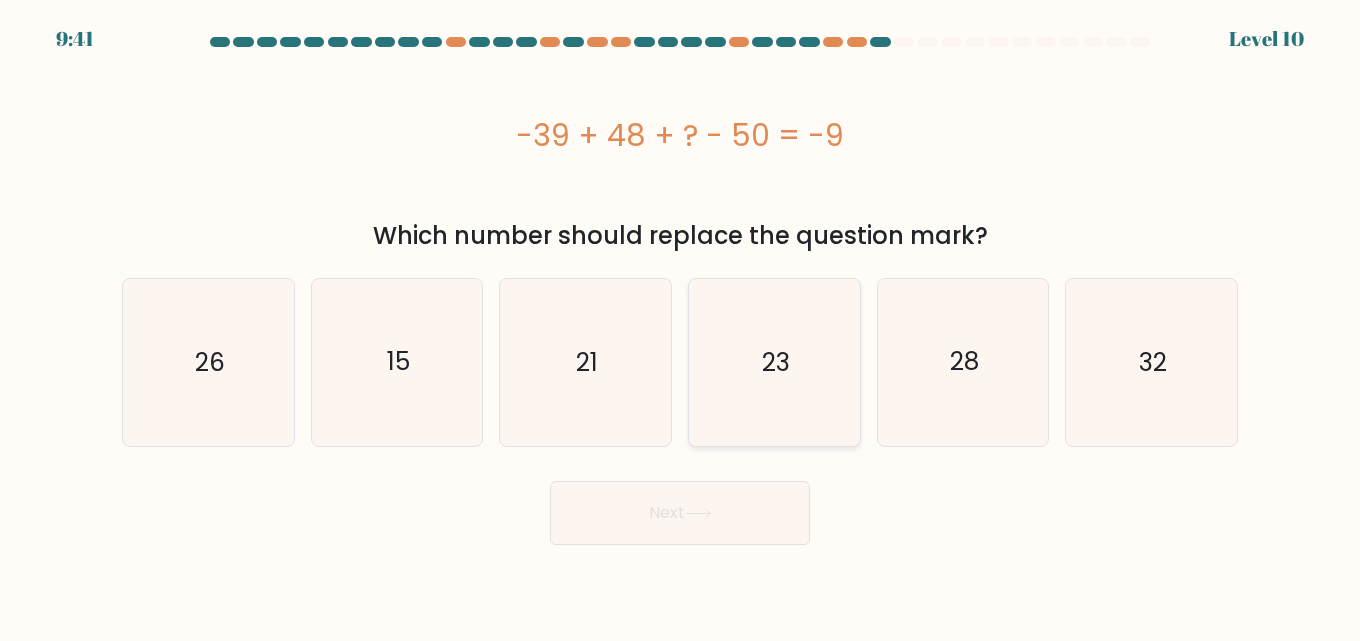 click on "23" 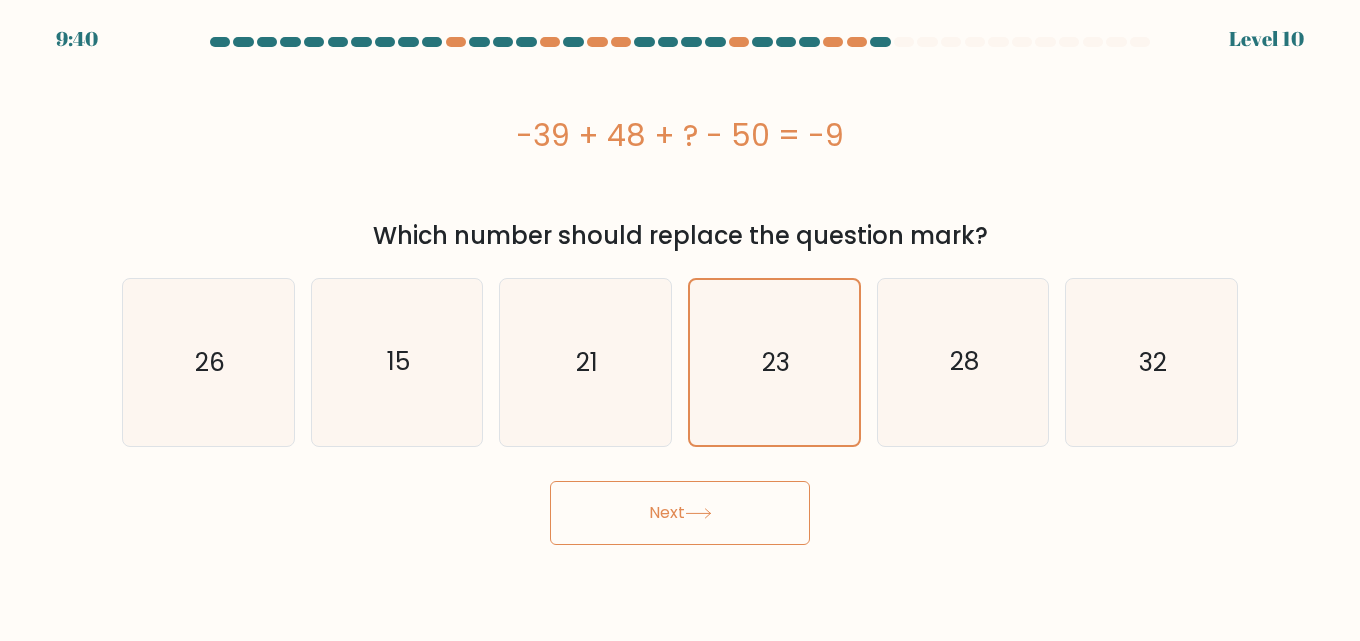 click on "Next" at bounding box center (680, 513) 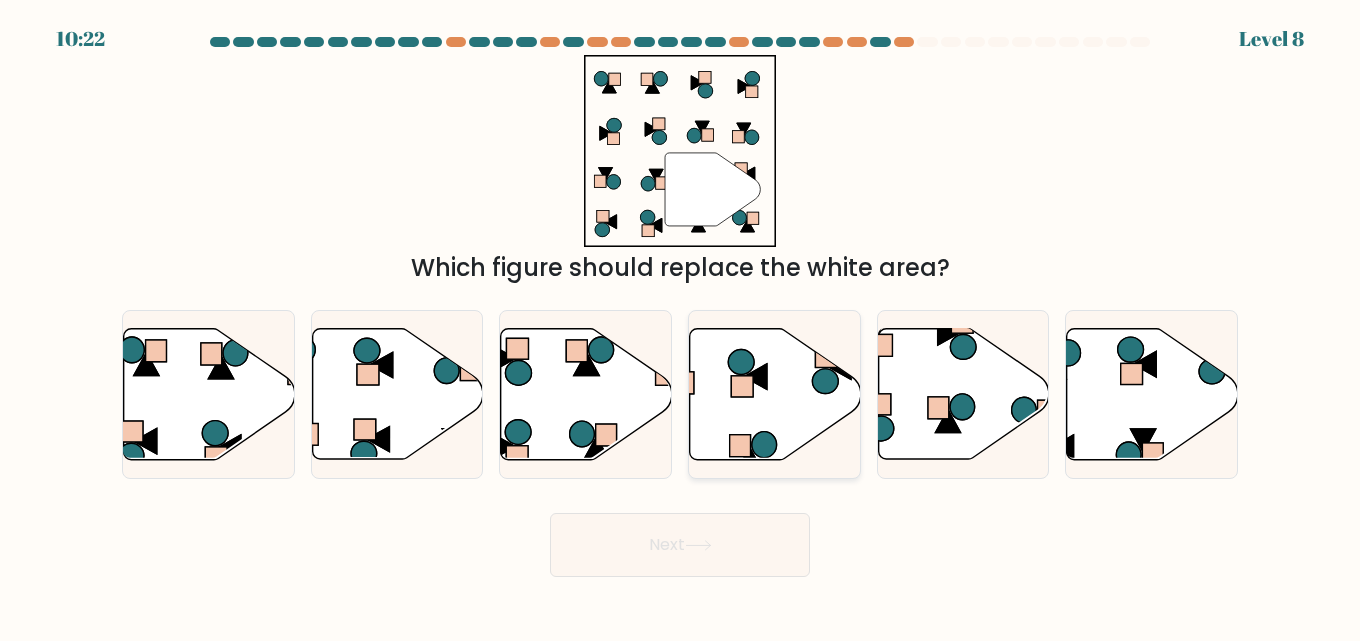 click 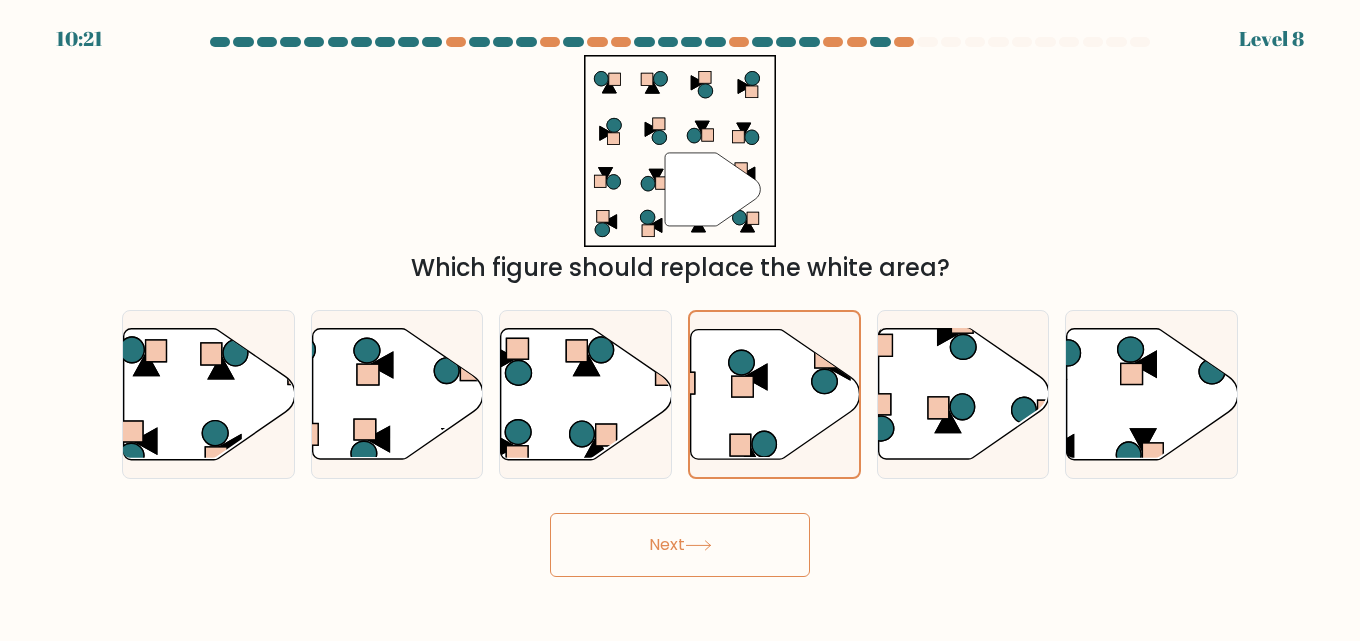 click on "Next" at bounding box center (680, 545) 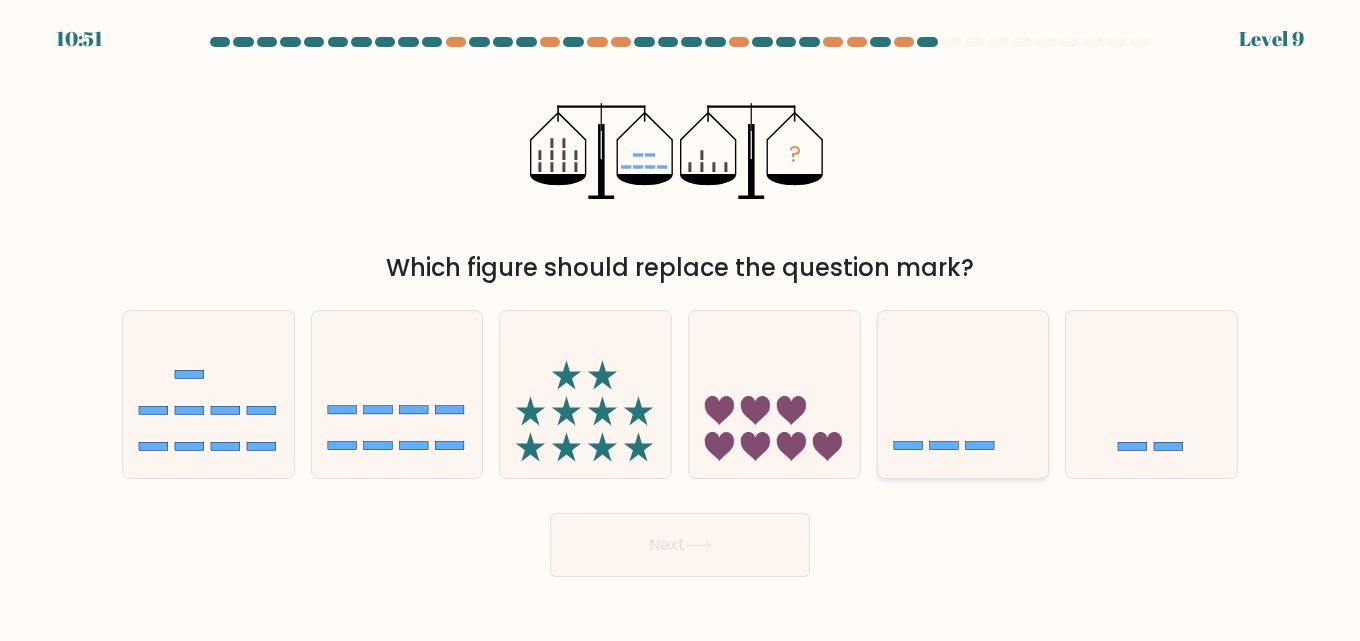 click 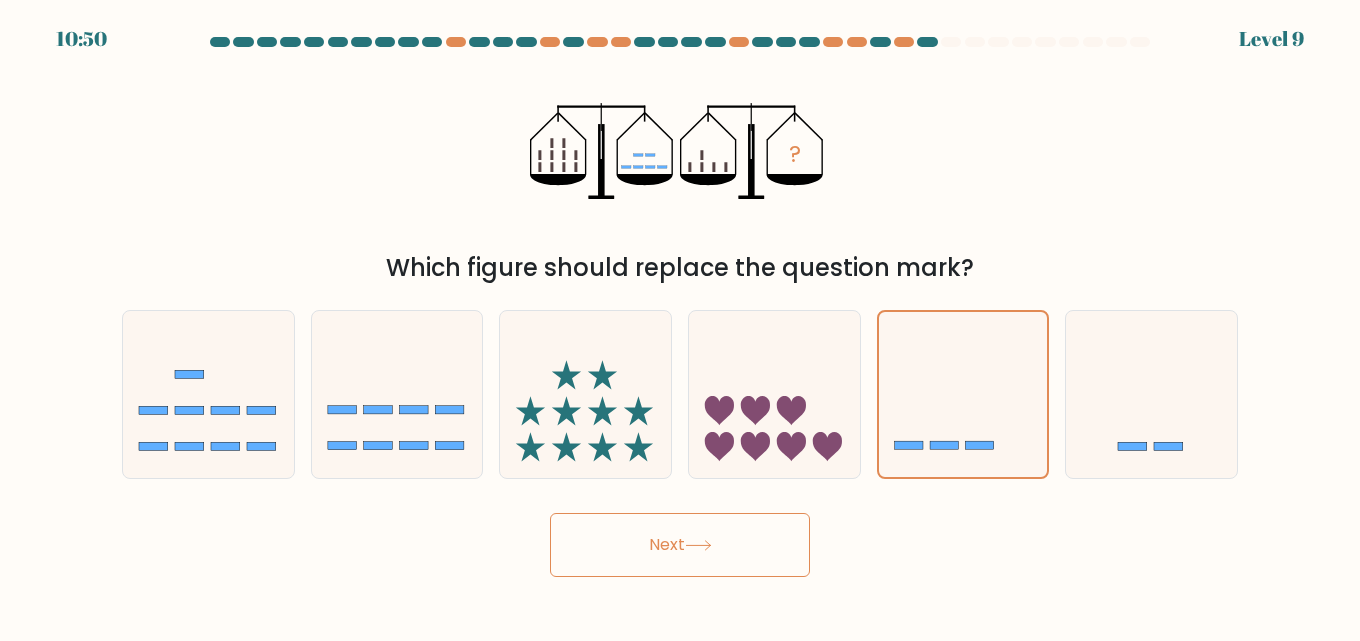 click on "Next" at bounding box center (680, 545) 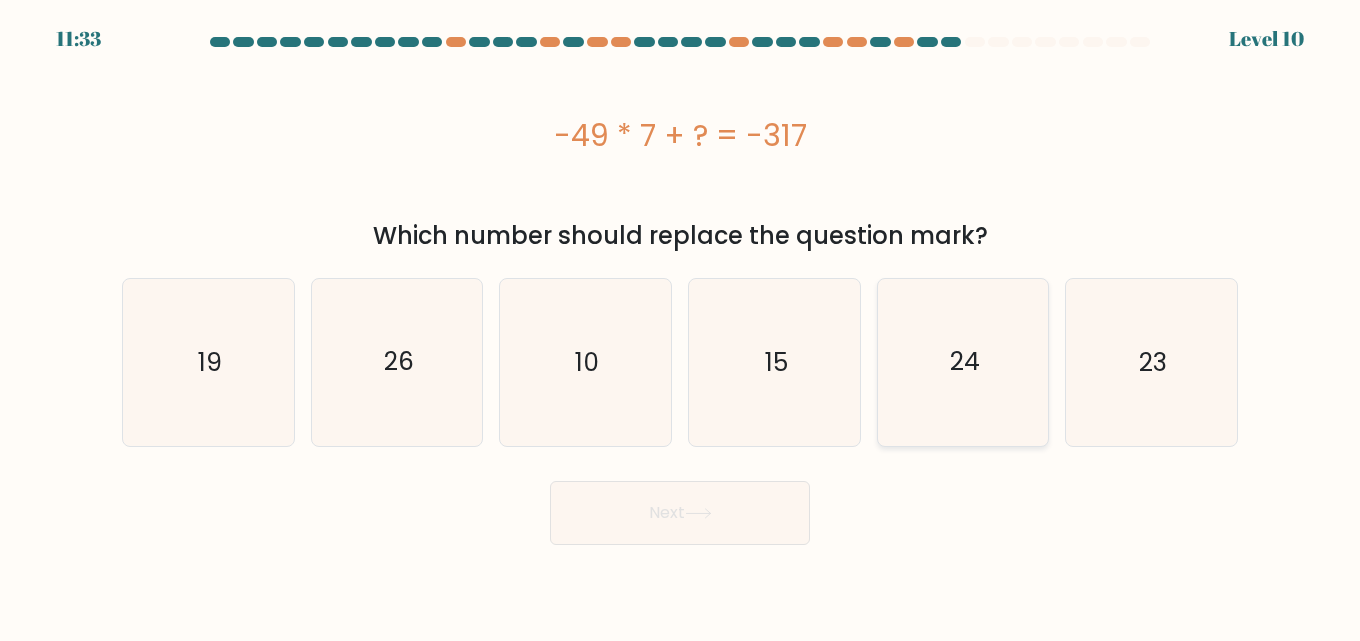 click on "24" 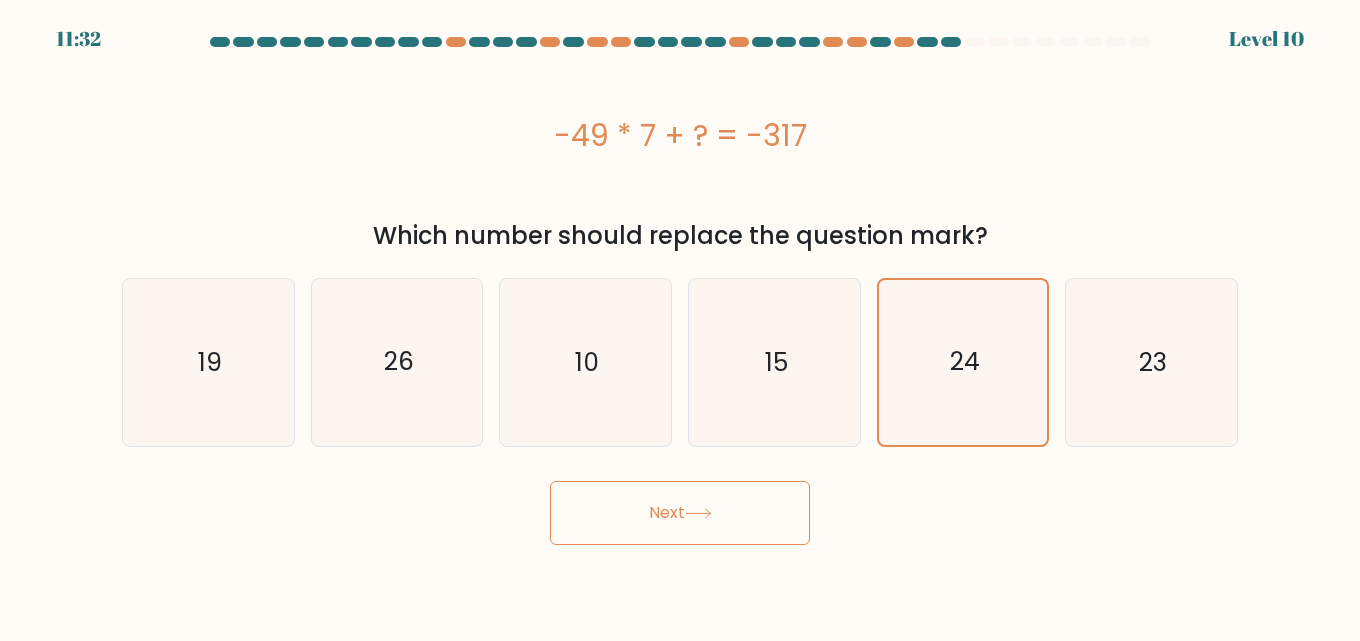 click on "Next" at bounding box center [680, 513] 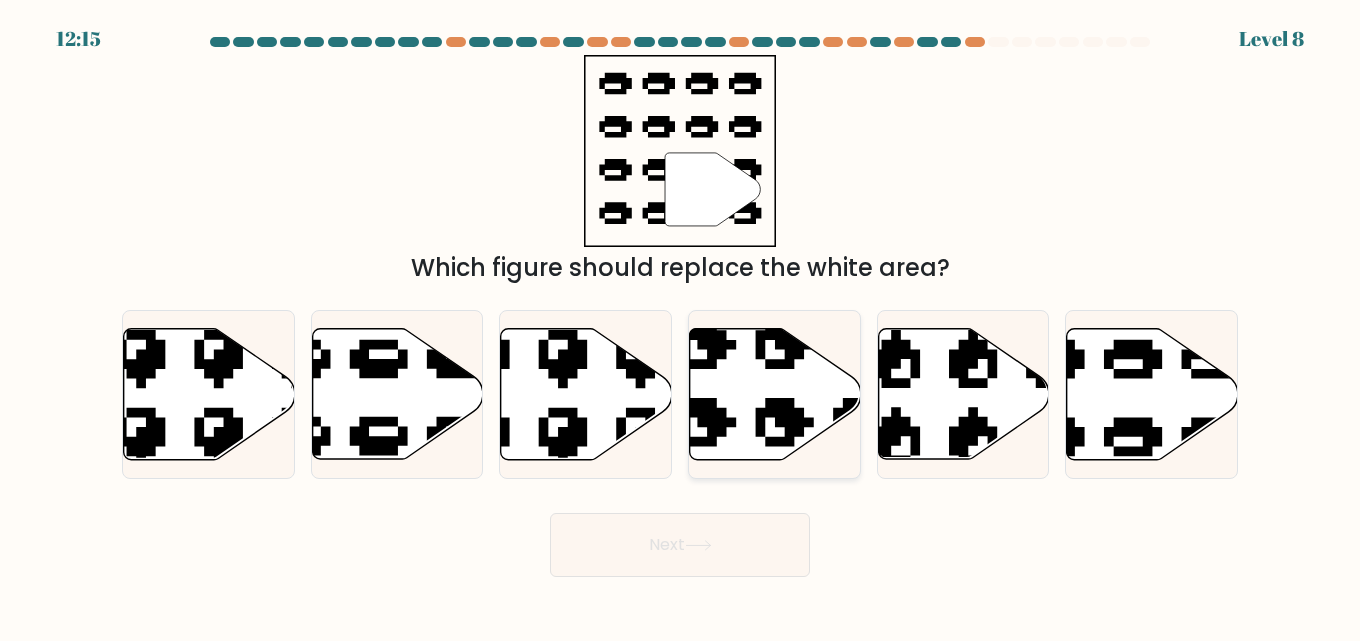 click 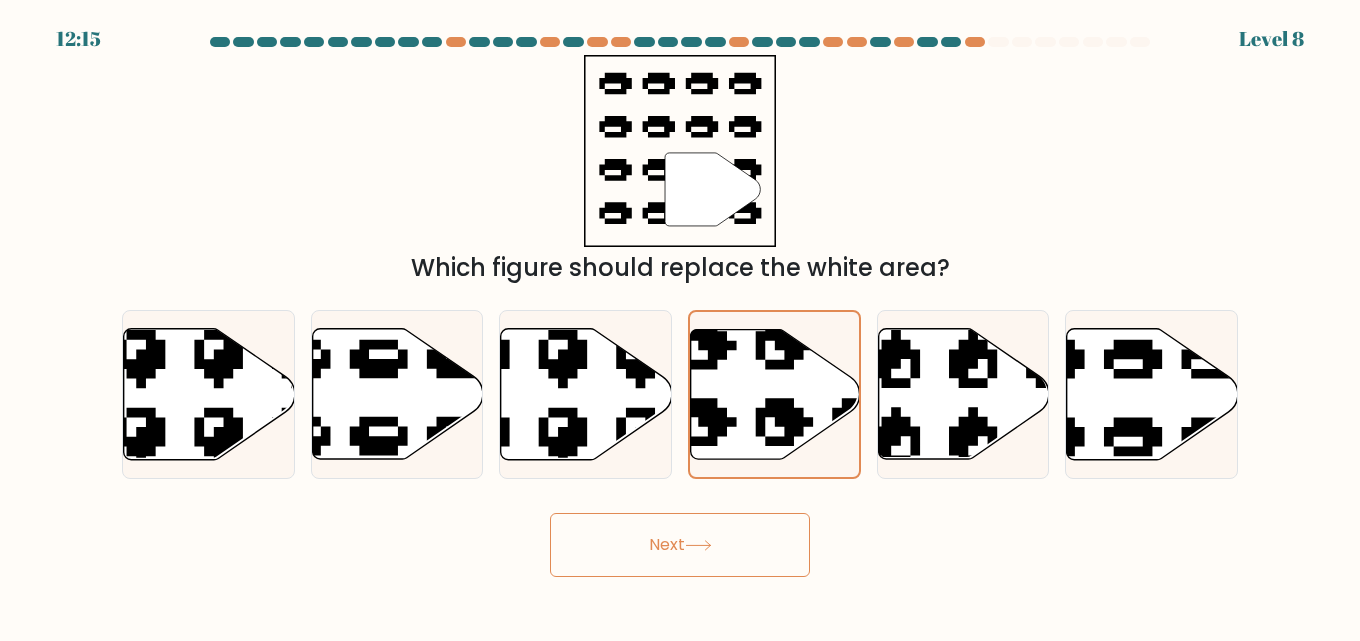 click on "Next" at bounding box center (680, 545) 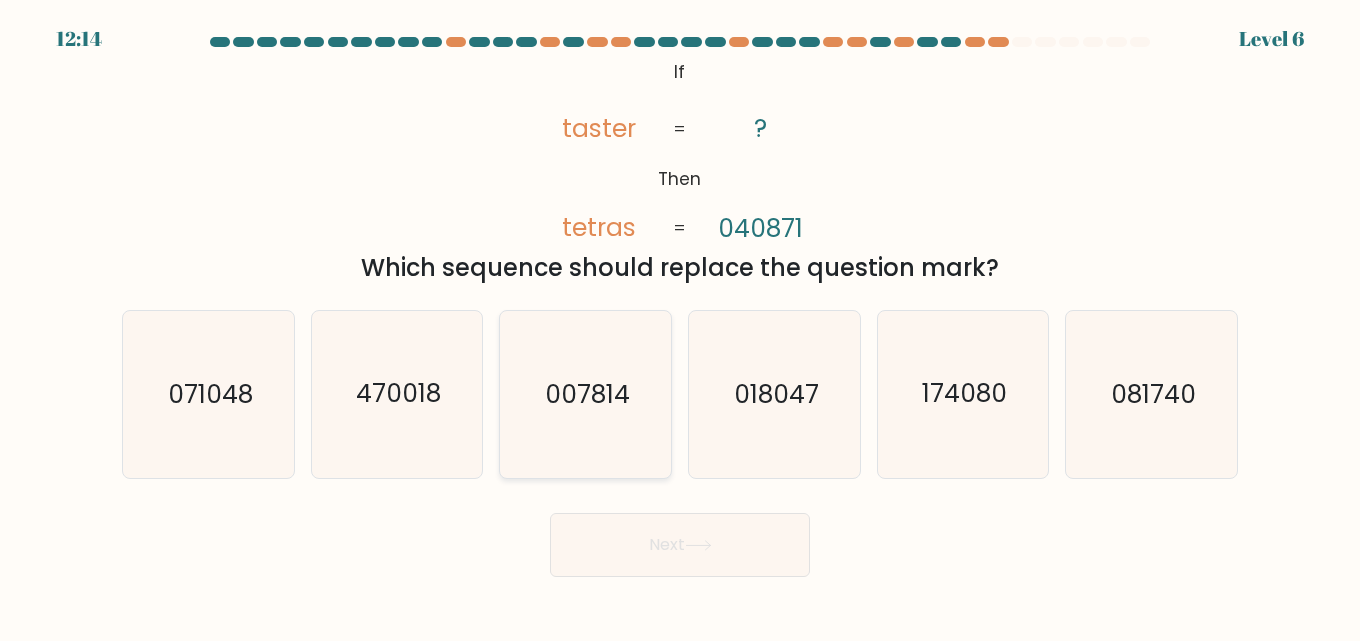 click on "007814" 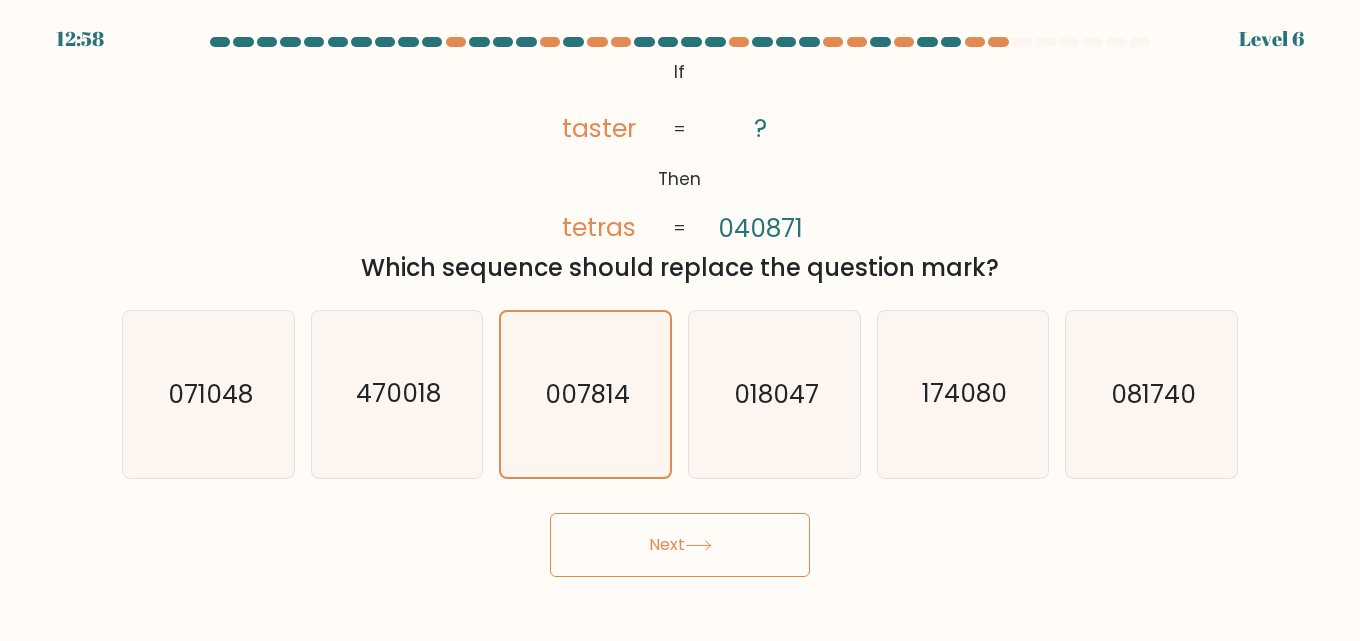click on "Next" at bounding box center [680, 545] 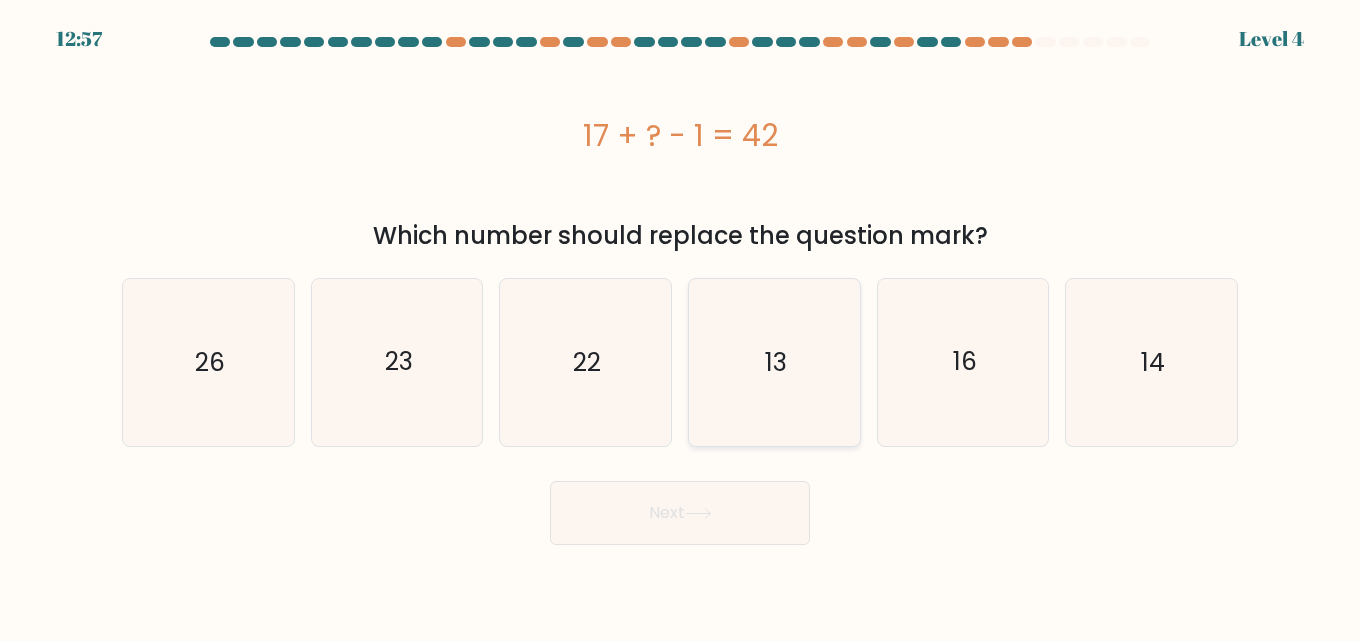 click on "13" 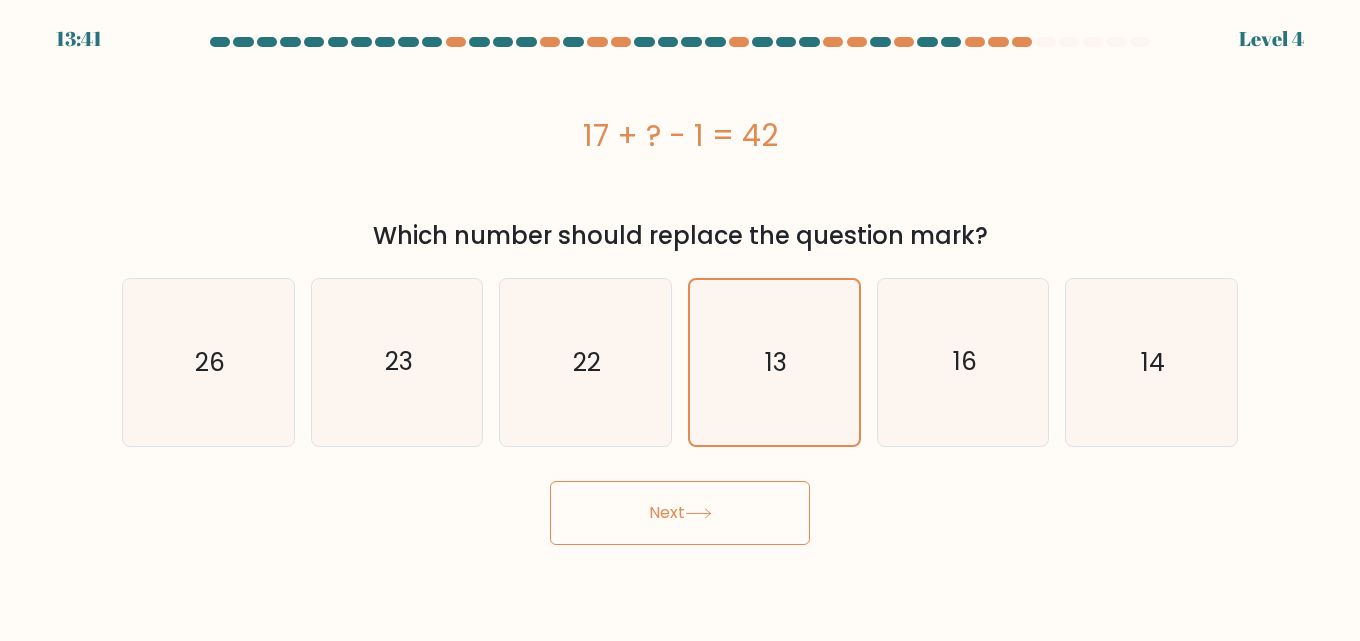 click on "Next" at bounding box center (680, 513) 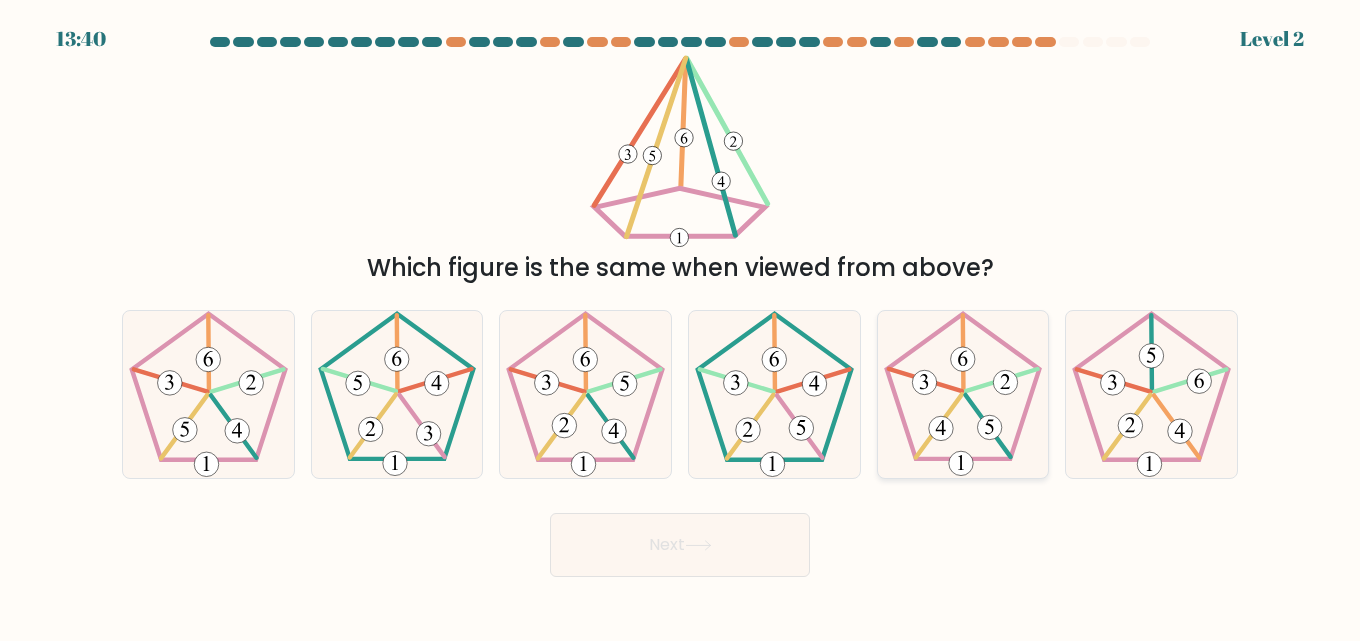 click 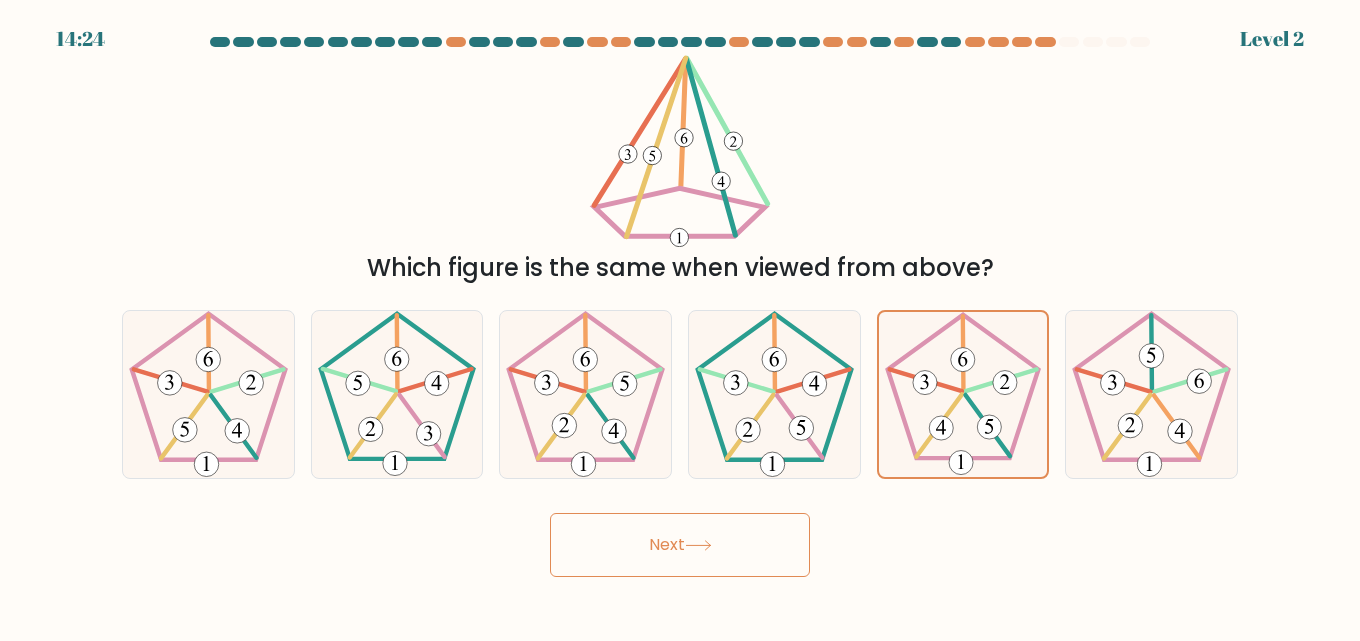 click on "Next" at bounding box center [680, 545] 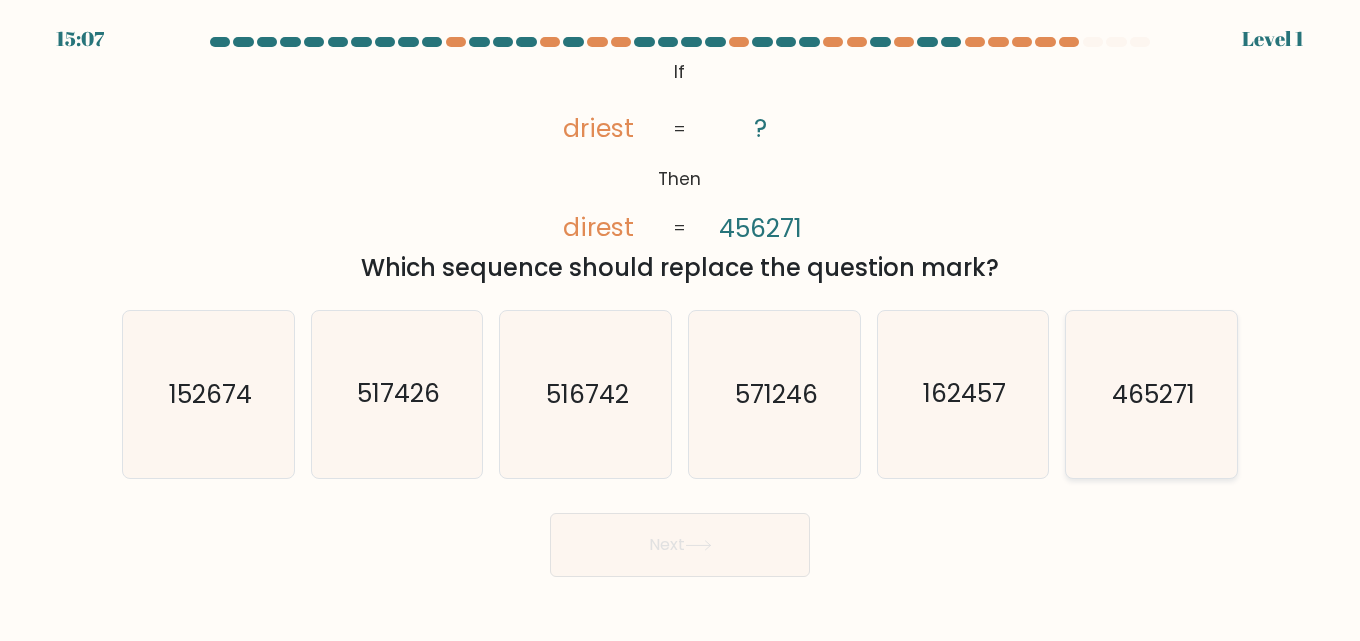 click on "465271" 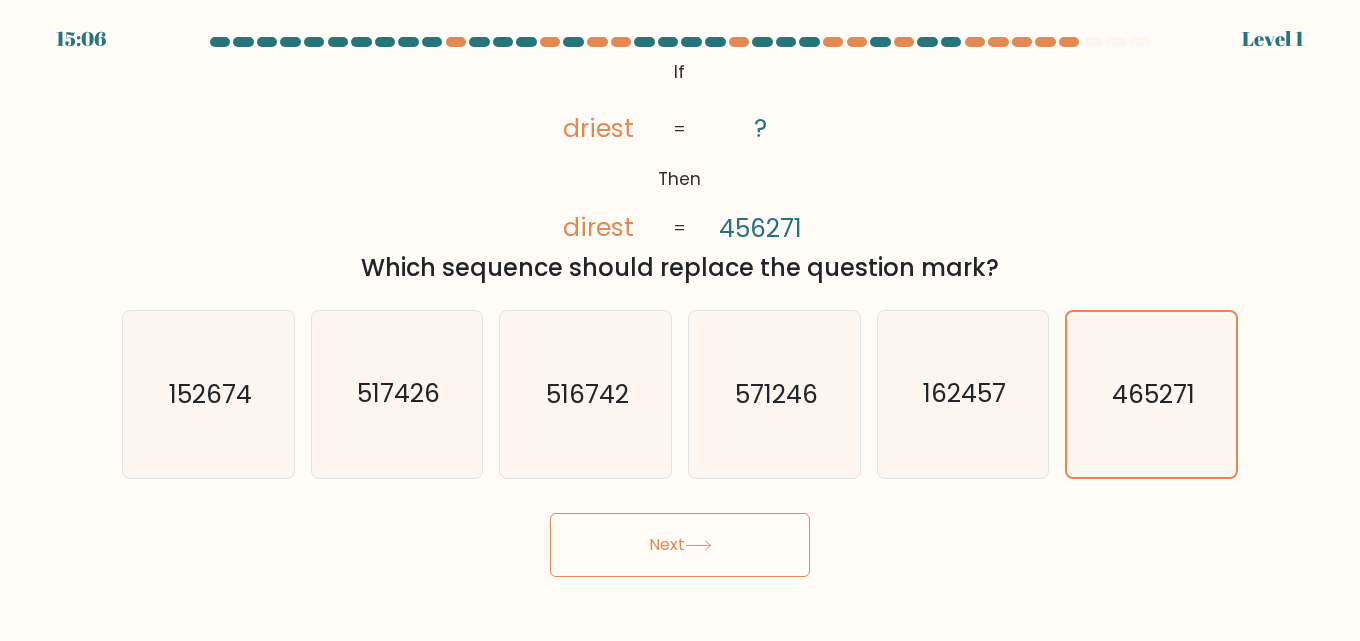 click on "Next" at bounding box center (680, 545) 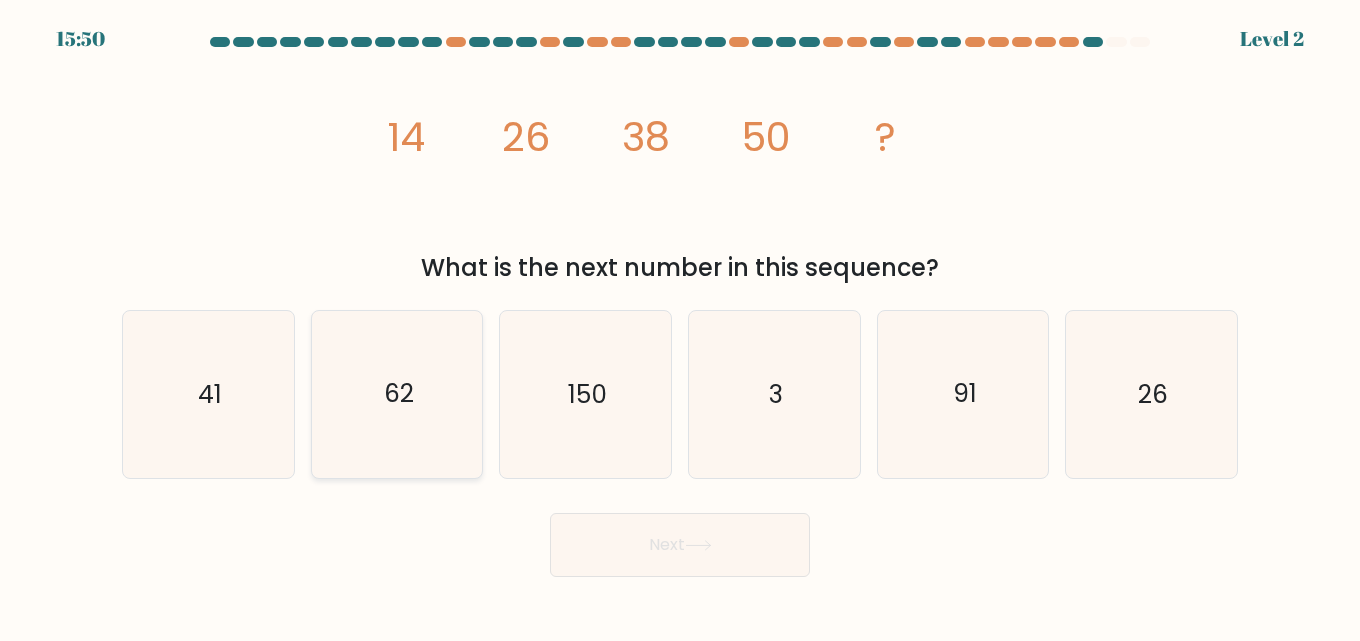 click on "62" 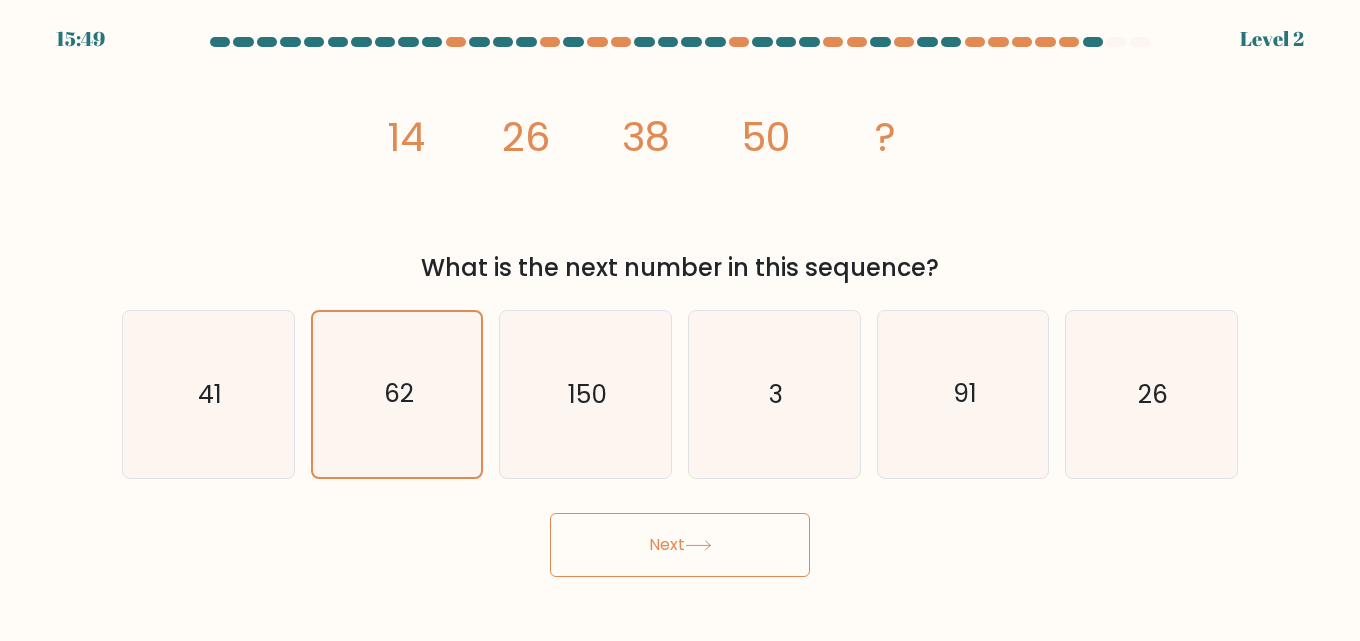 click on "Next" at bounding box center [680, 545] 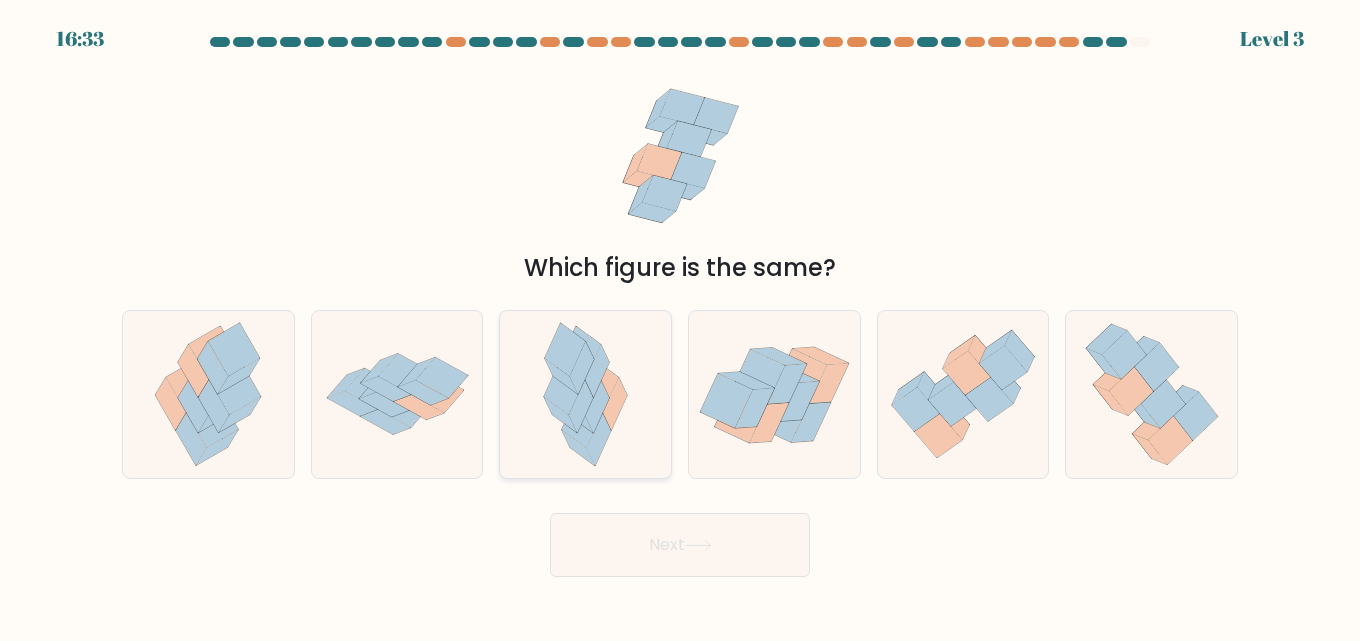 click 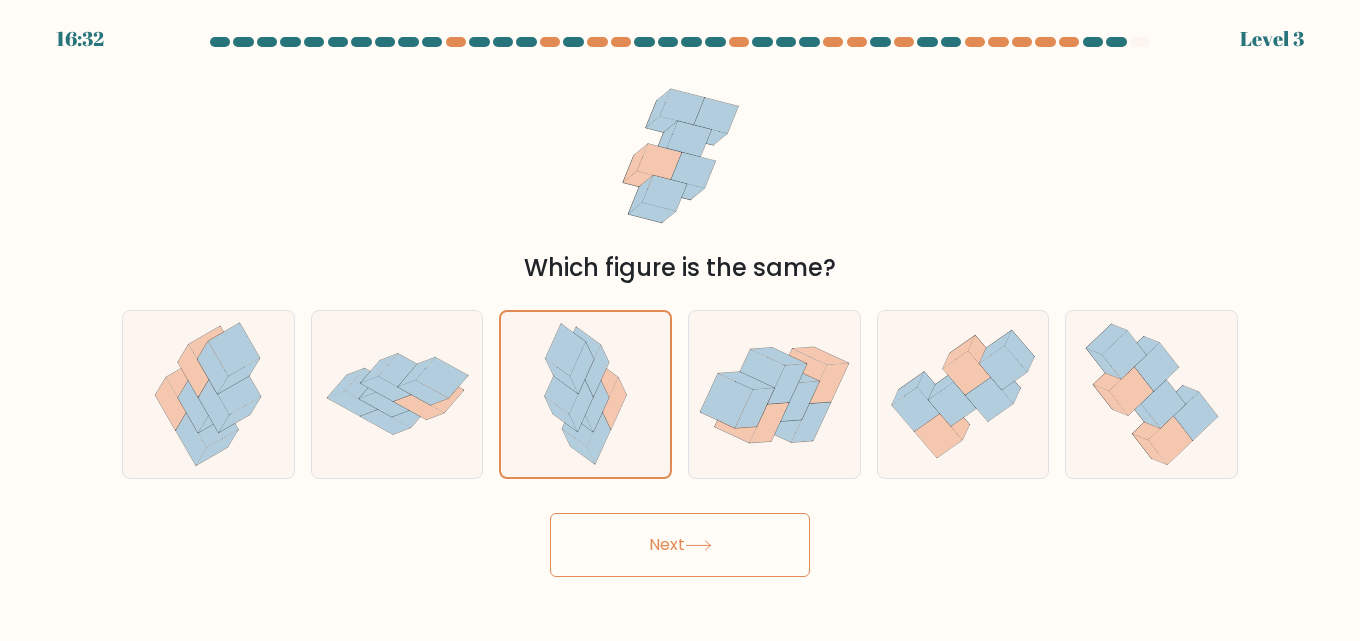 click on "Next" at bounding box center [680, 545] 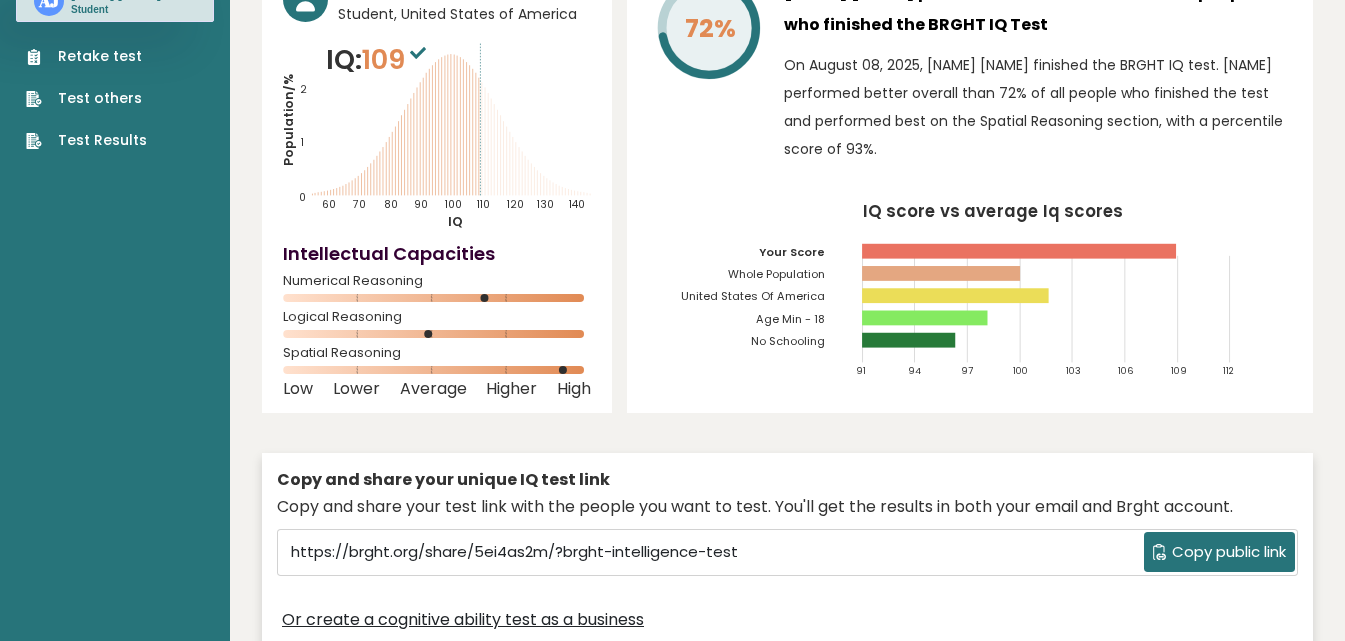 scroll, scrollTop: 100, scrollLeft: 0, axis: vertical 